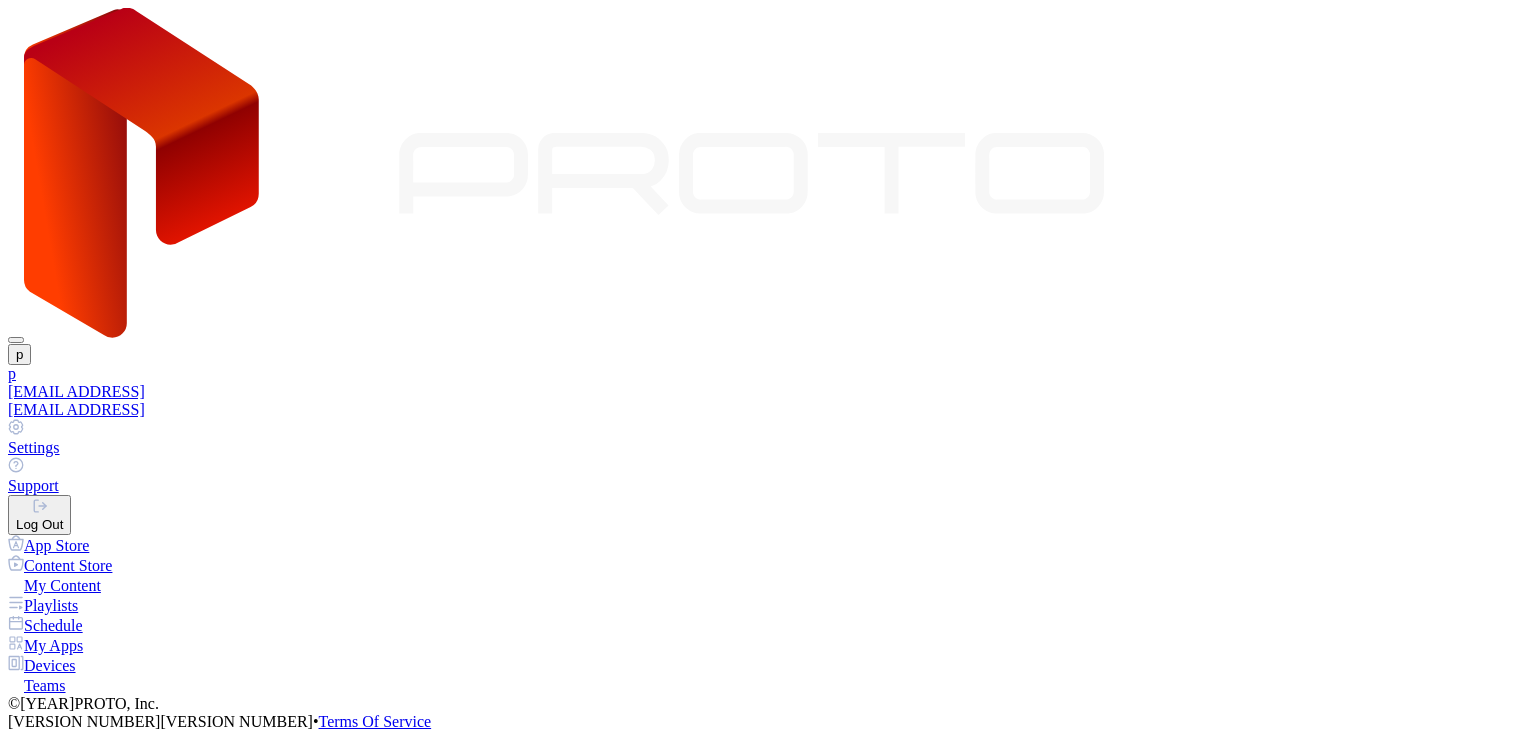 scroll, scrollTop: 0, scrollLeft: 0, axis: both 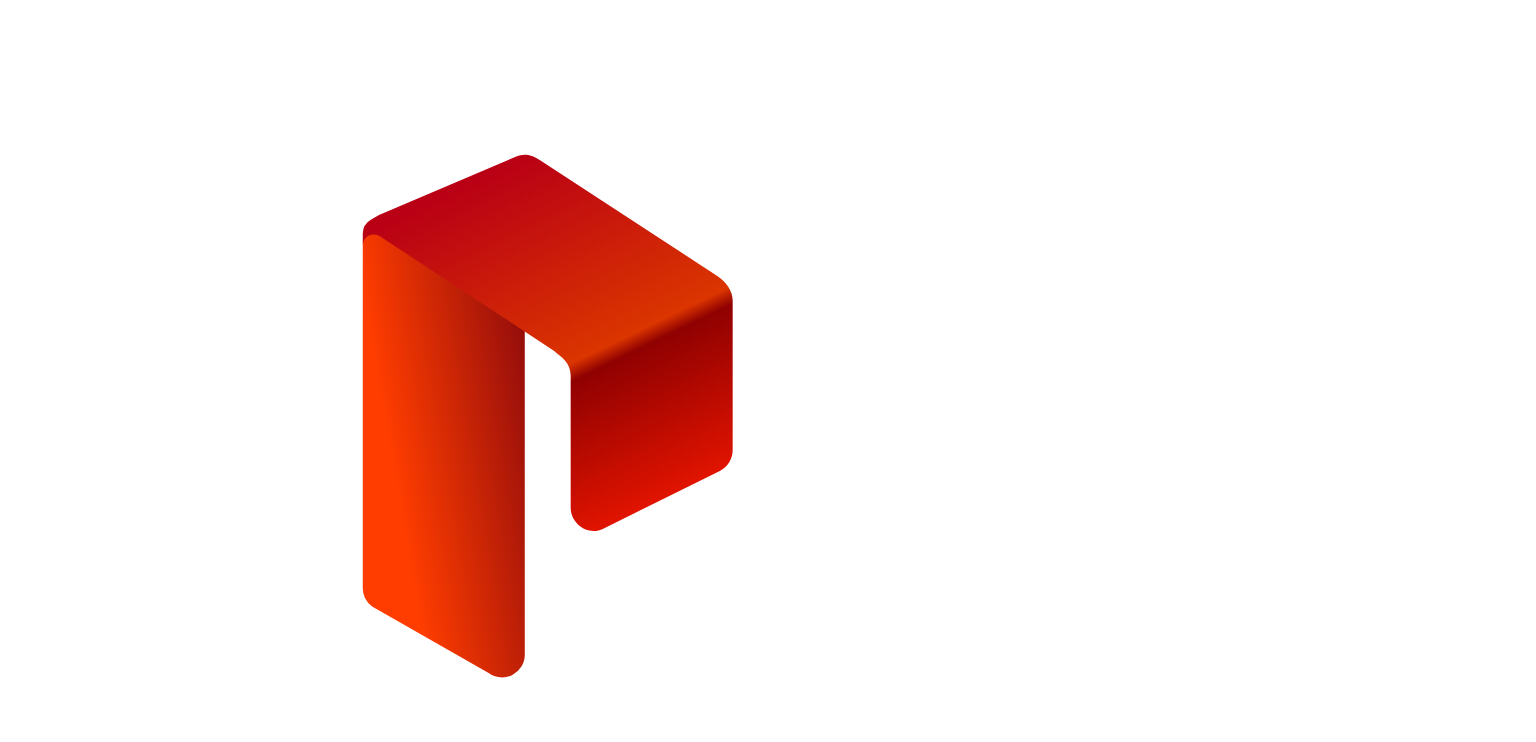 click on "**********" at bounding box center (79, 1206) 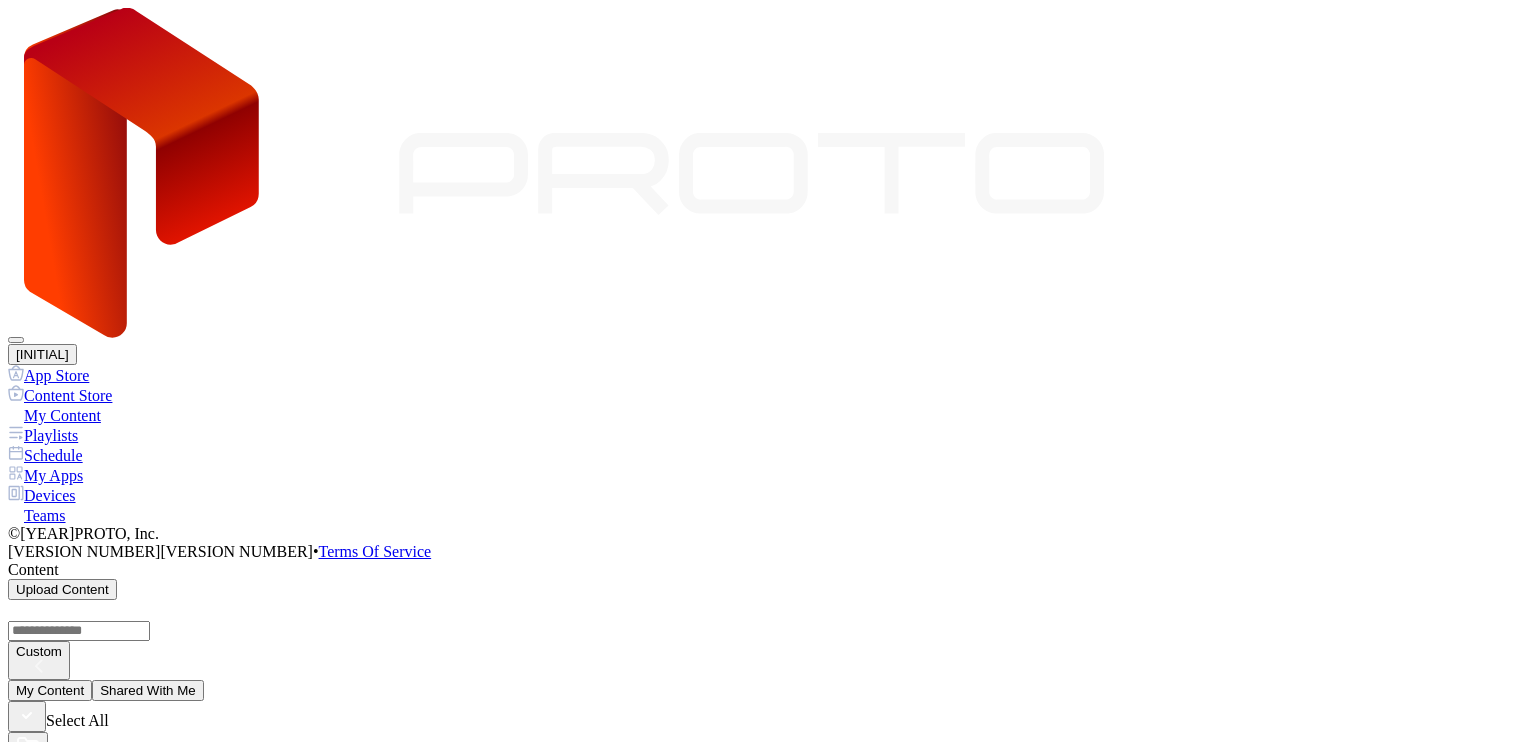 click on "Dismiss" at bounding box center (39, 8346) 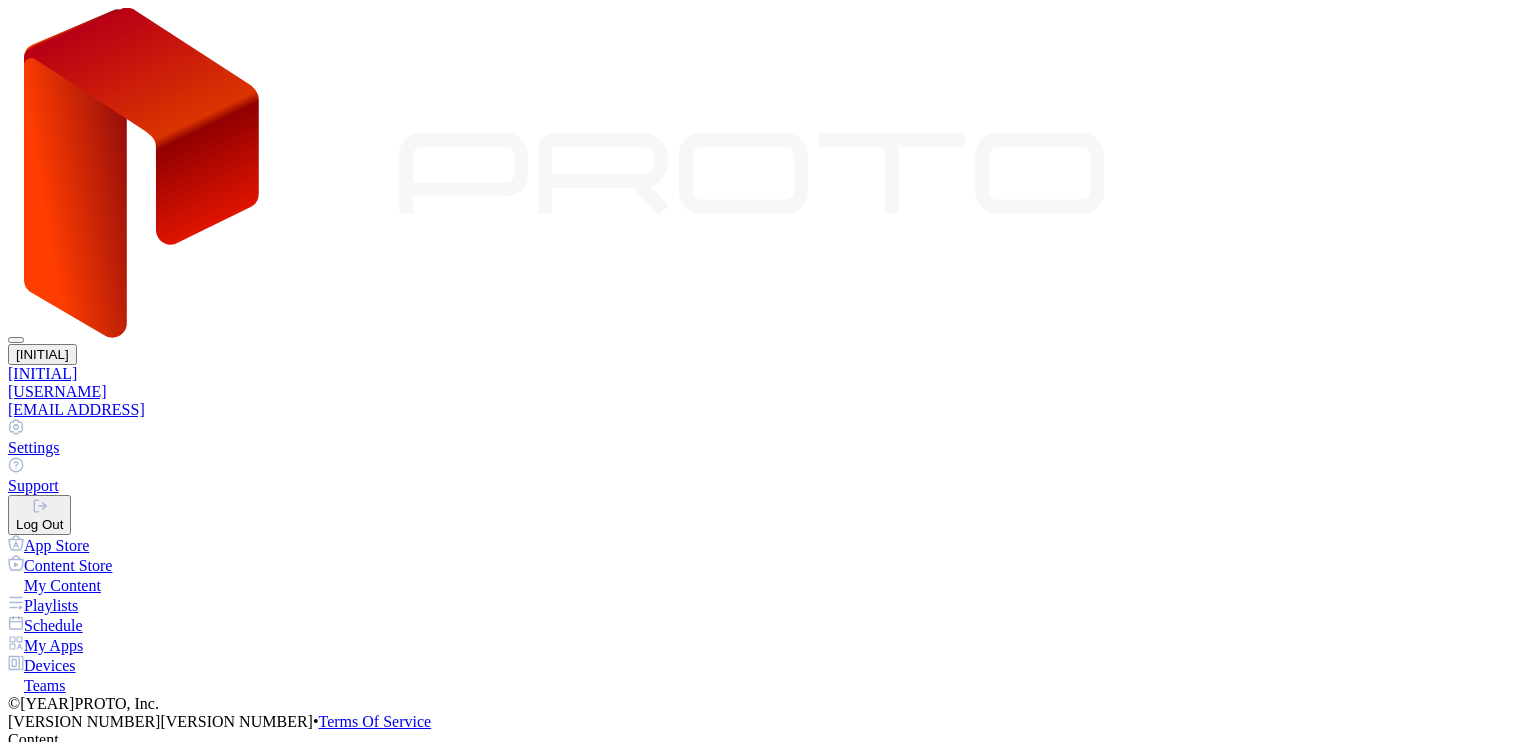 click on "Pavlo" at bounding box center (768, 392) 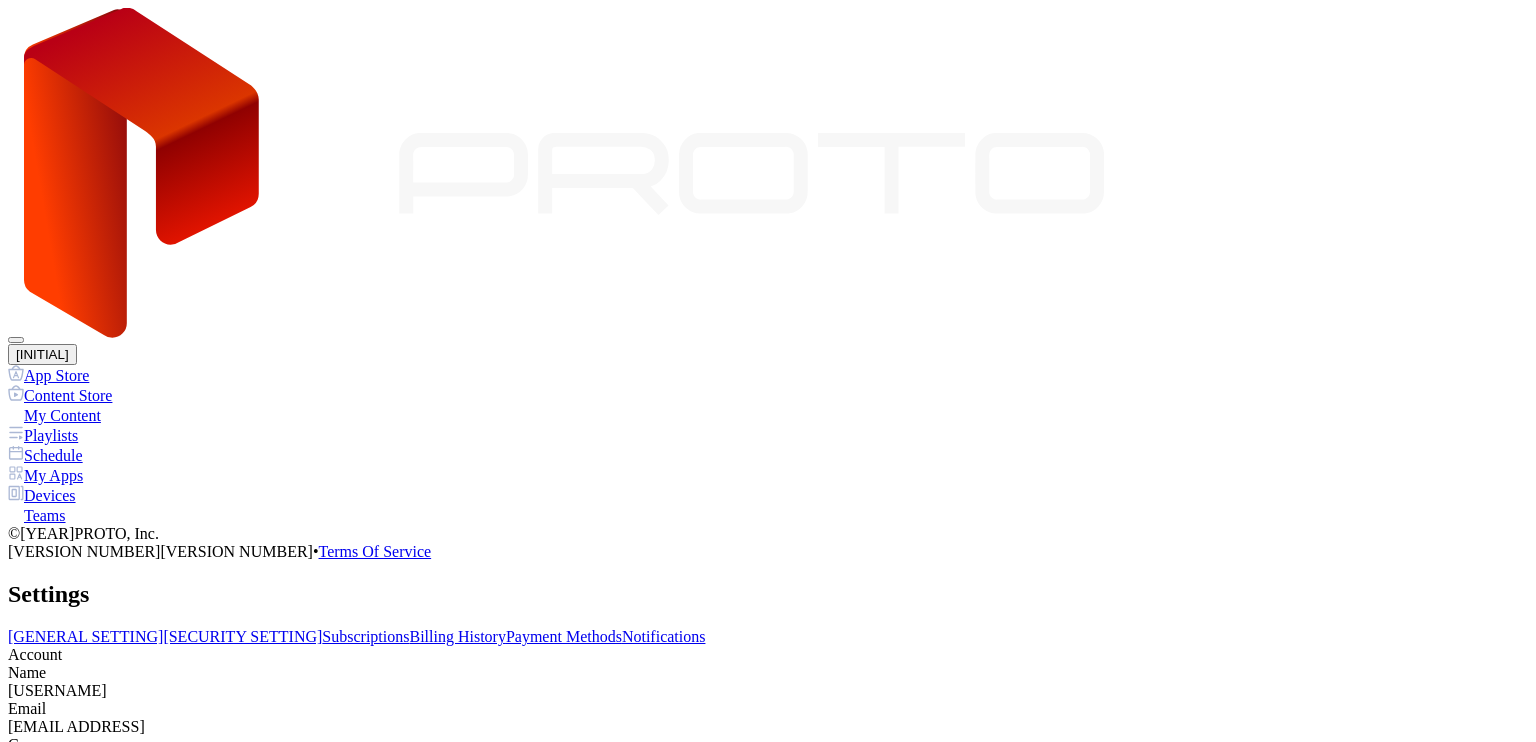 click on "Subscriptions" at bounding box center (155, 636) 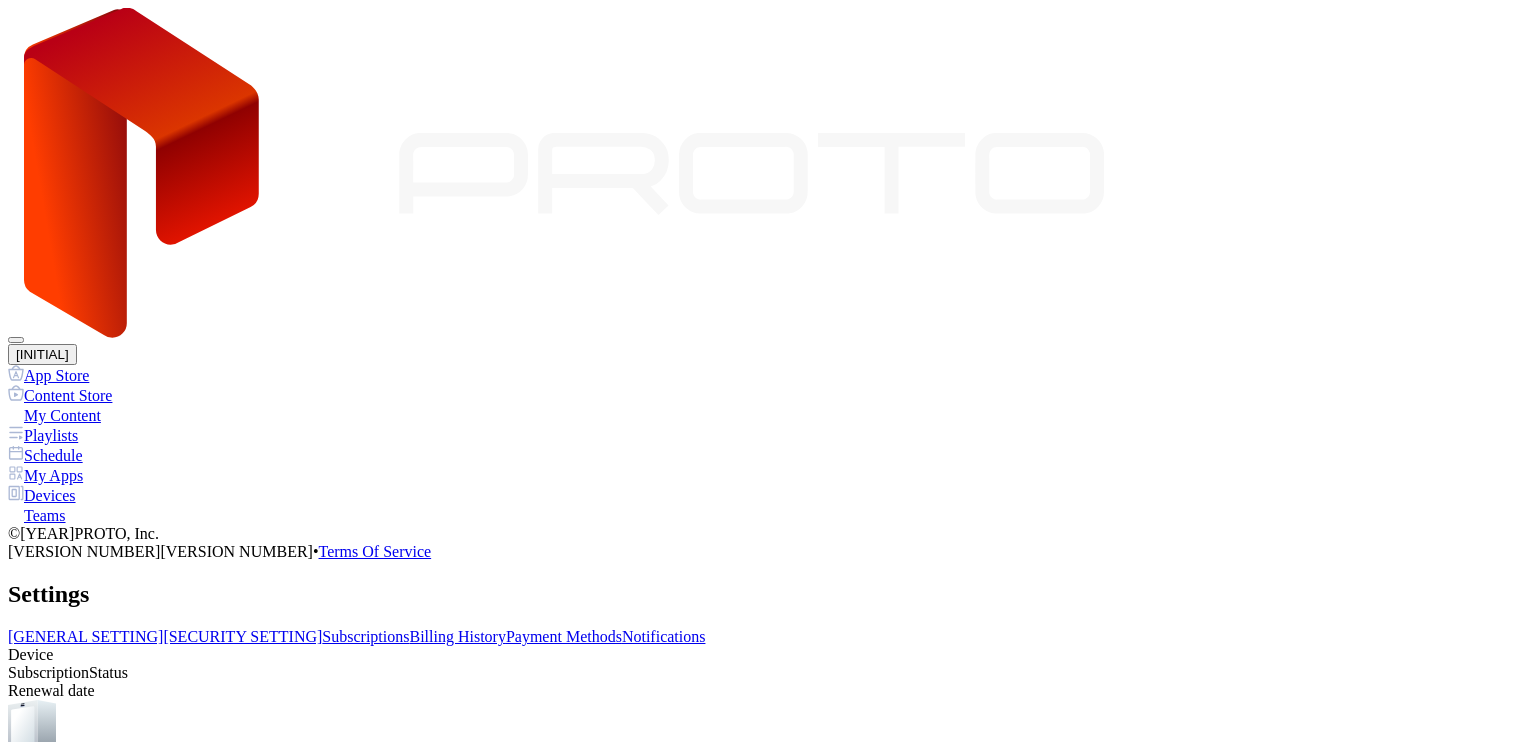 scroll, scrollTop: 0, scrollLeft: 0, axis: both 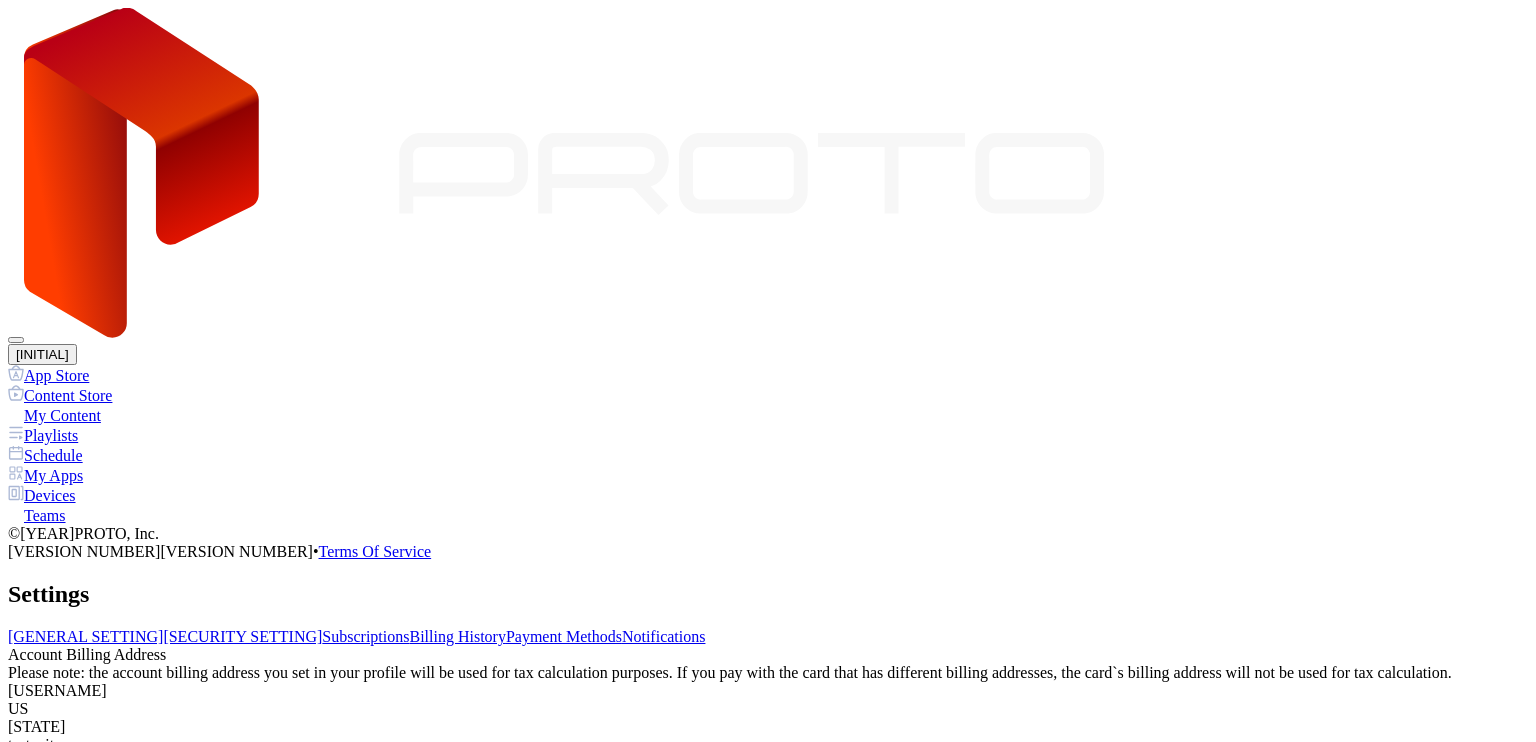 click on "Notifications" at bounding box center [454, 636] 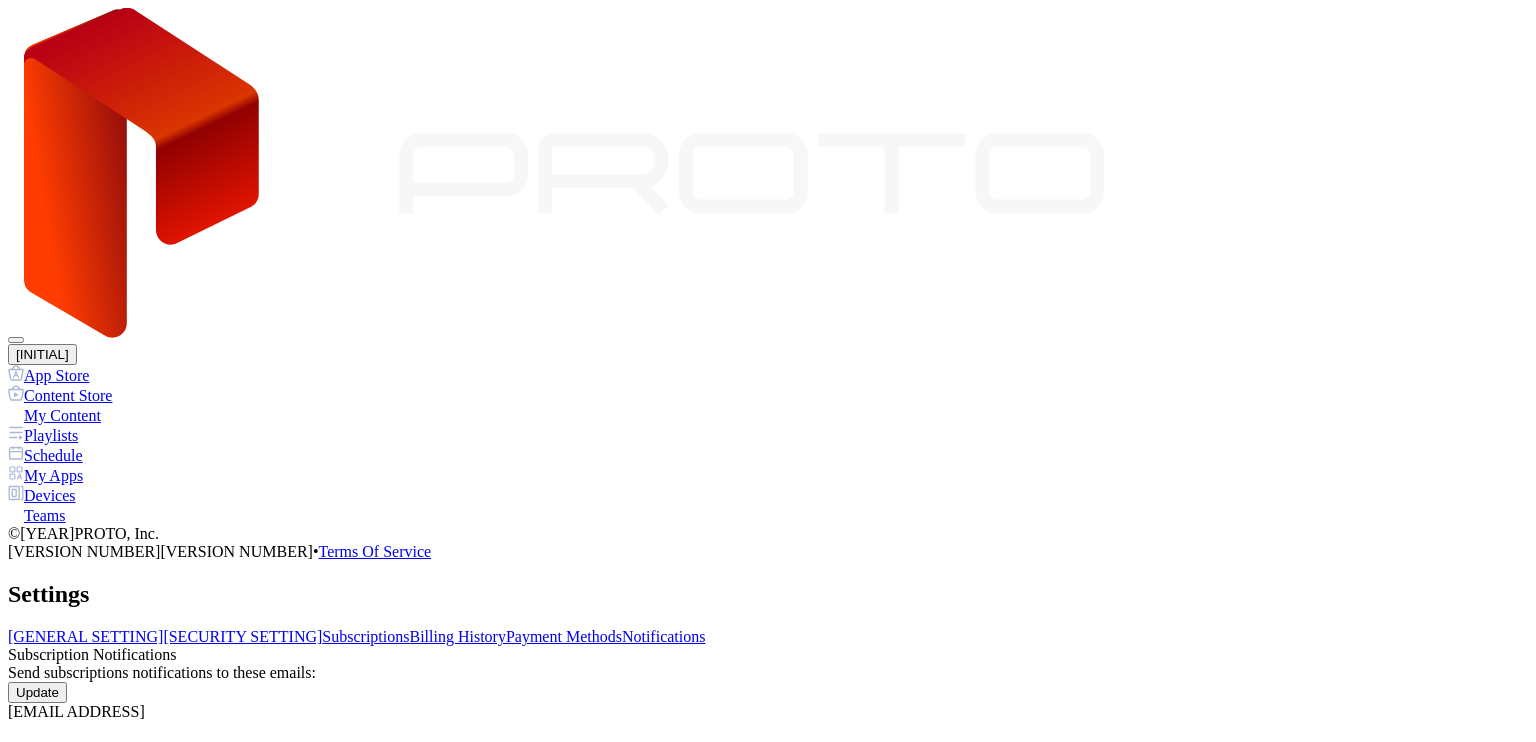 click on "Payment Methods" at bounding box center [354, 636] 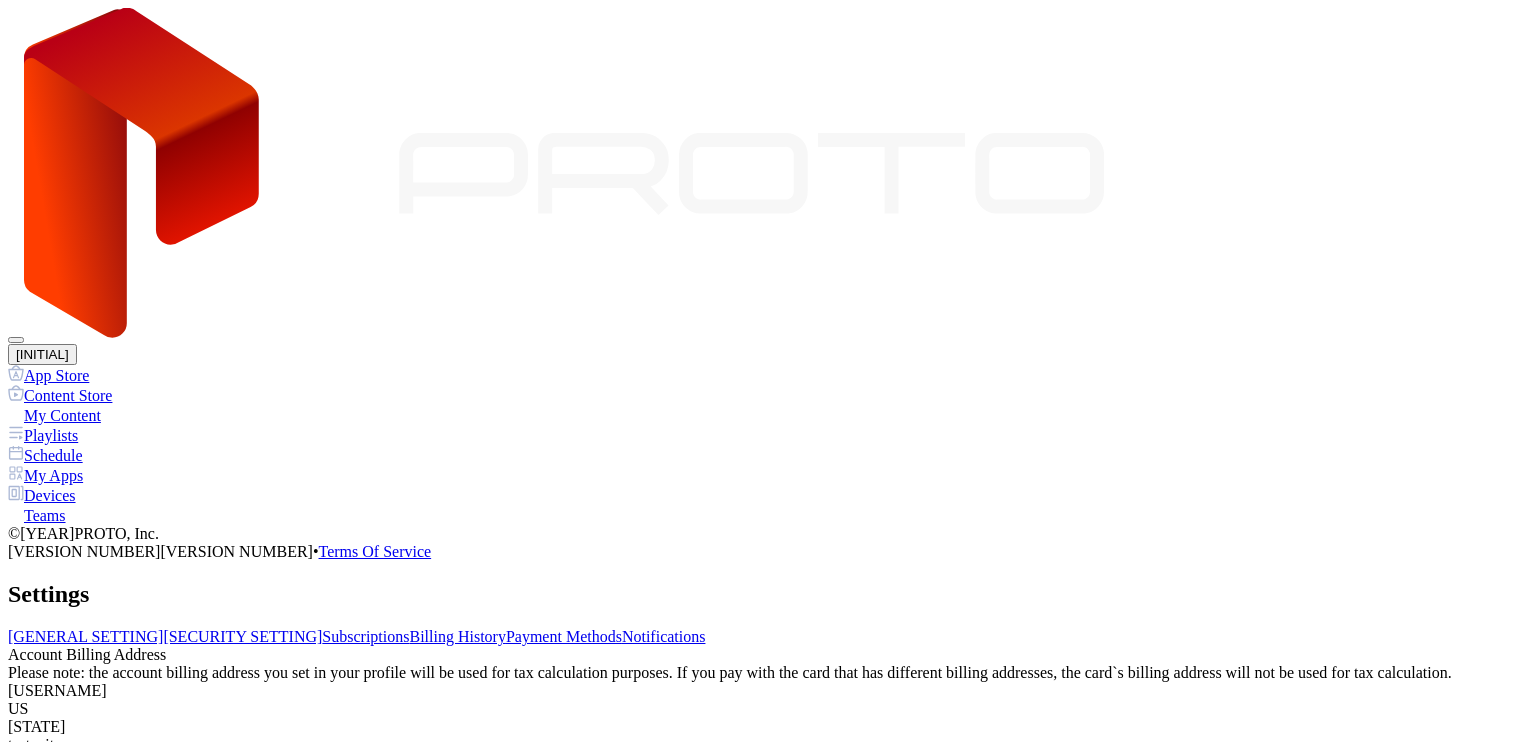 click on "Billing History" at bounding box center [247, 636] 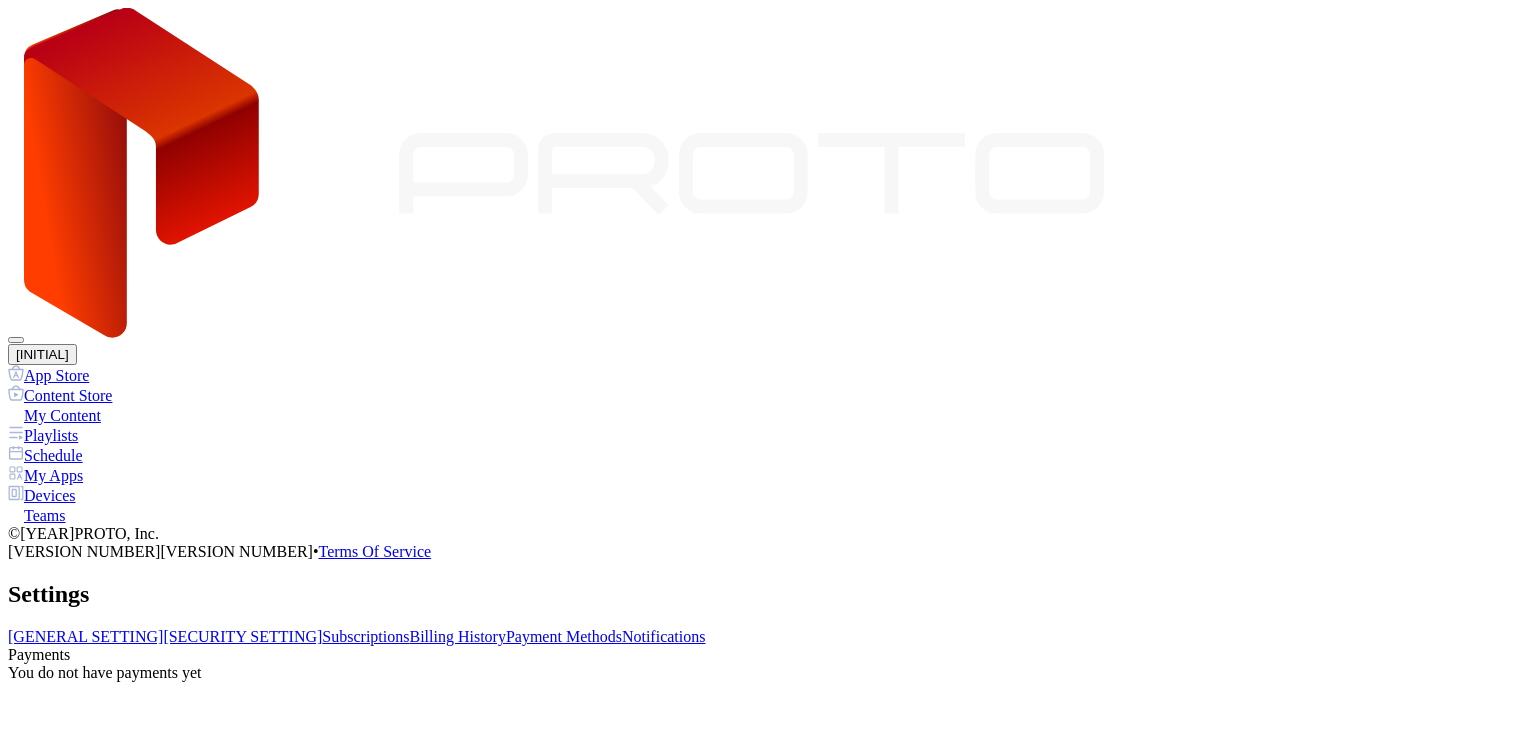 click on "Subscriptions" at bounding box center (155, 636) 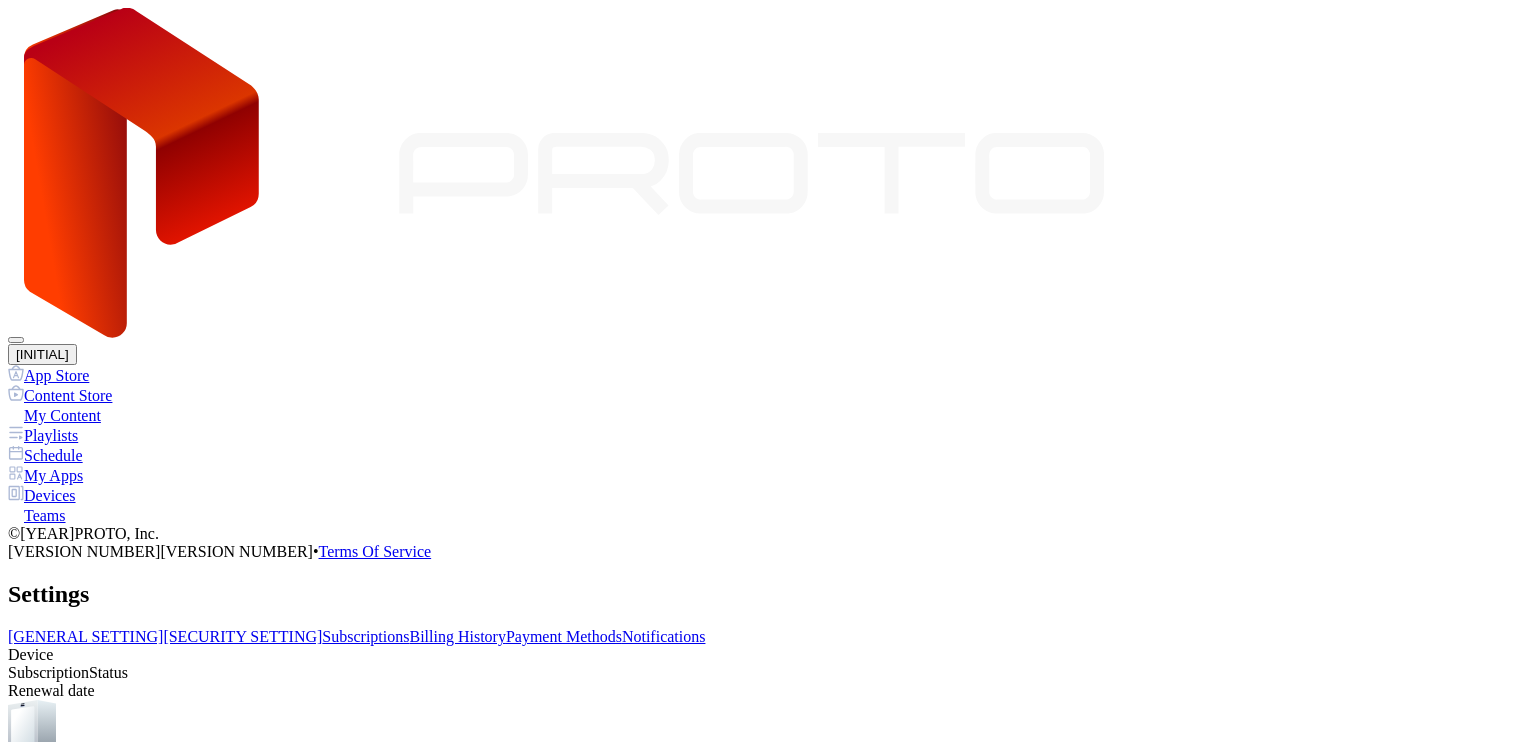 click on "Security" at bounding box center (85, 636) 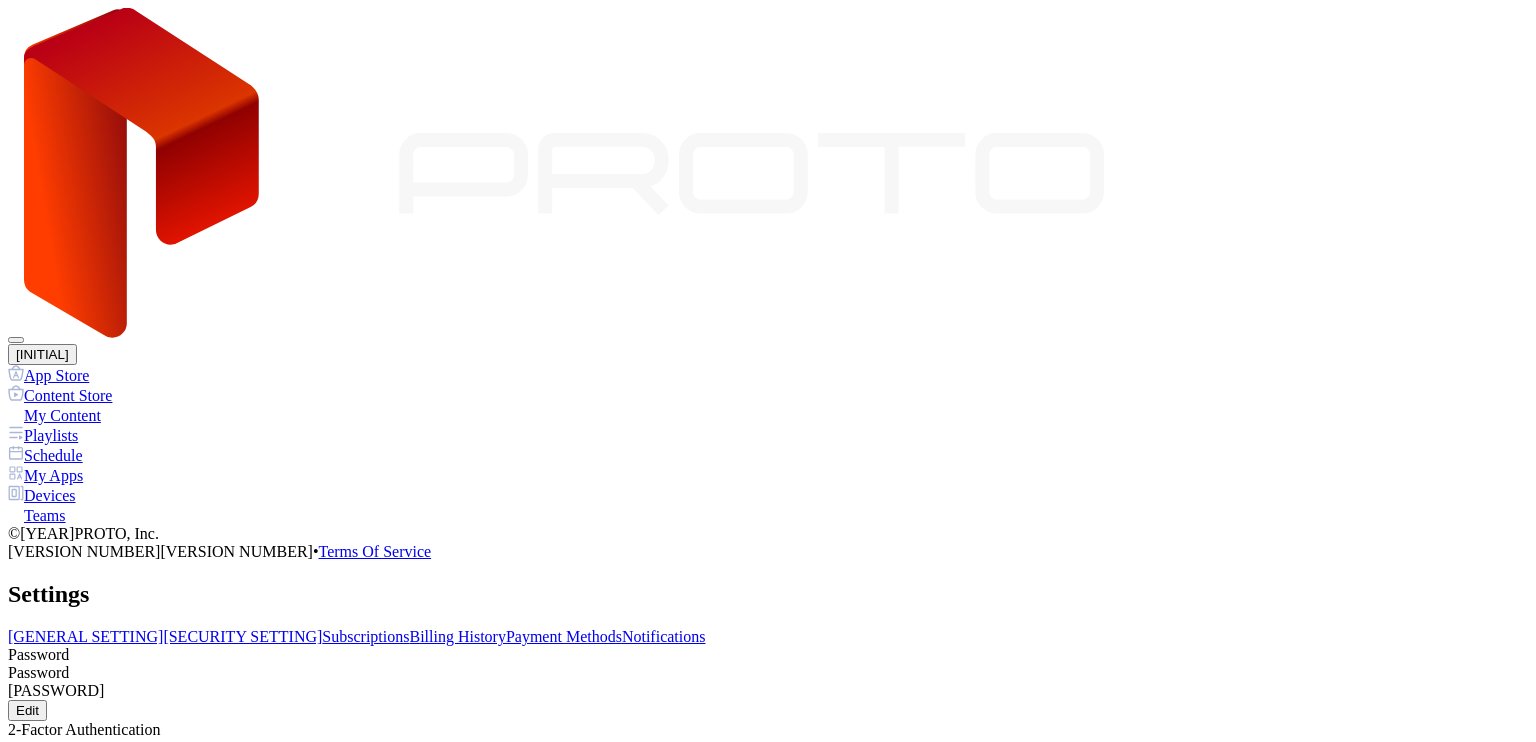 click on "Subscriptions" at bounding box center [155, 636] 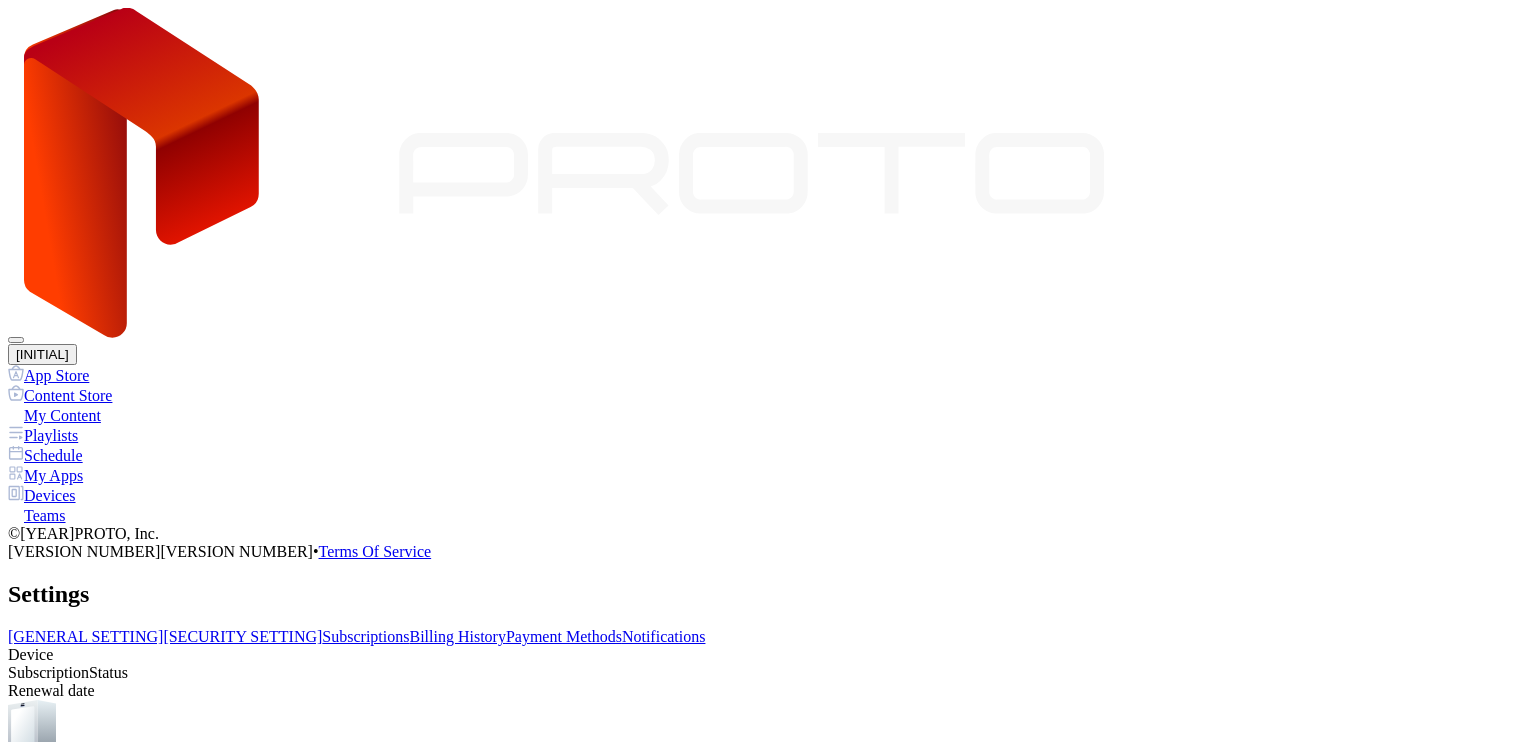 click on "[DEVICE_NAME]" at bounding box center [768, 792] 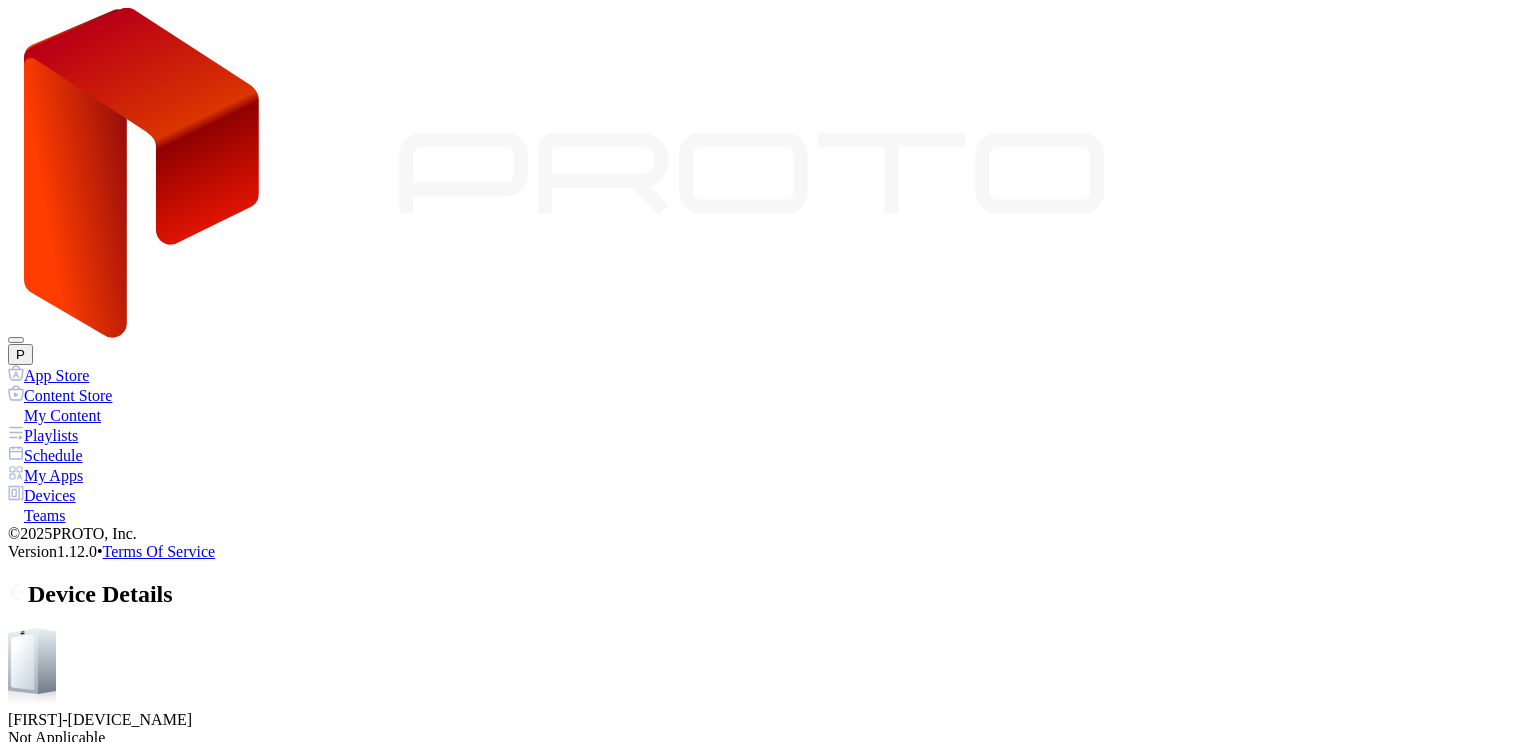 click on "Settings" at bounding box center (201, 844) 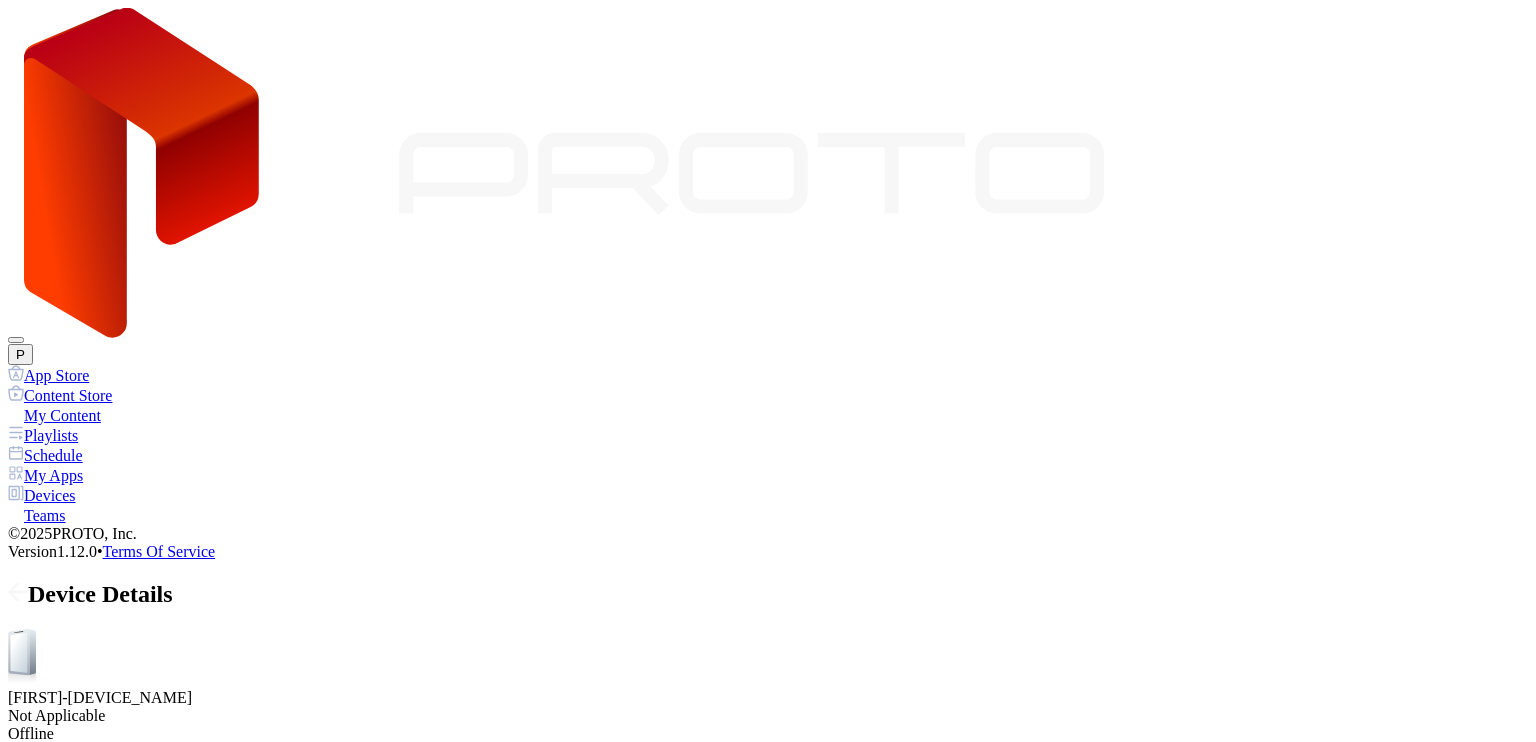 click on "Content" at bounding box center (39, 822) 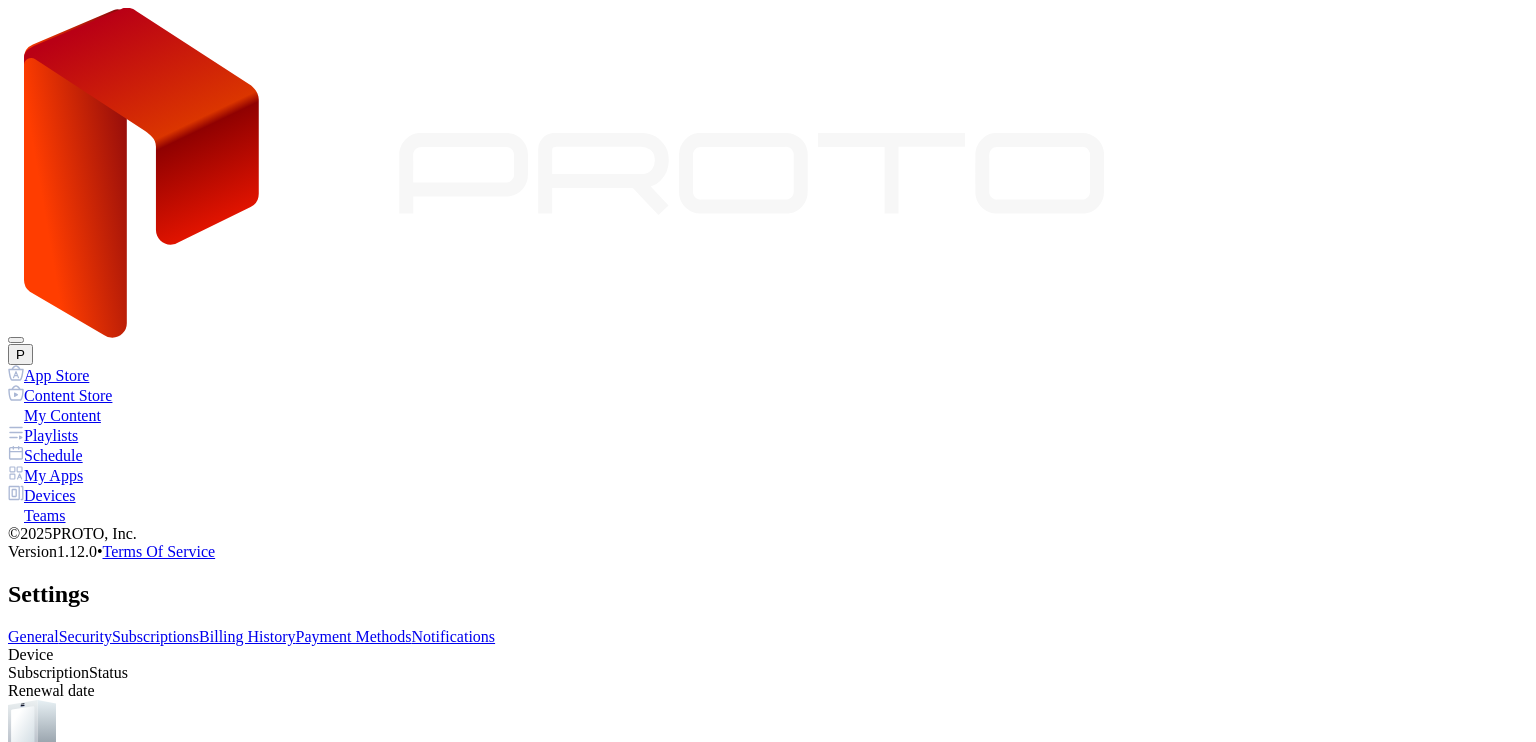 scroll, scrollTop: 132, scrollLeft: 0, axis: vertical 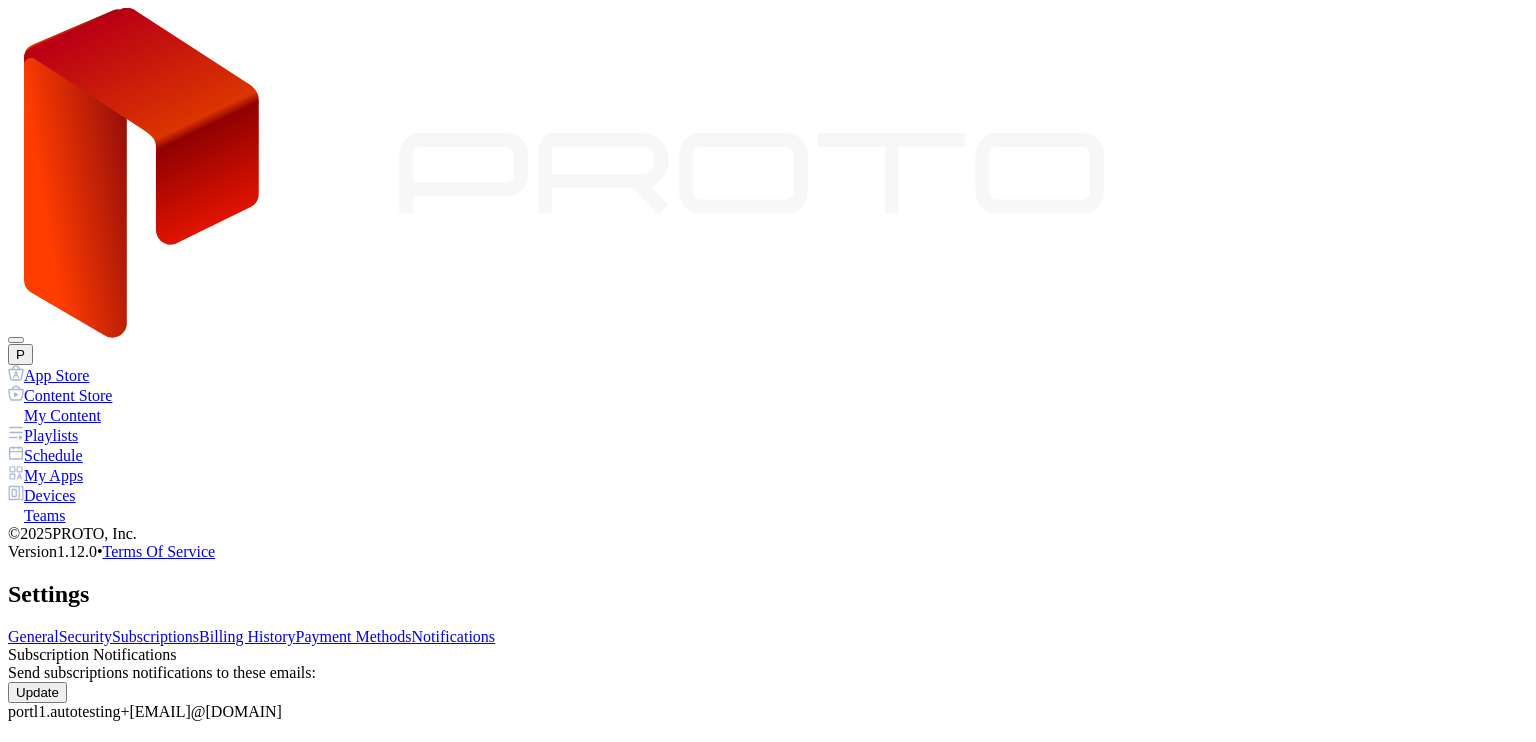 click on "Payment Methods" at bounding box center [354, 636] 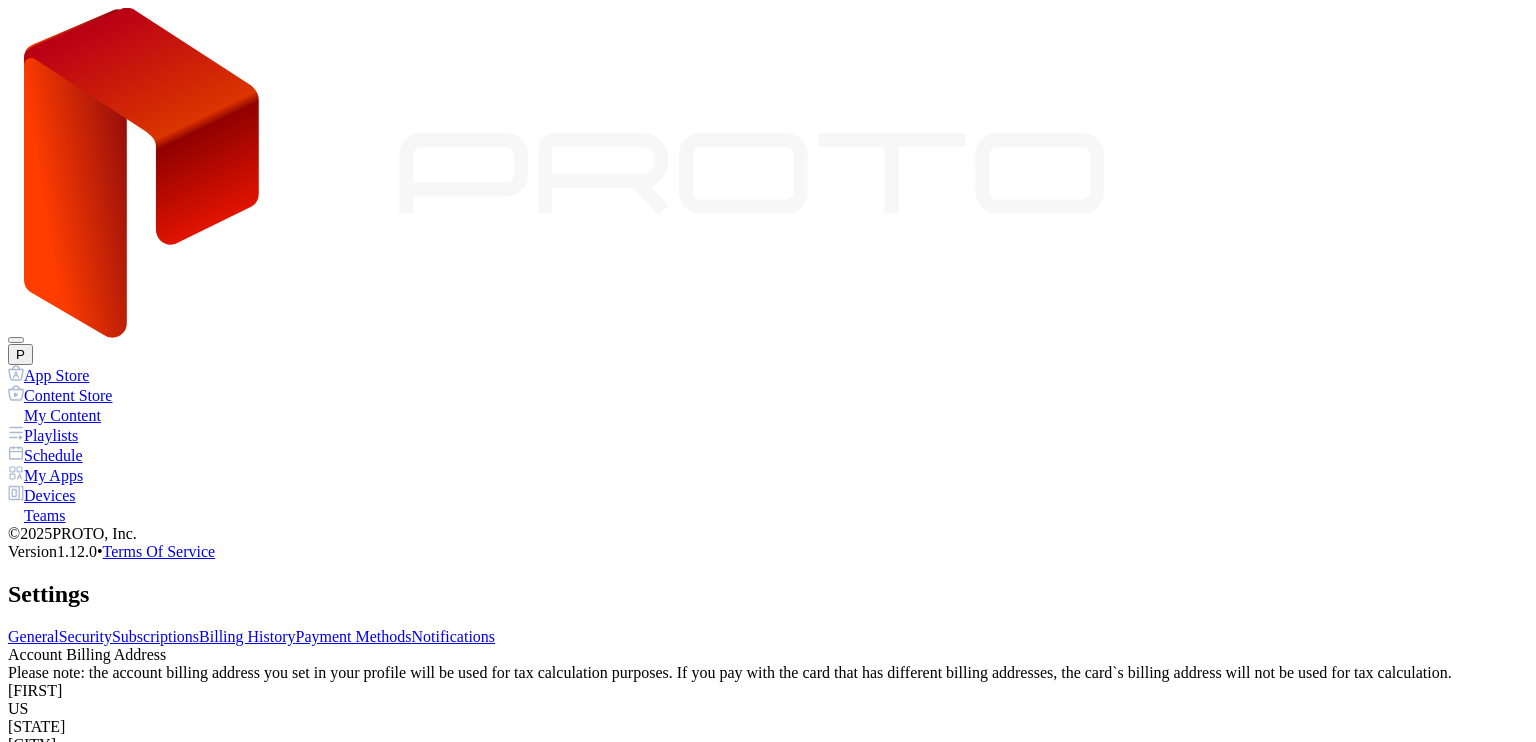click on "Billing History" at bounding box center (247, 636) 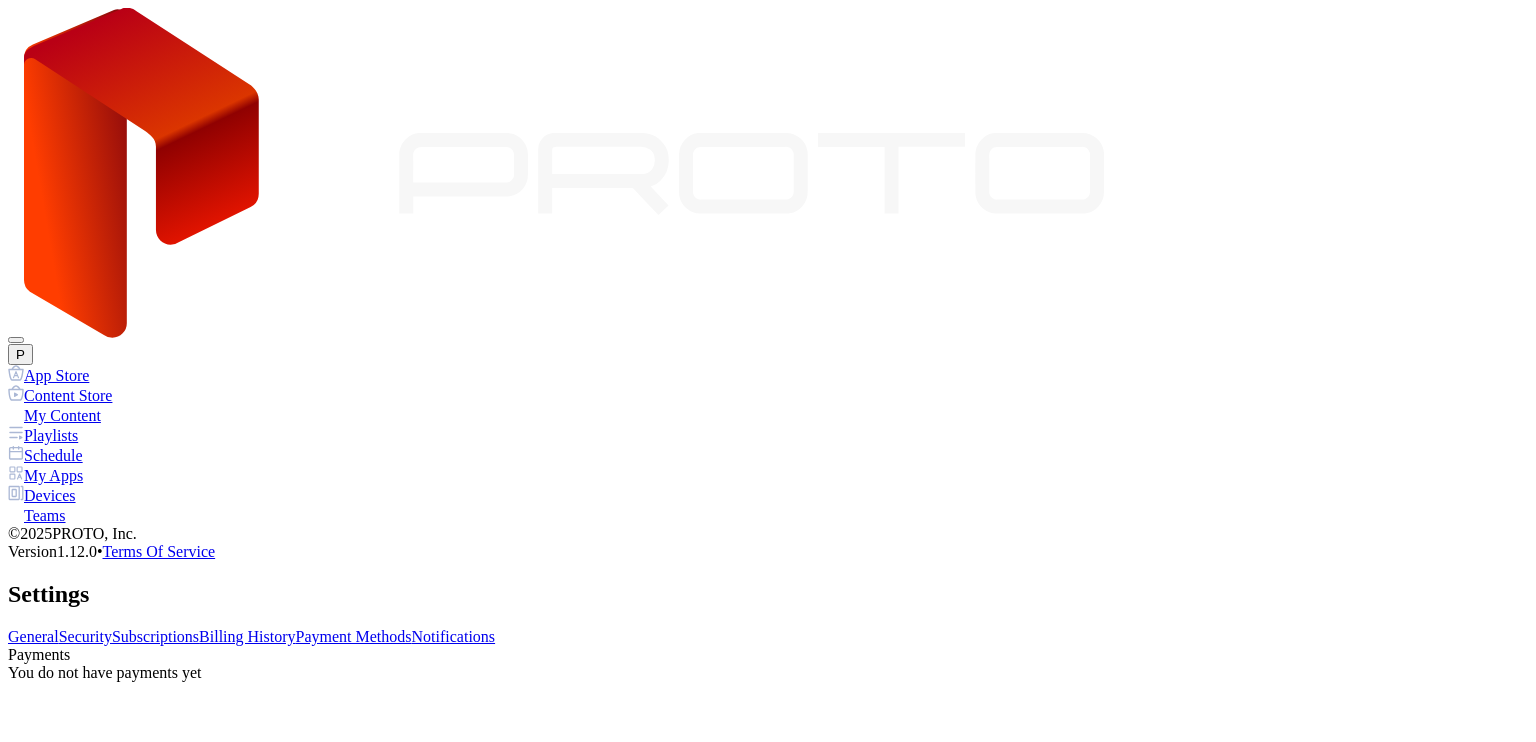 click on "Subscriptions" at bounding box center (155, 636) 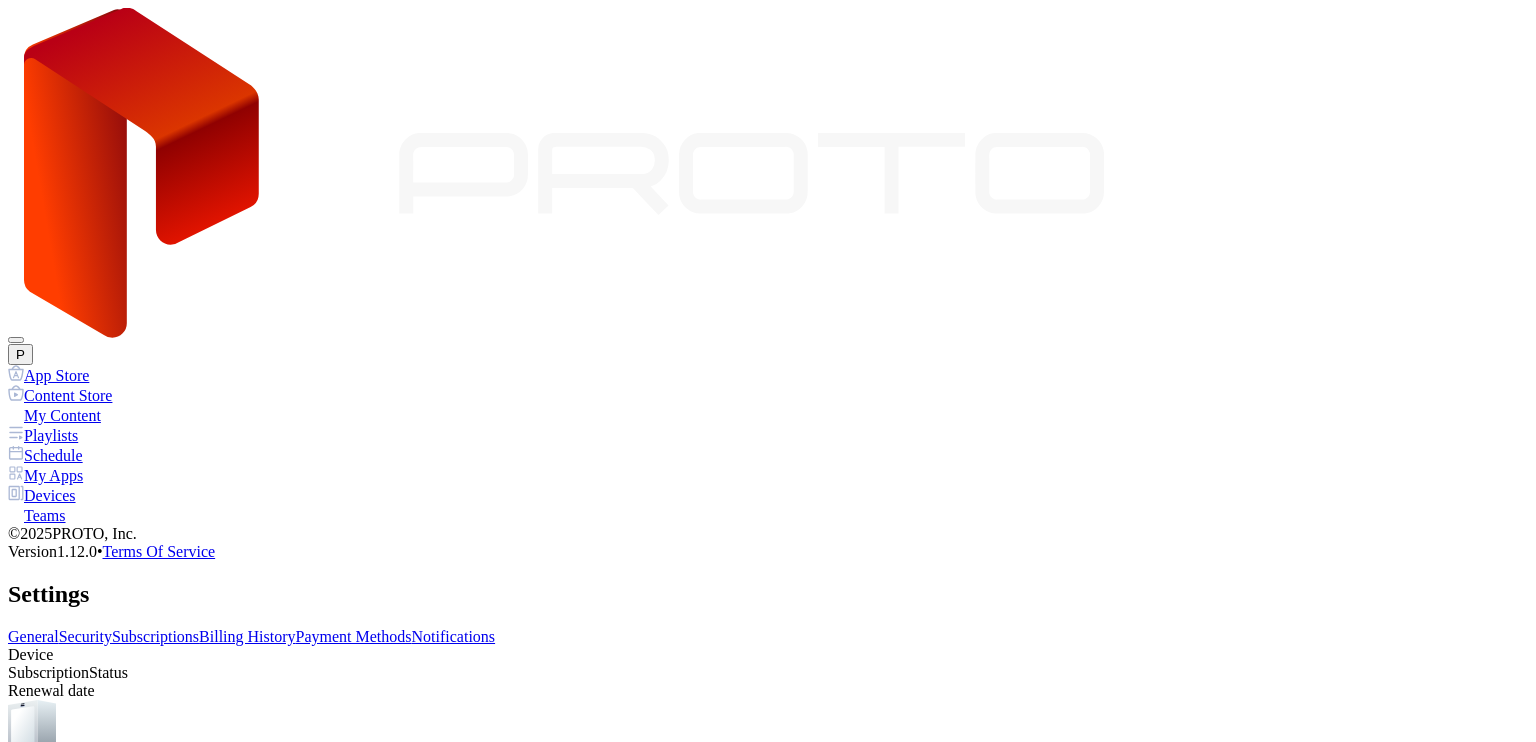 scroll, scrollTop: 132, scrollLeft: 0, axis: vertical 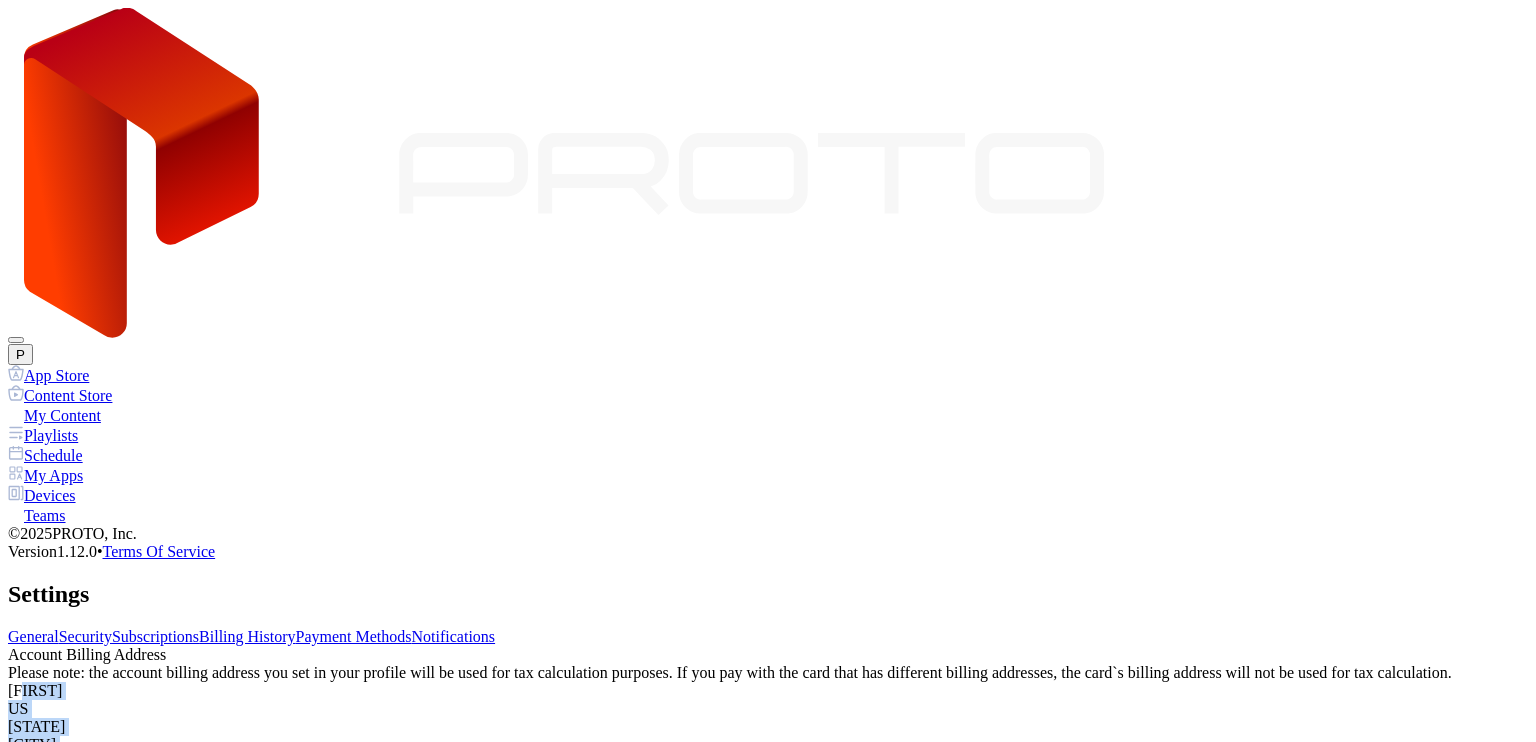 drag, startPoint x: 284, startPoint y: 343, endPoint x: 352, endPoint y: 515, distance: 184.95406 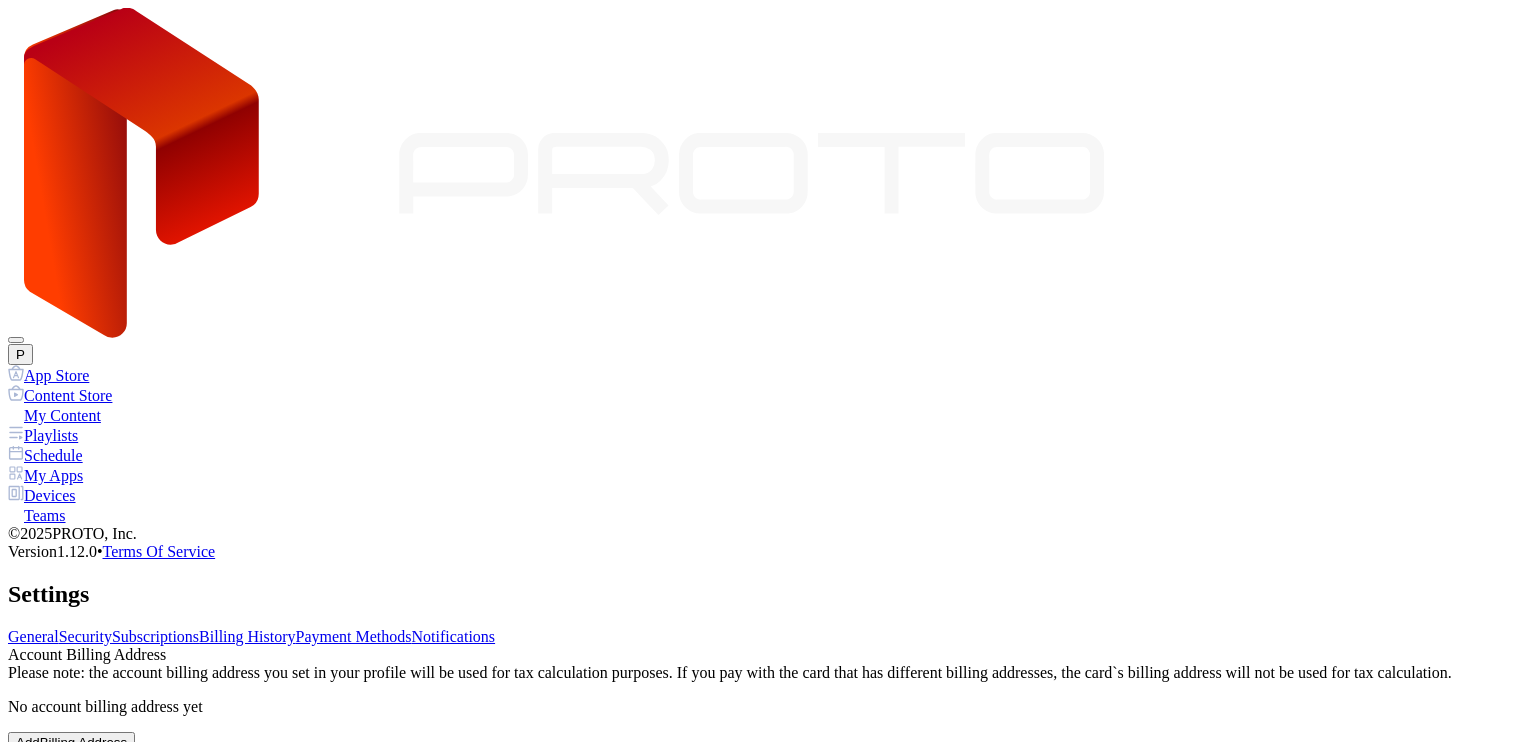 scroll, scrollTop: 0, scrollLeft: 0, axis: both 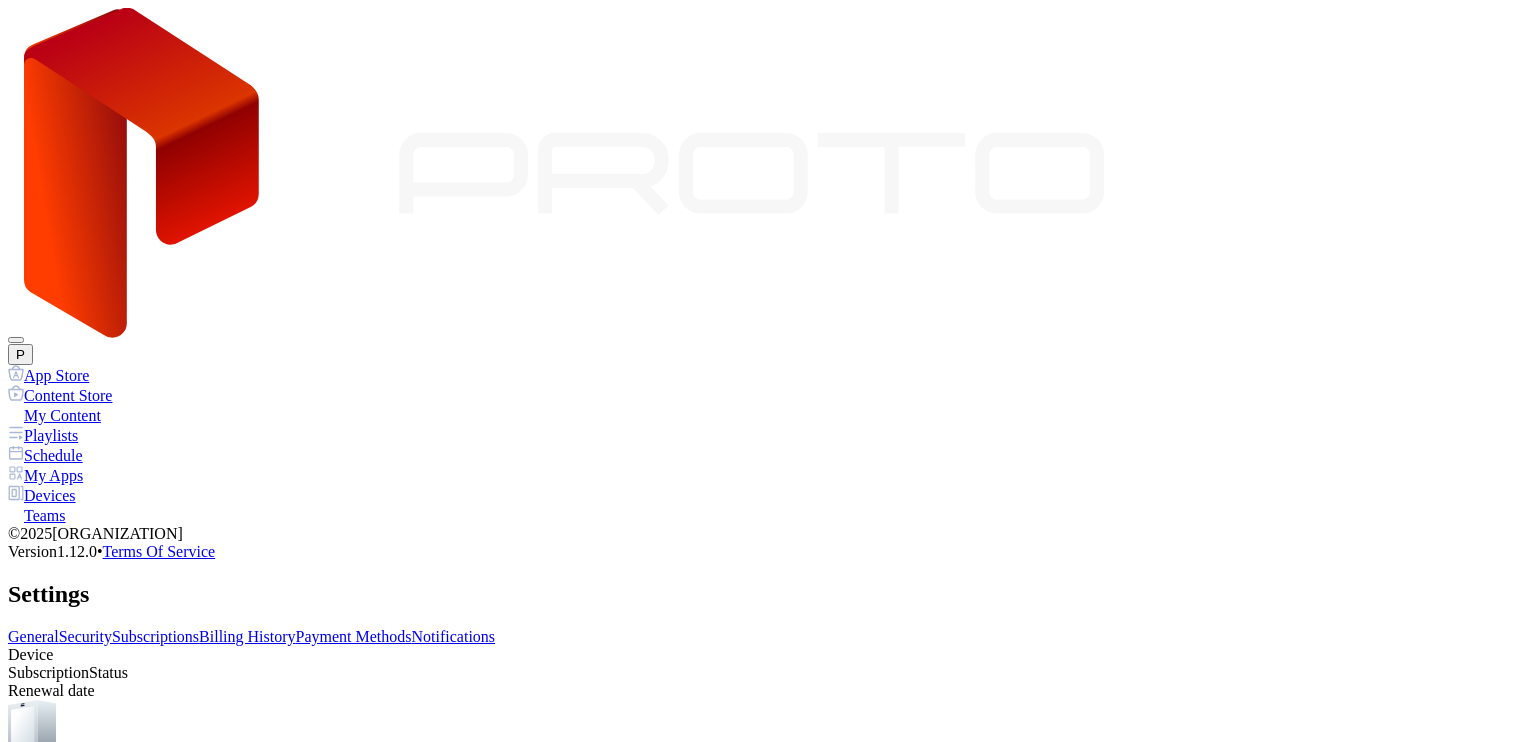click on "Payment Methods" at bounding box center (354, 636) 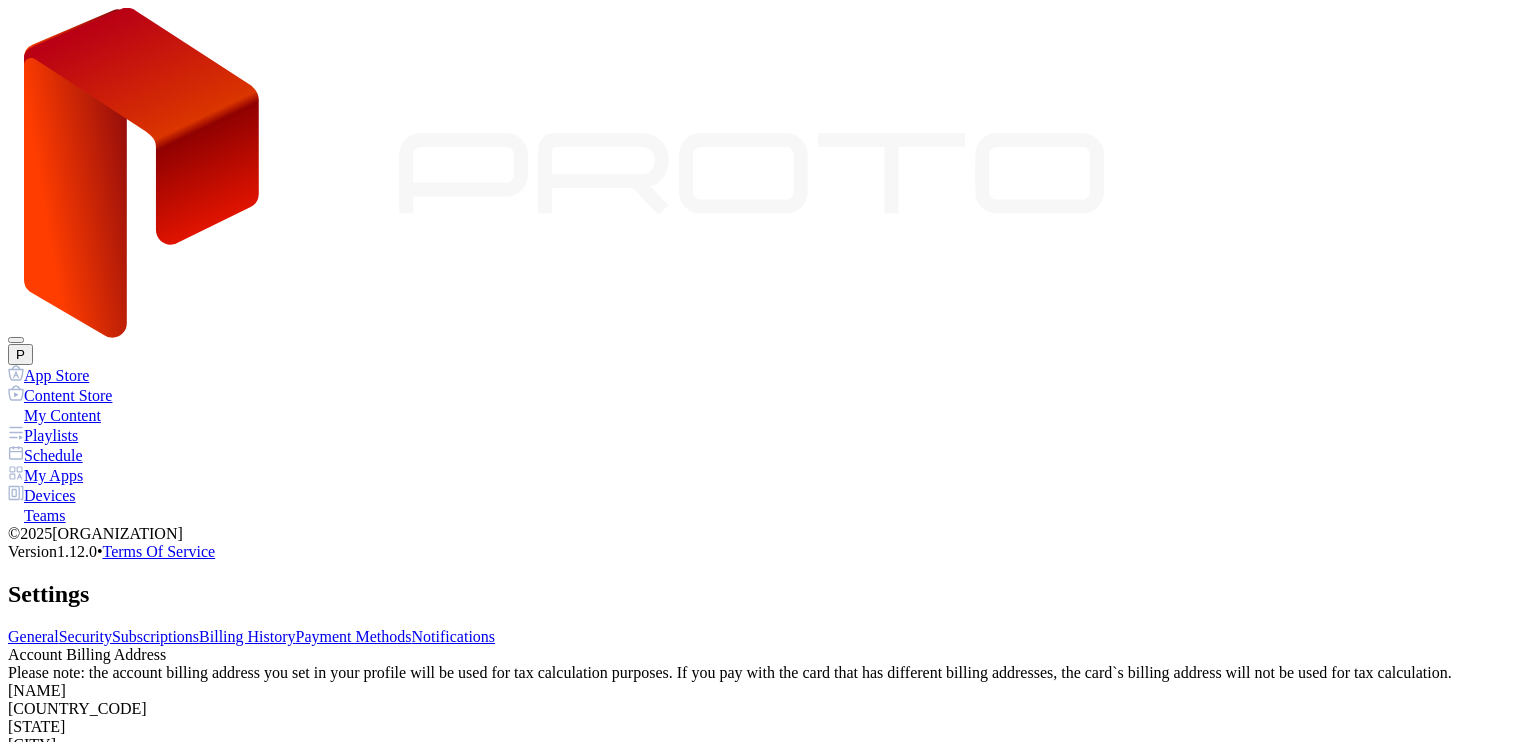 click on "Billing History" at bounding box center [247, 636] 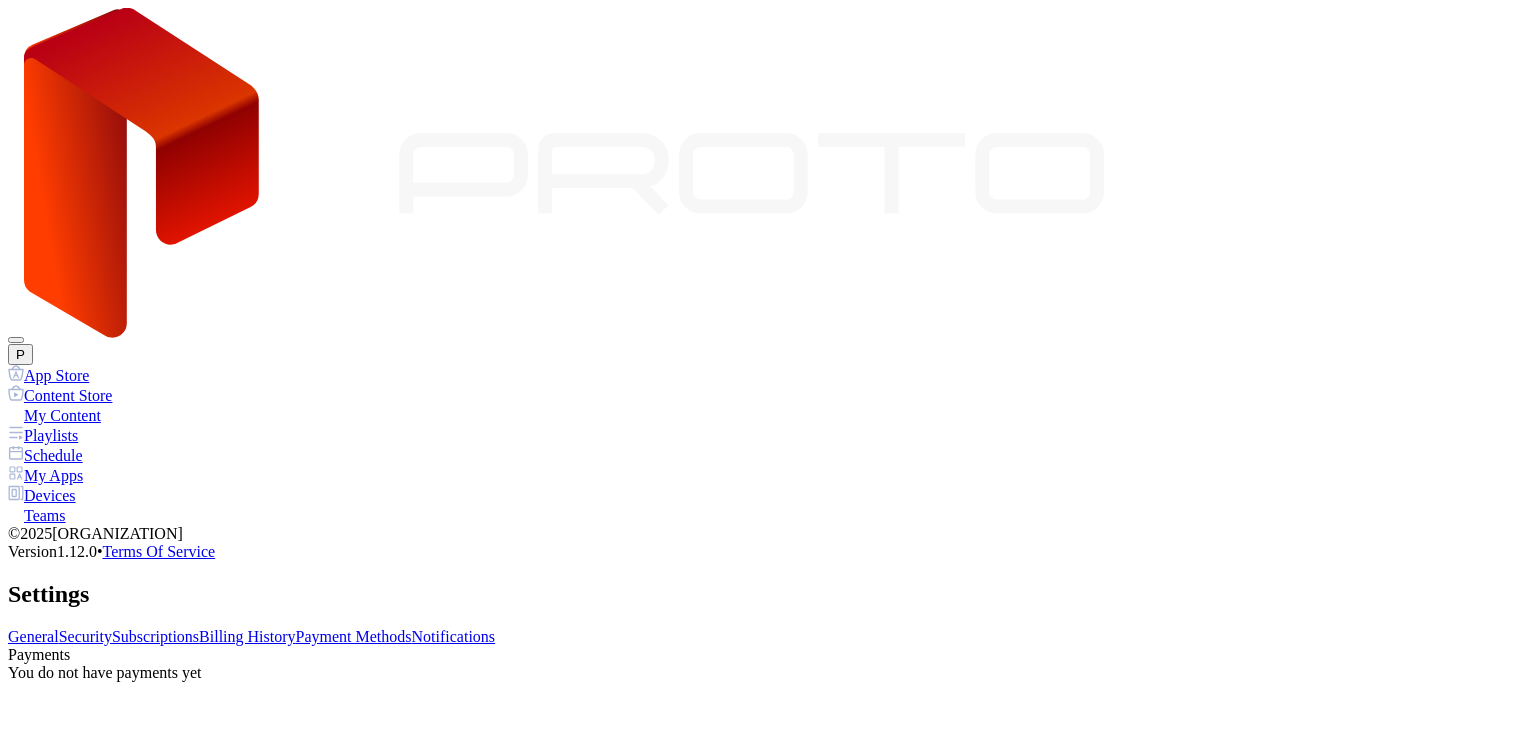 click on "Subscriptions" at bounding box center [155, 636] 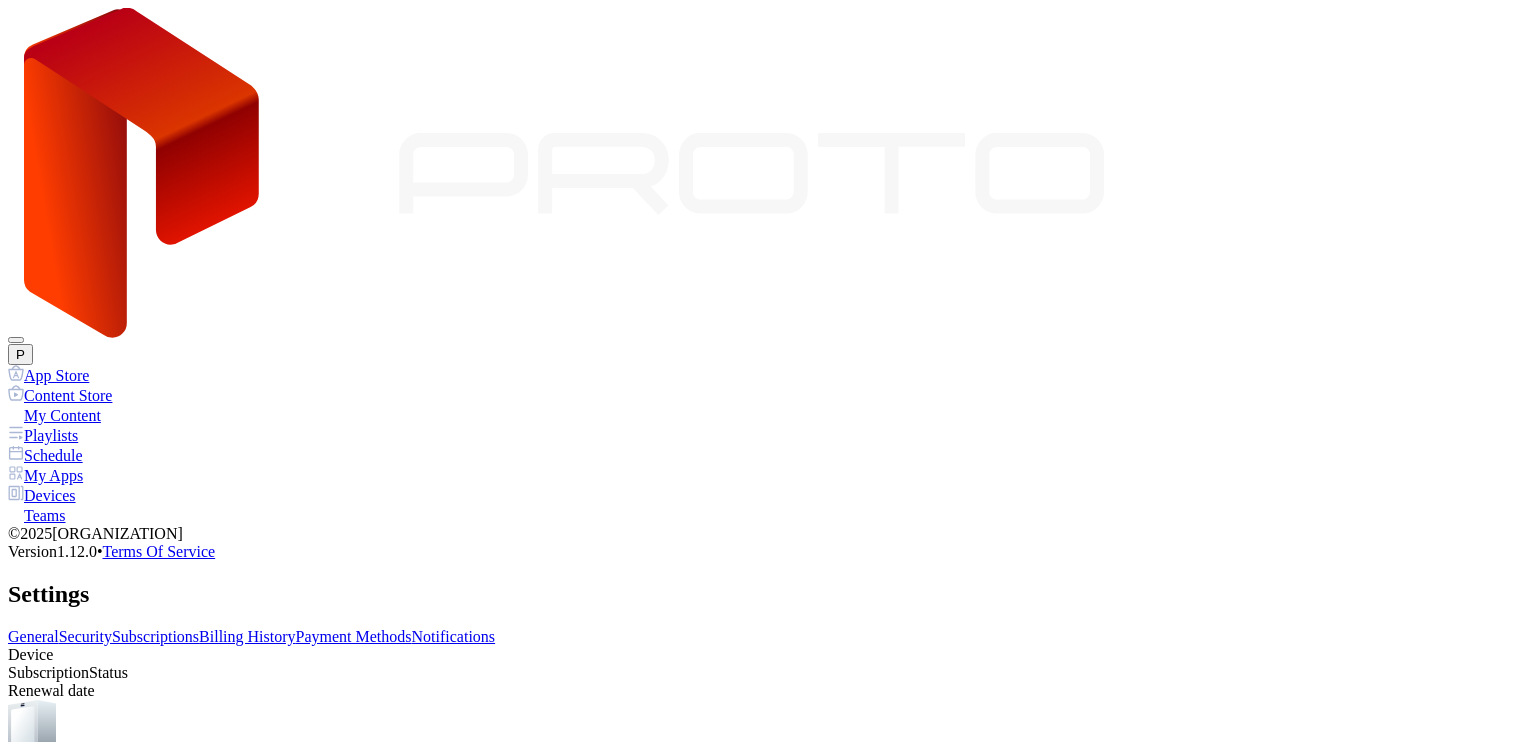 scroll, scrollTop: 132, scrollLeft: 0, axis: vertical 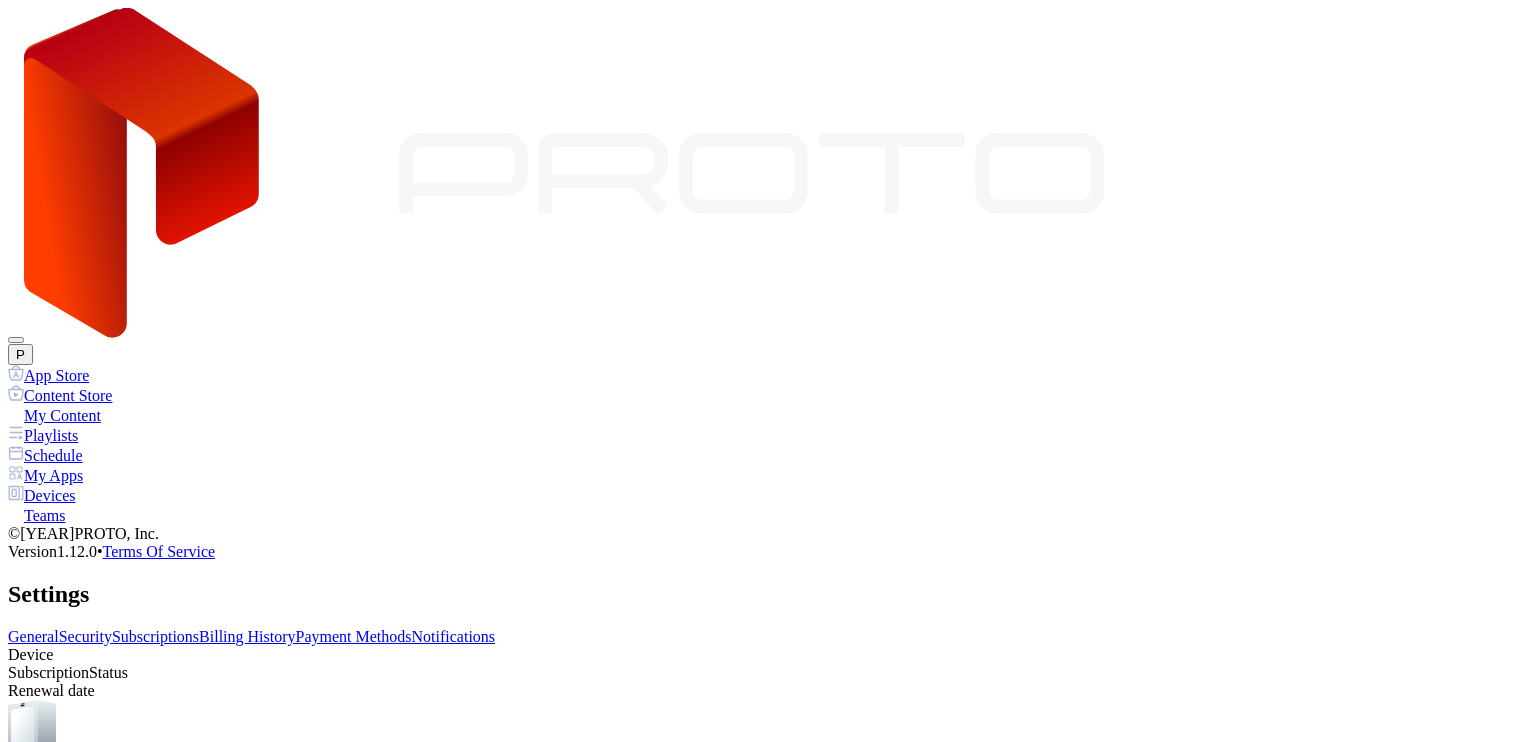click on "Billing History" at bounding box center [247, 636] 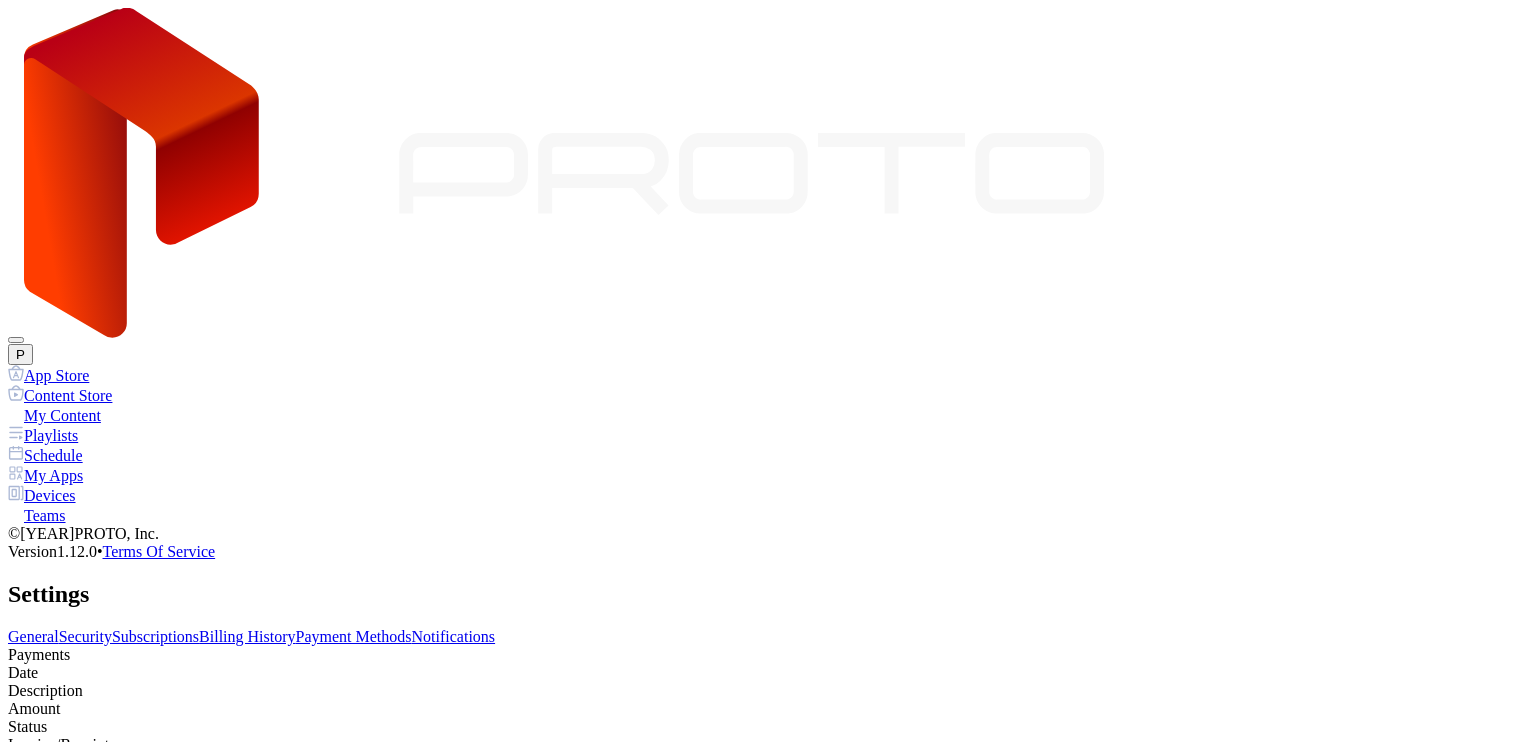 click on "Payment Methods" at bounding box center [354, 636] 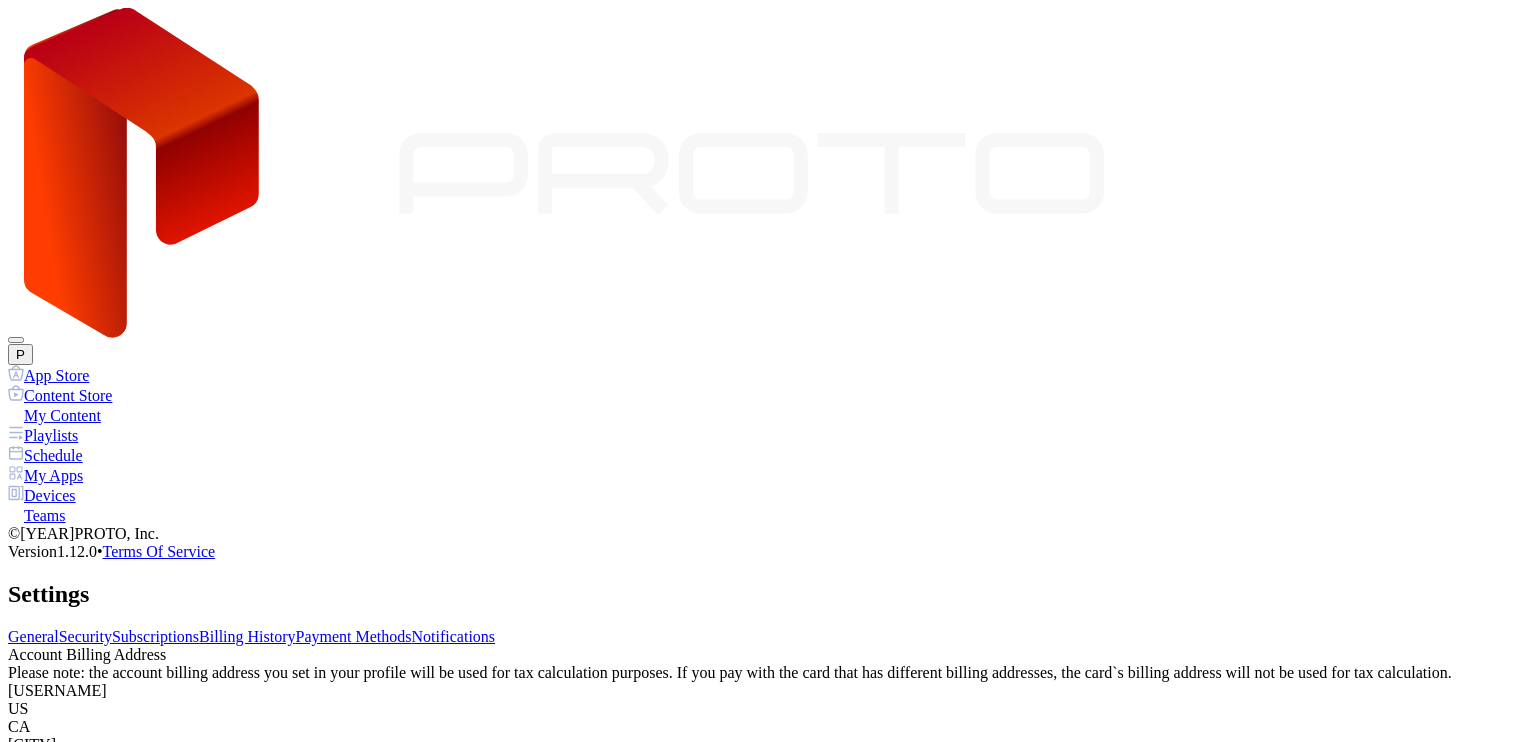 click on "Billing History" at bounding box center [247, 636] 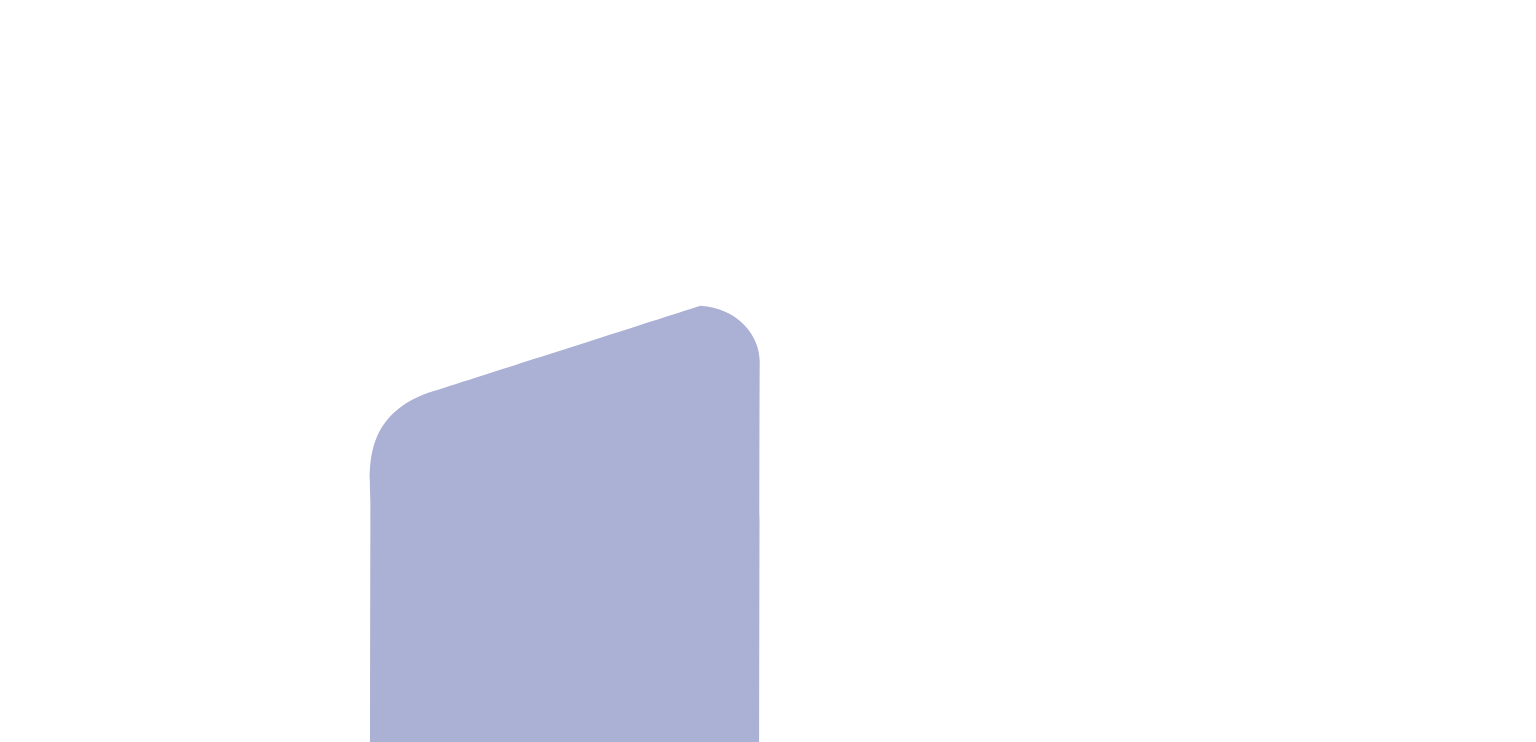 scroll, scrollTop: 0, scrollLeft: 0, axis: both 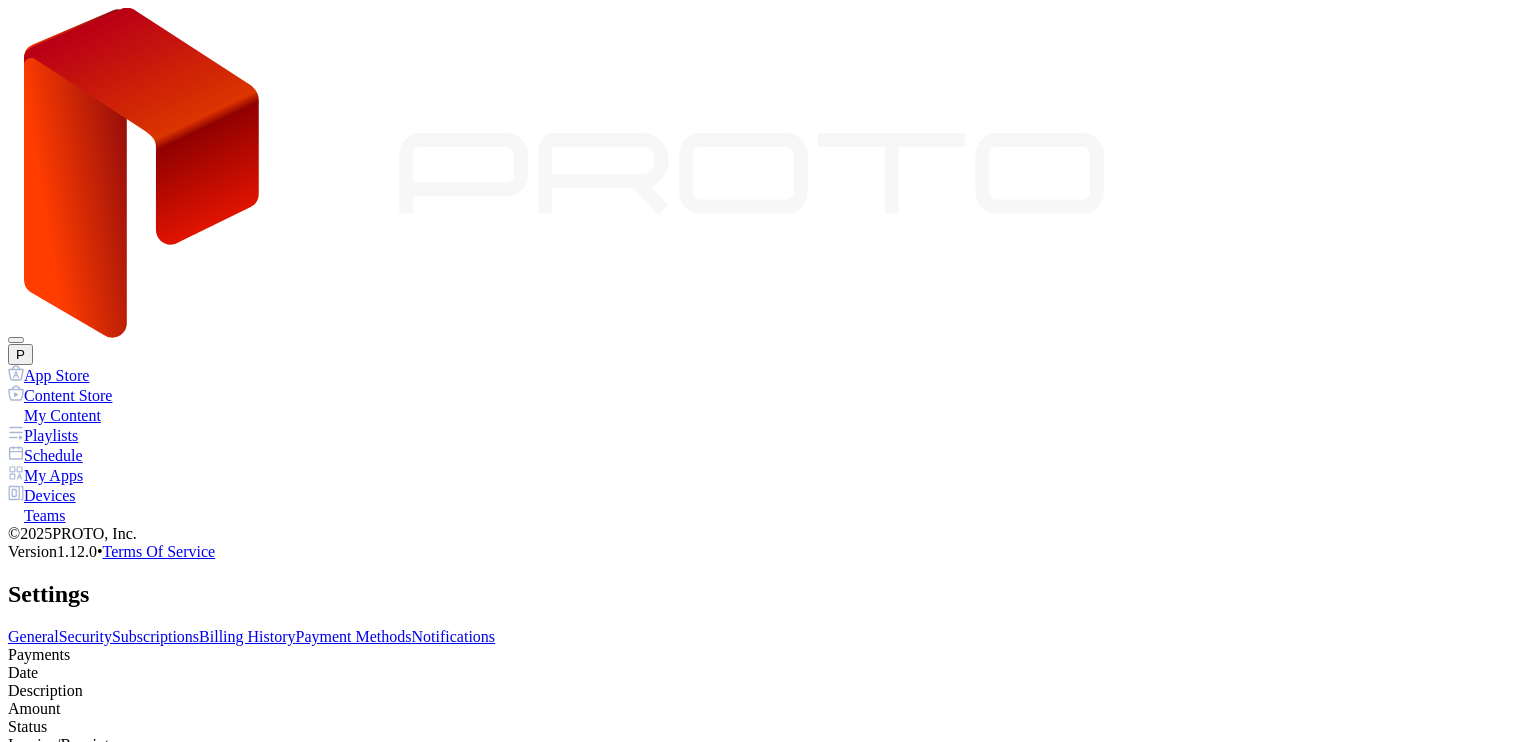 click on "Payment Methods" at bounding box center (354, 636) 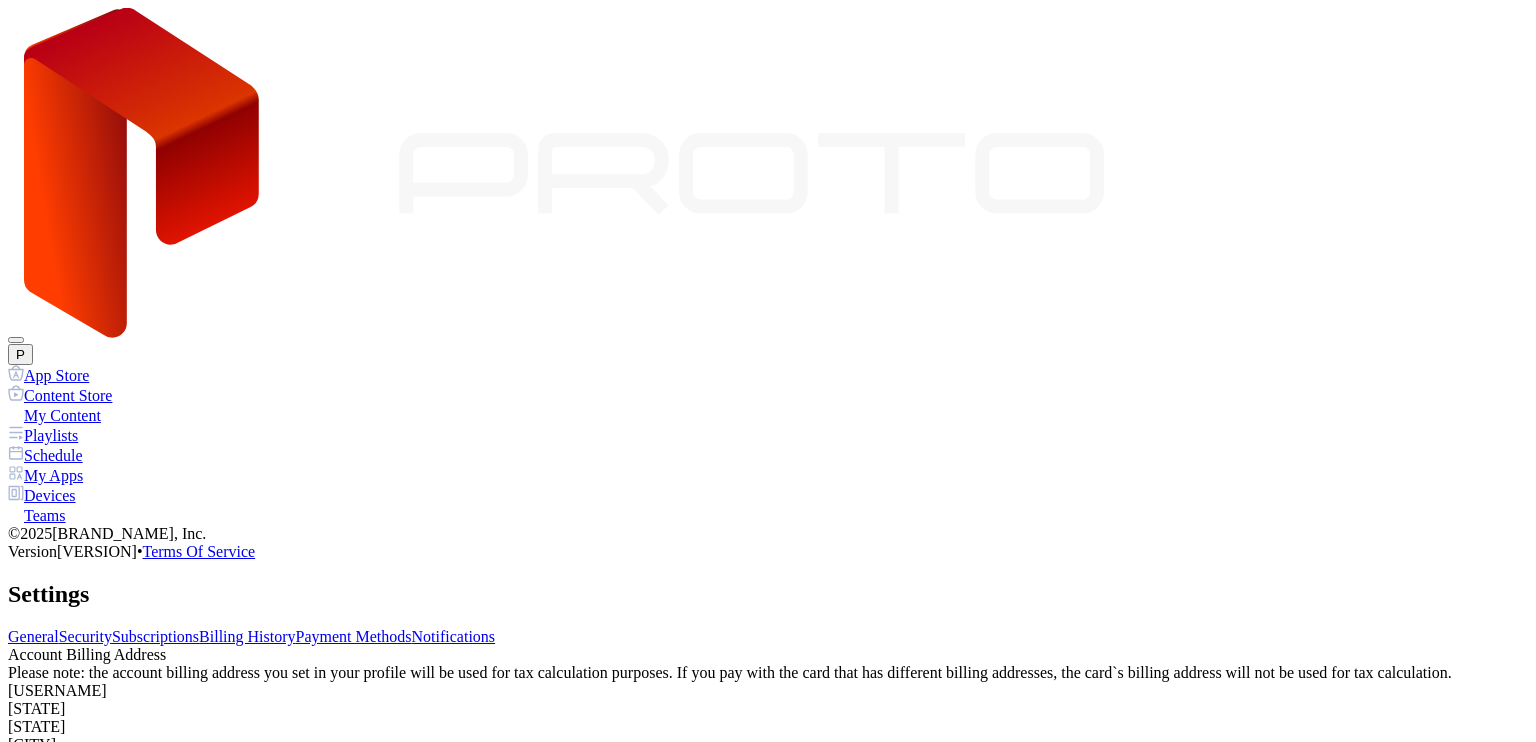 scroll, scrollTop: 0, scrollLeft: 0, axis: both 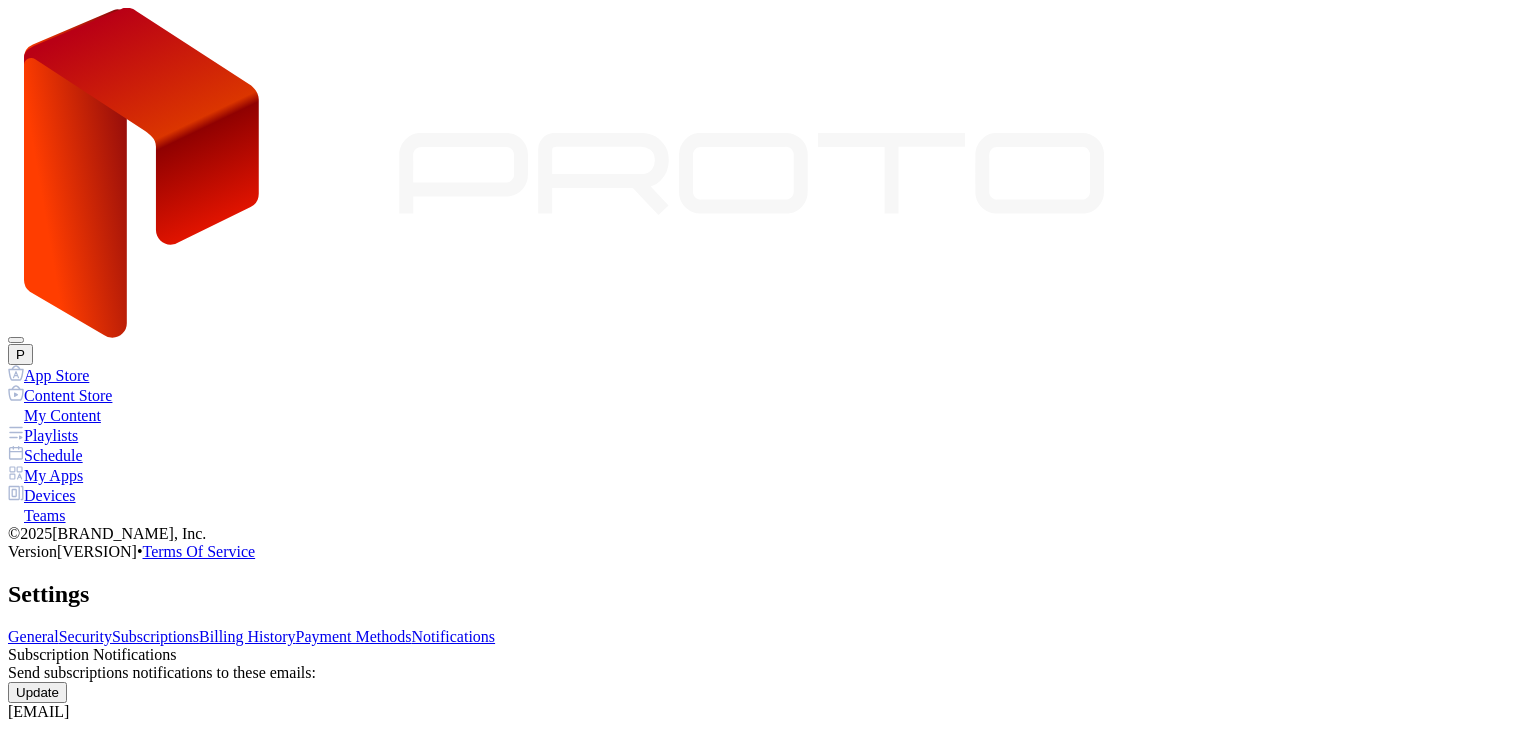 click on "General Security Subscriptions Billing History Payment Methods Notifications" at bounding box center [768, 637] 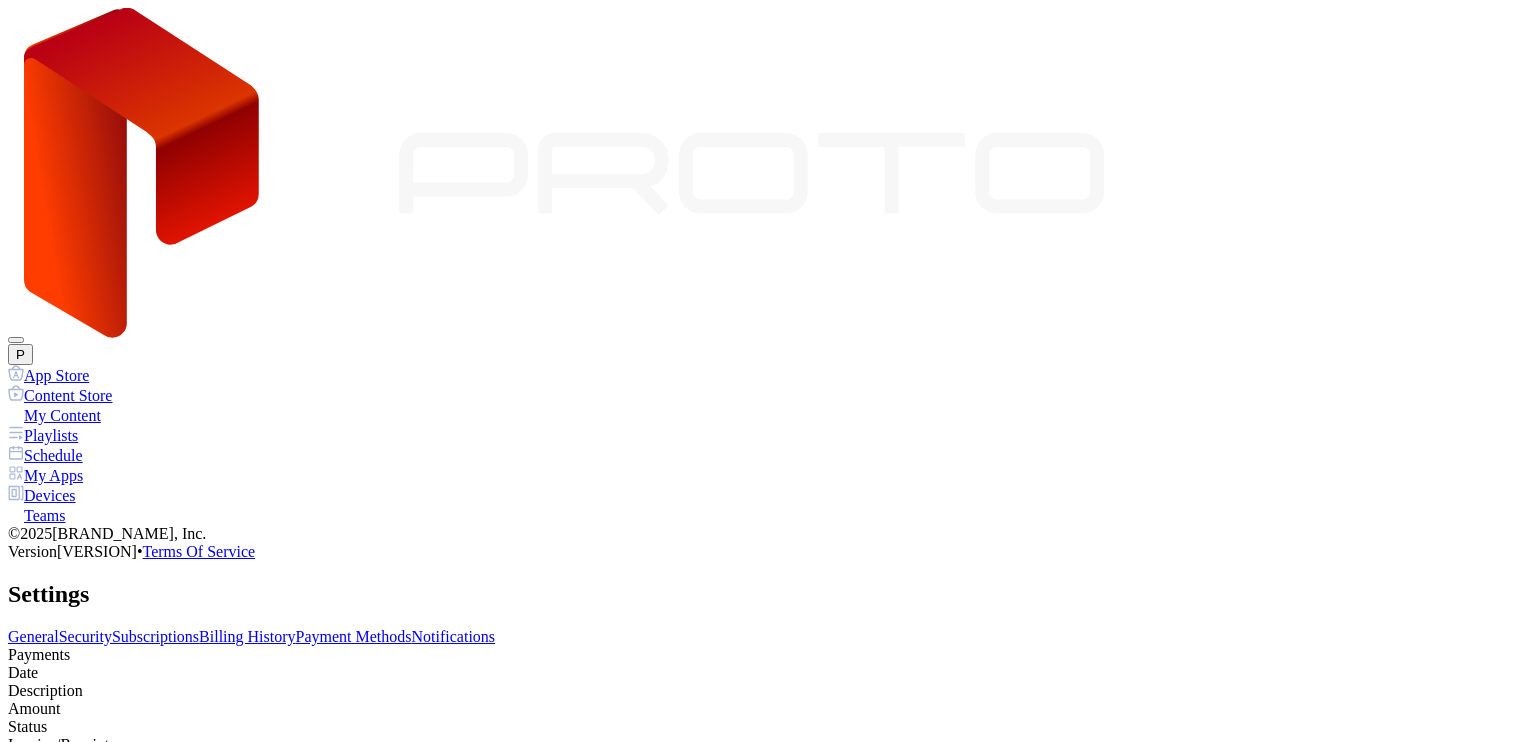 click at bounding box center [768, 853] 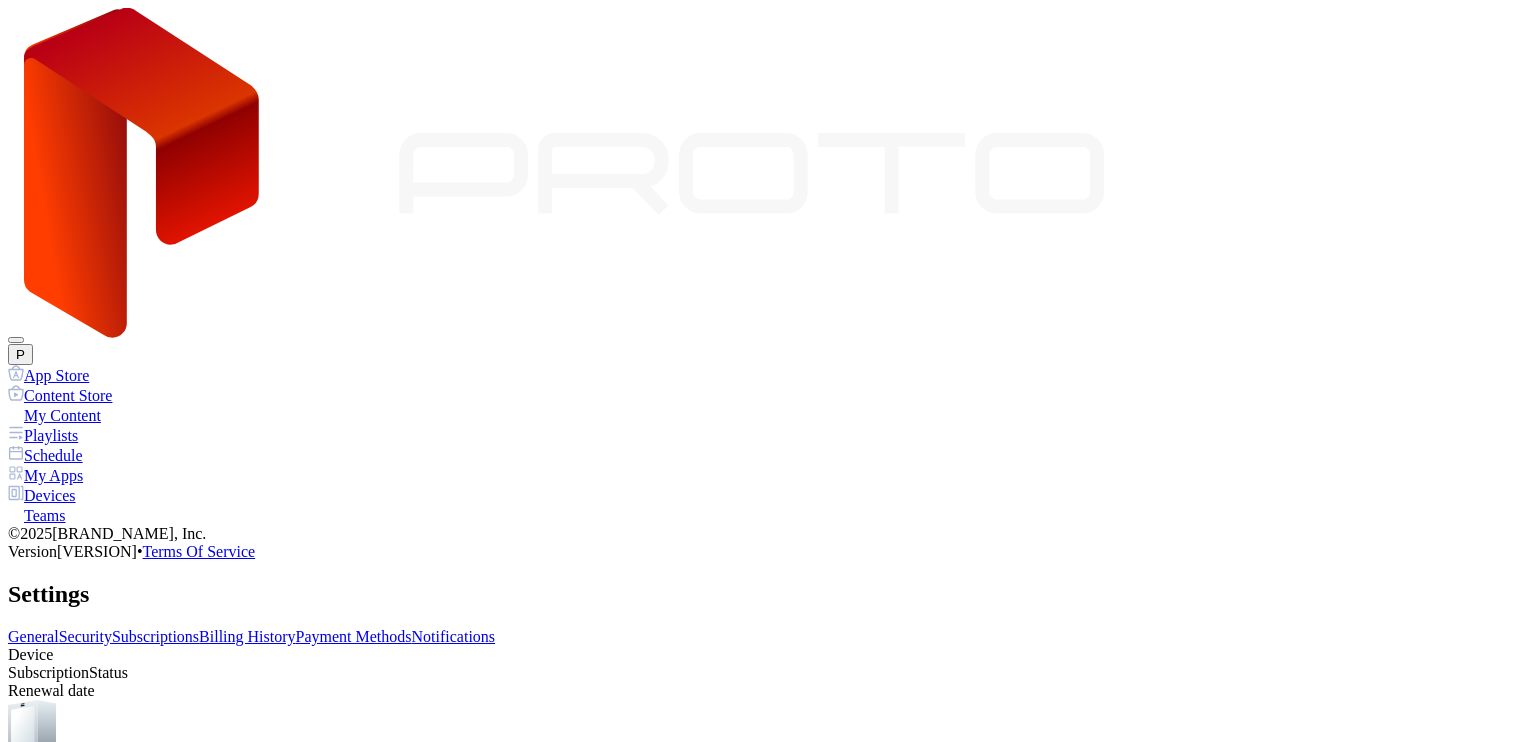 scroll, scrollTop: 132, scrollLeft: 0, axis: vertical 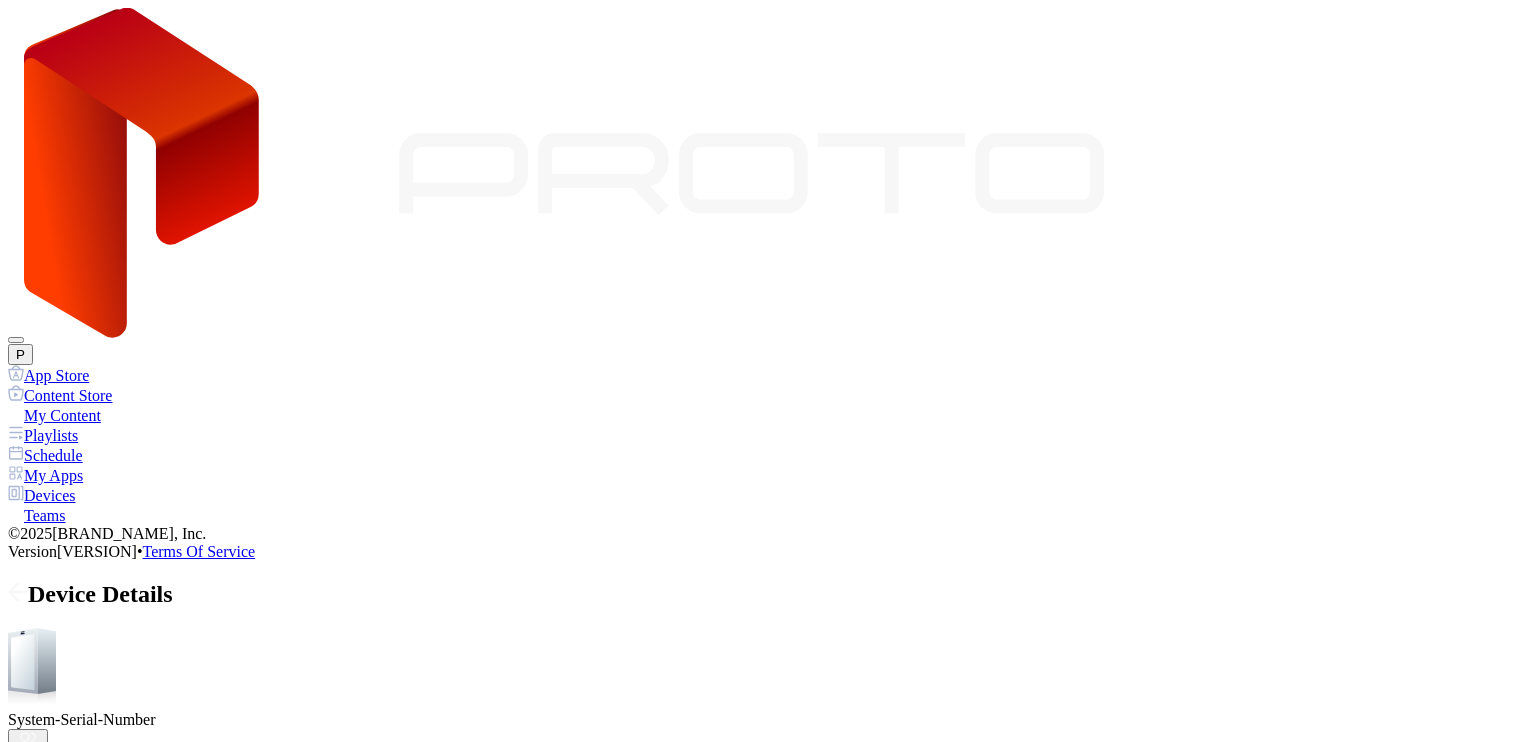 click at bounding box center (25, 748) 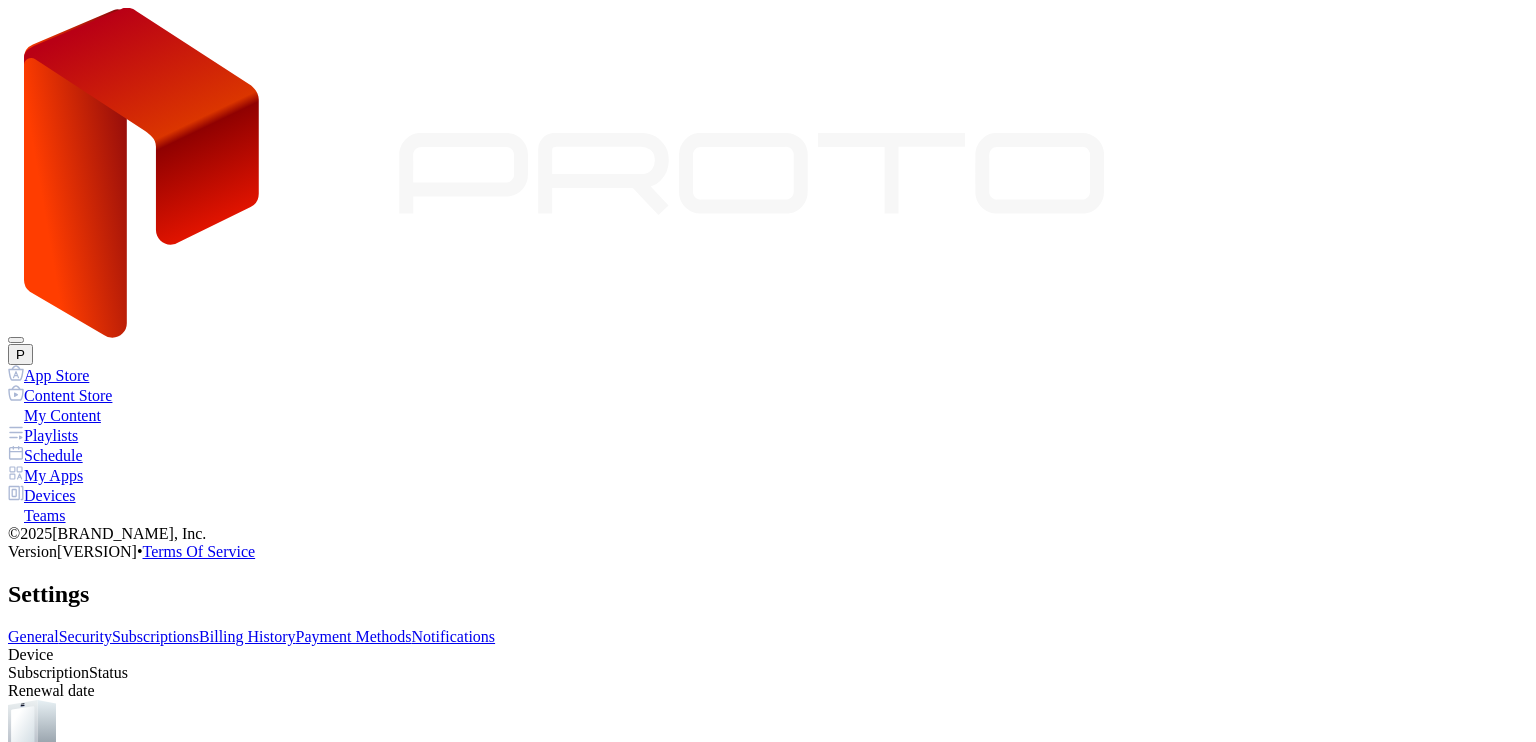 scroll, scrollTop: 132, scrollLeft: 0, axis: vertical 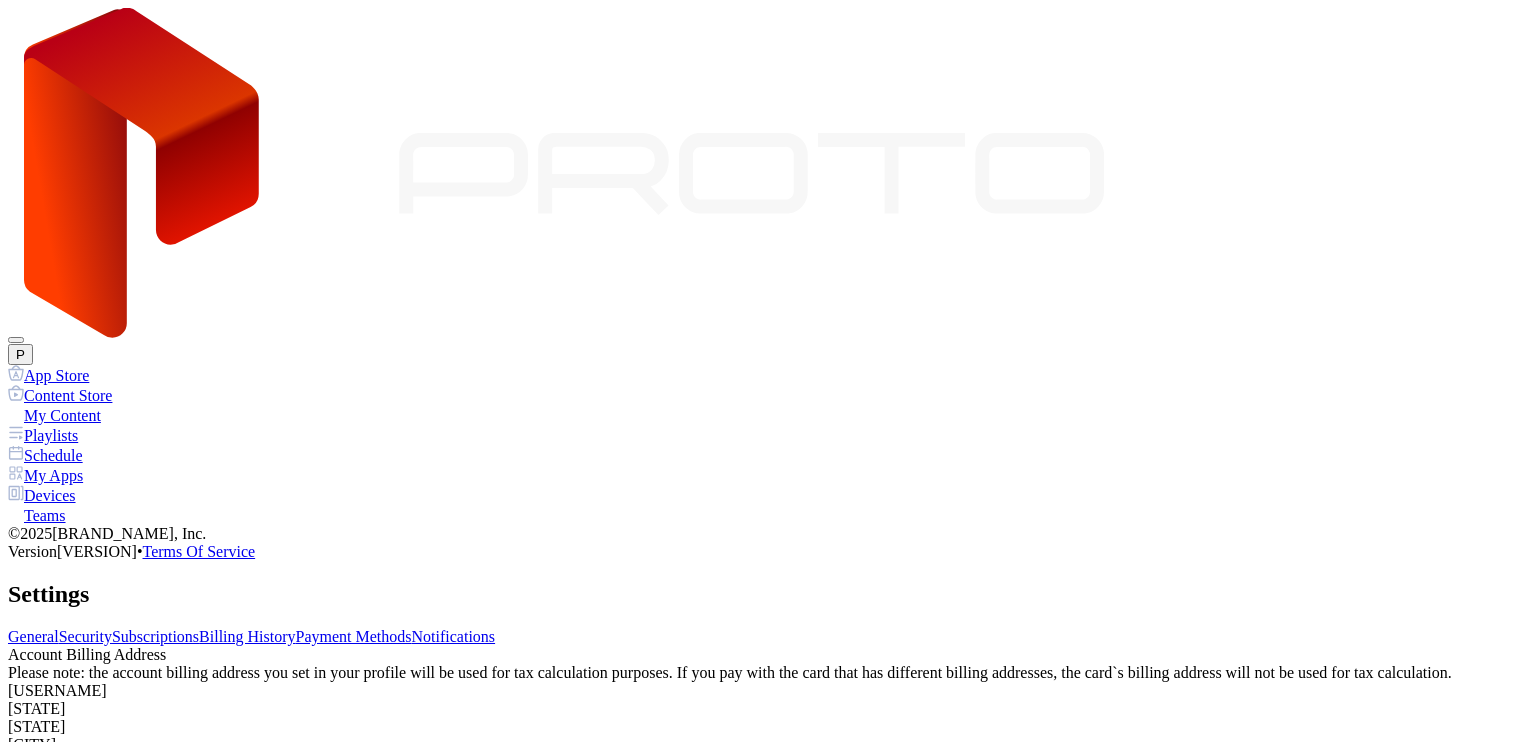click on "Notifications" at bounding box center [454, 636] 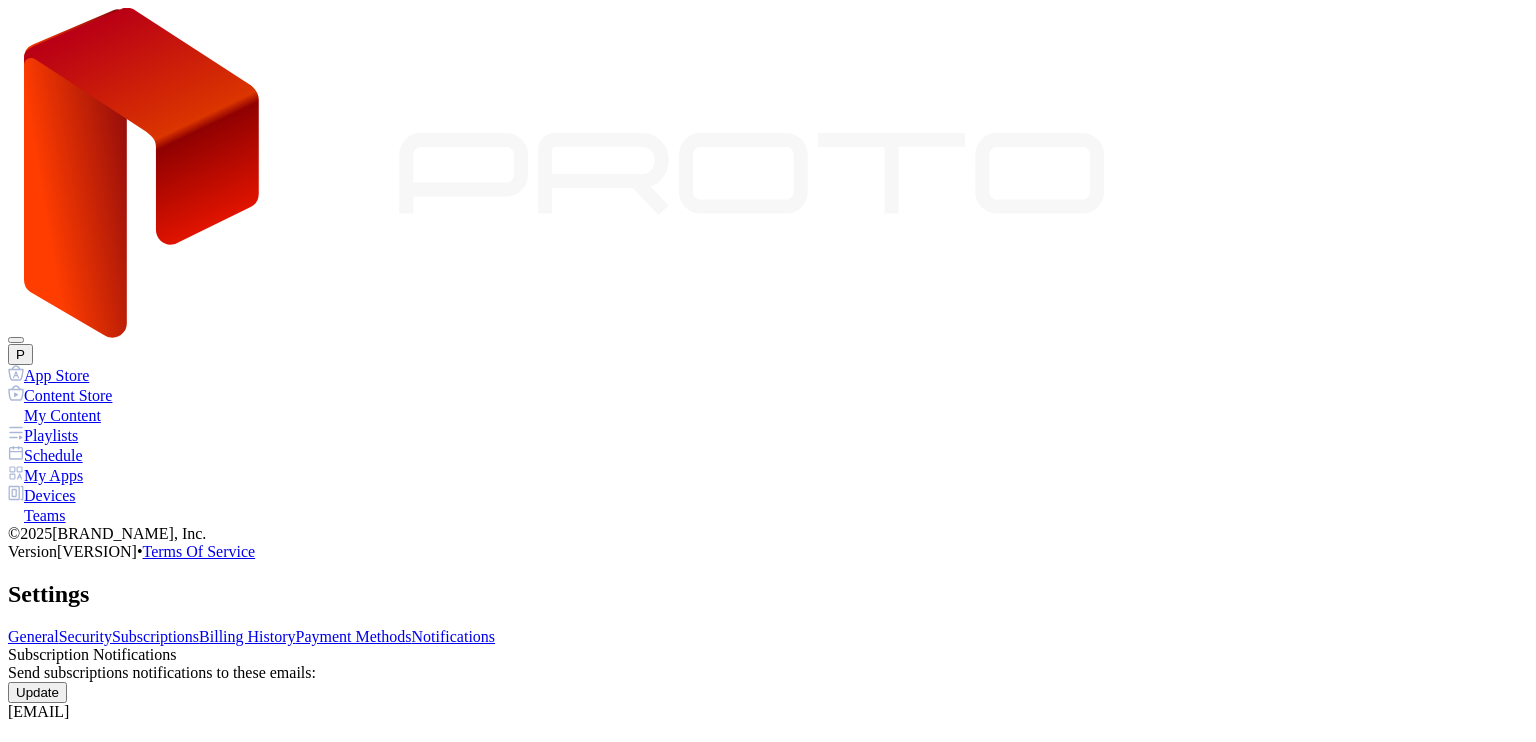 click on "Payment Methods" at bounding box center [354, 636] 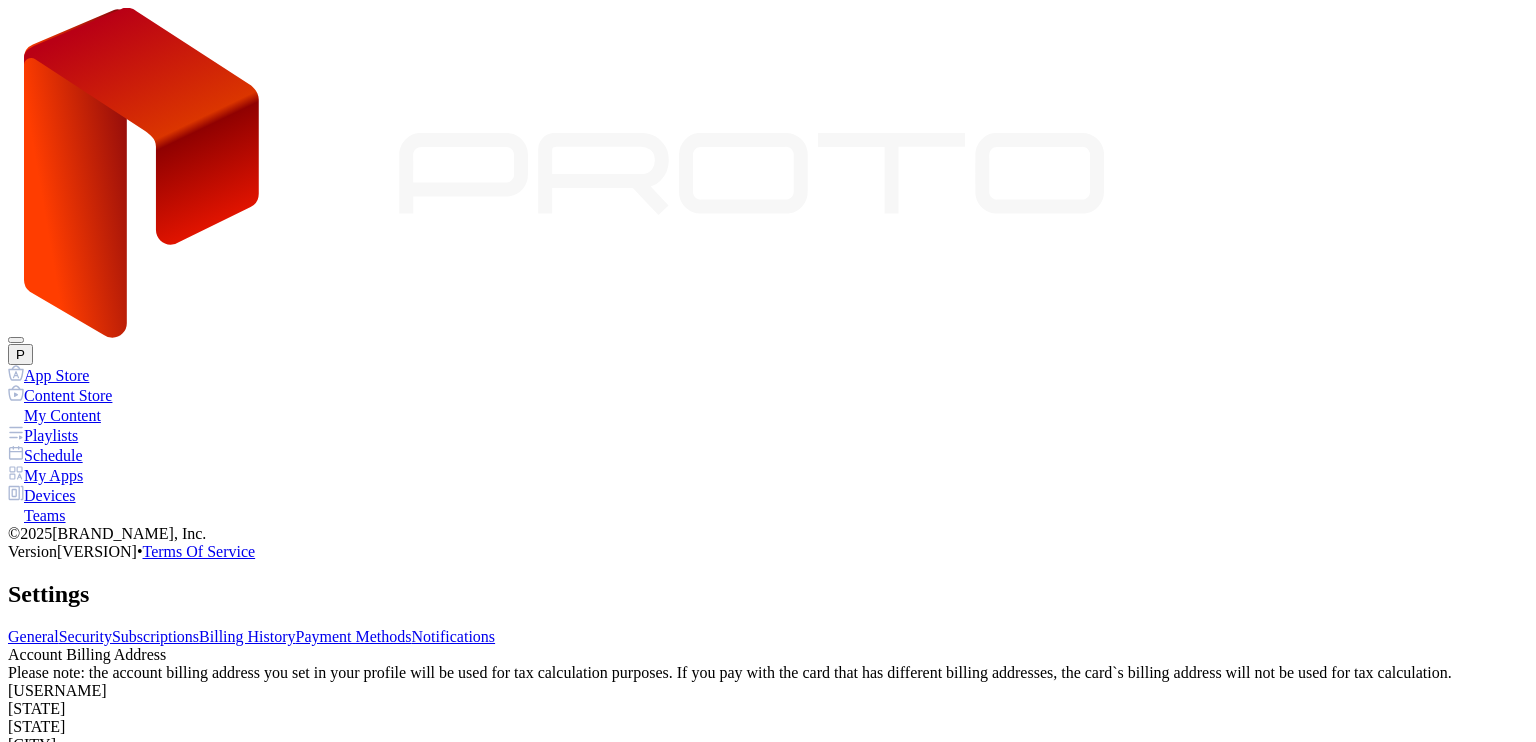 click on "Billing History" at bounding box center [247, 636] 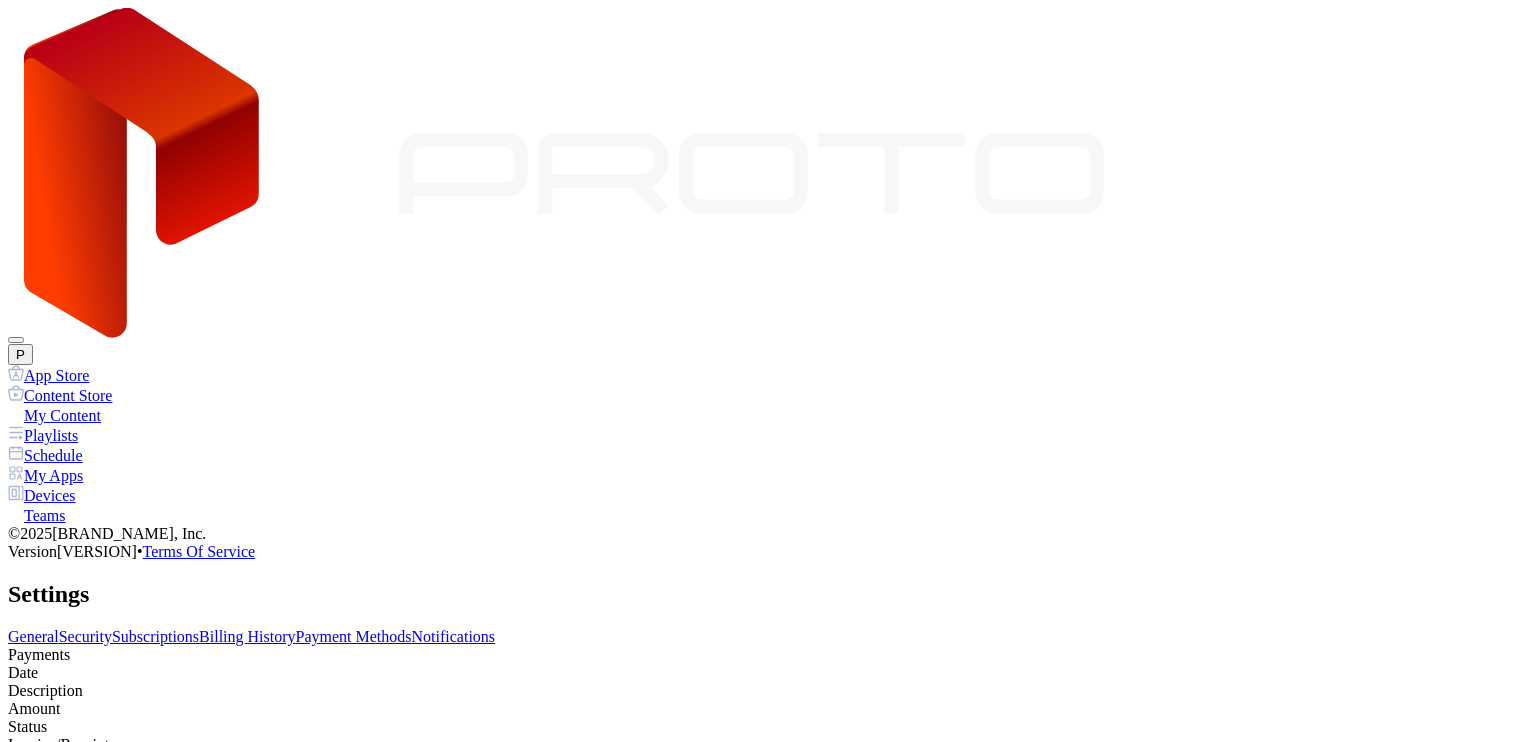 click on "5555  USD  (tax included)" at bounding box center (768, 808) 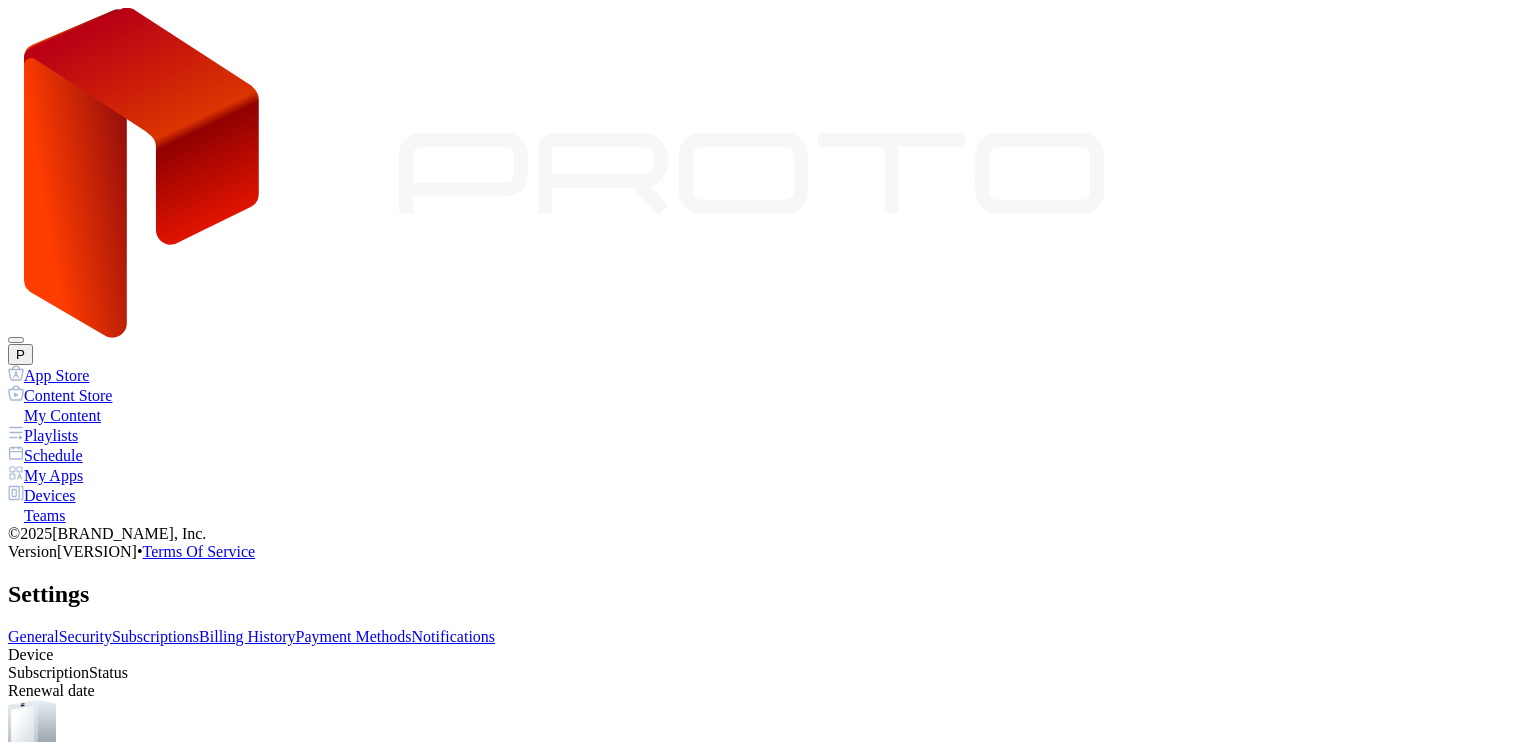 scroll, scrollTop: 132, scrollLeft: 0, axis: vertical 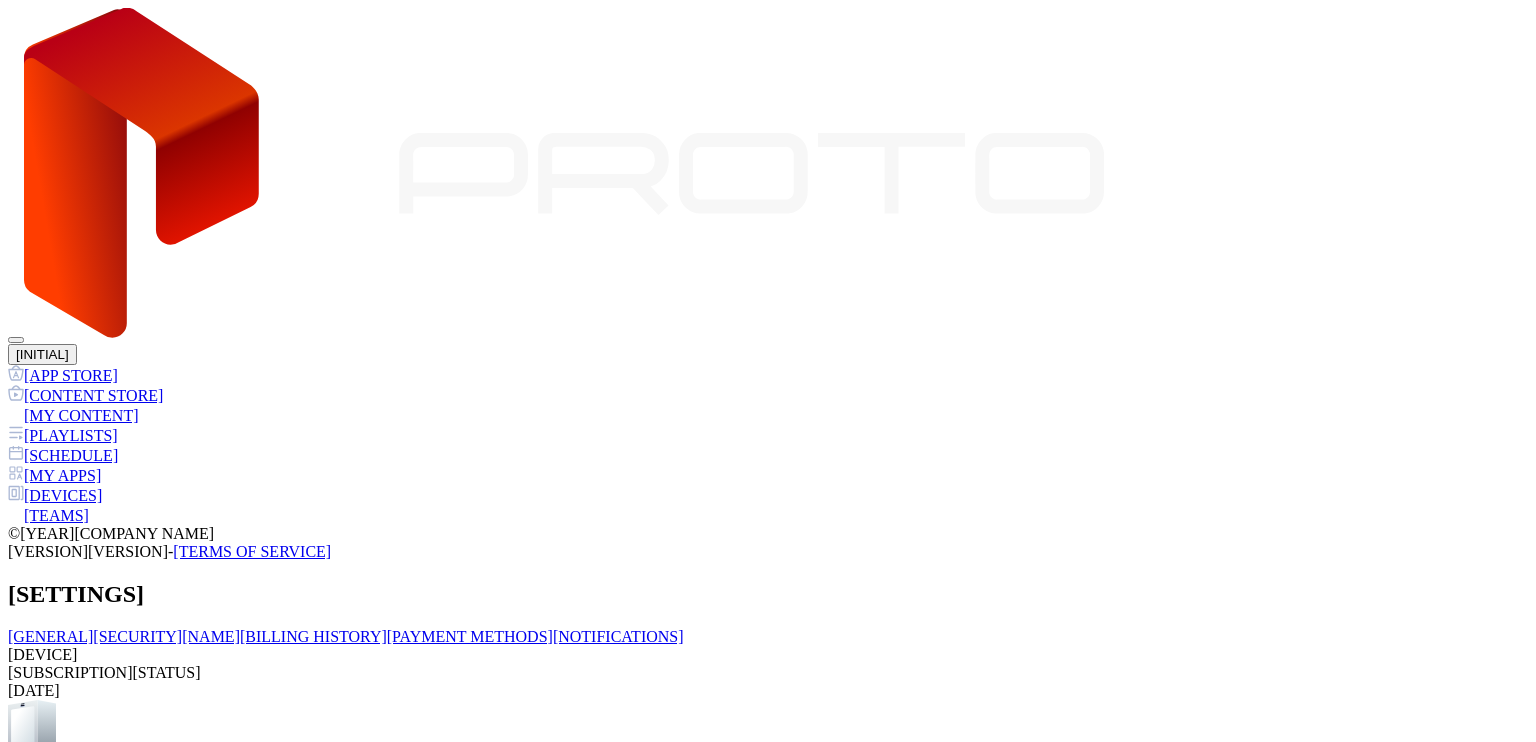 click on "[DATE]" at bounding box center [768, 846] 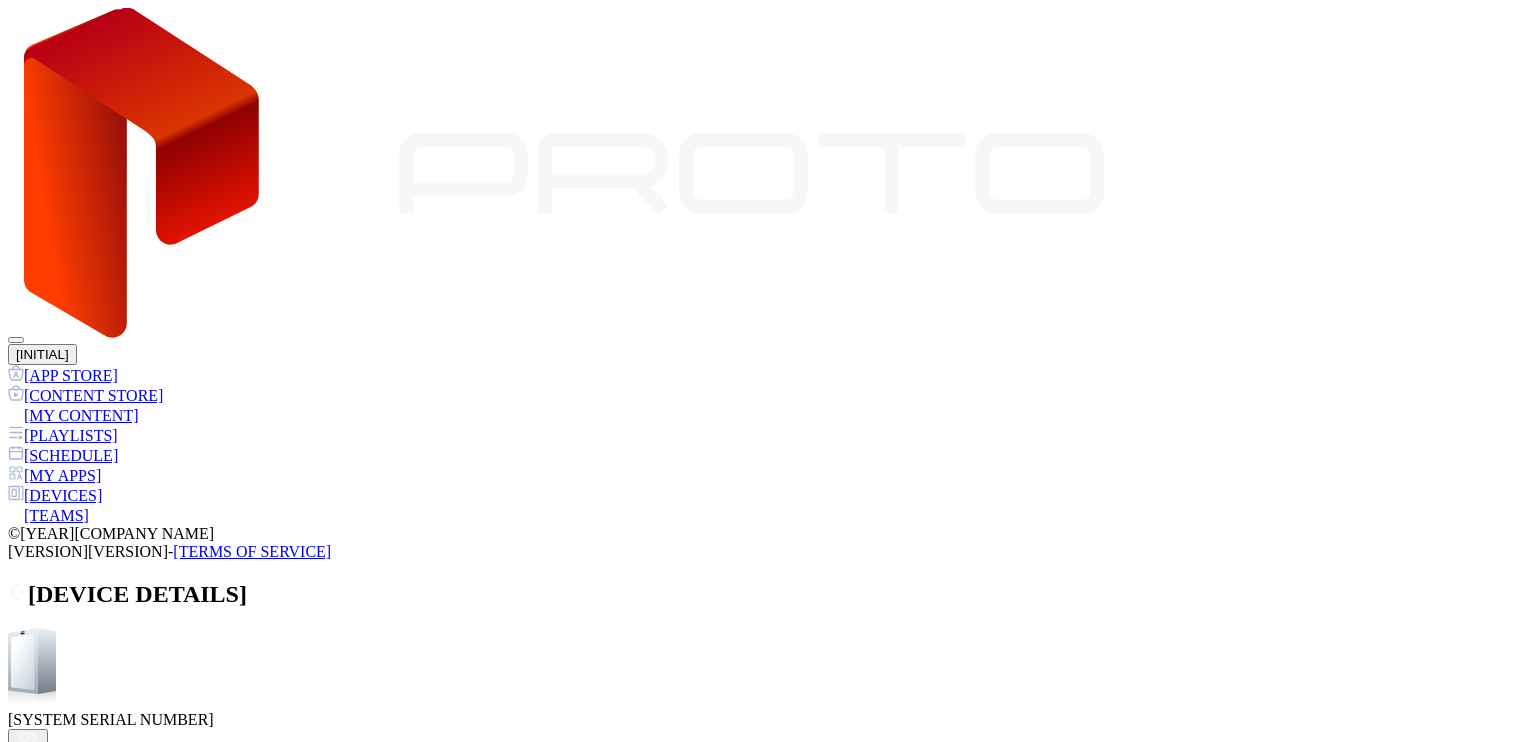 click on "Settings" at bounding box center (201, 873) 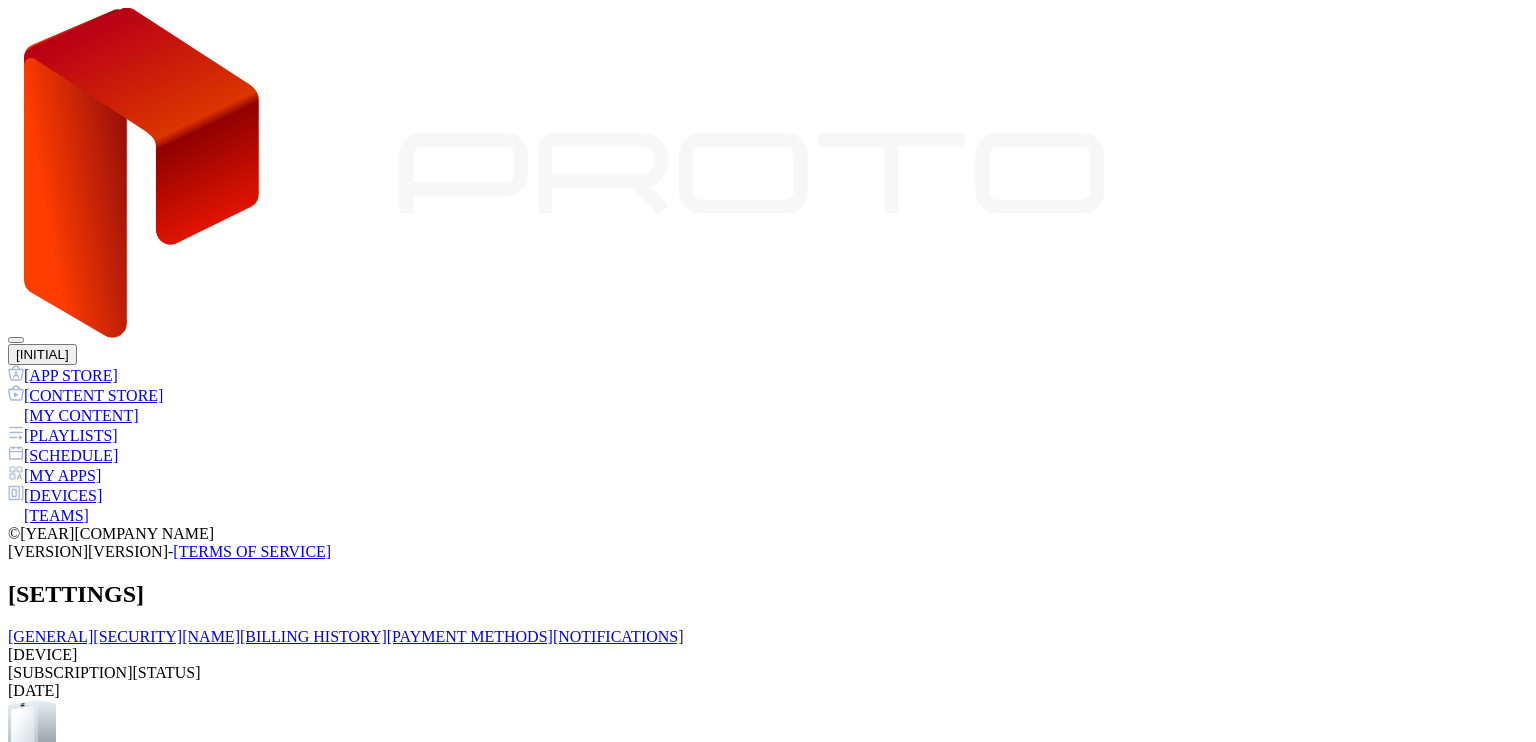 scroll, scrollTop: 0, scrollLeft: 0, axis: both 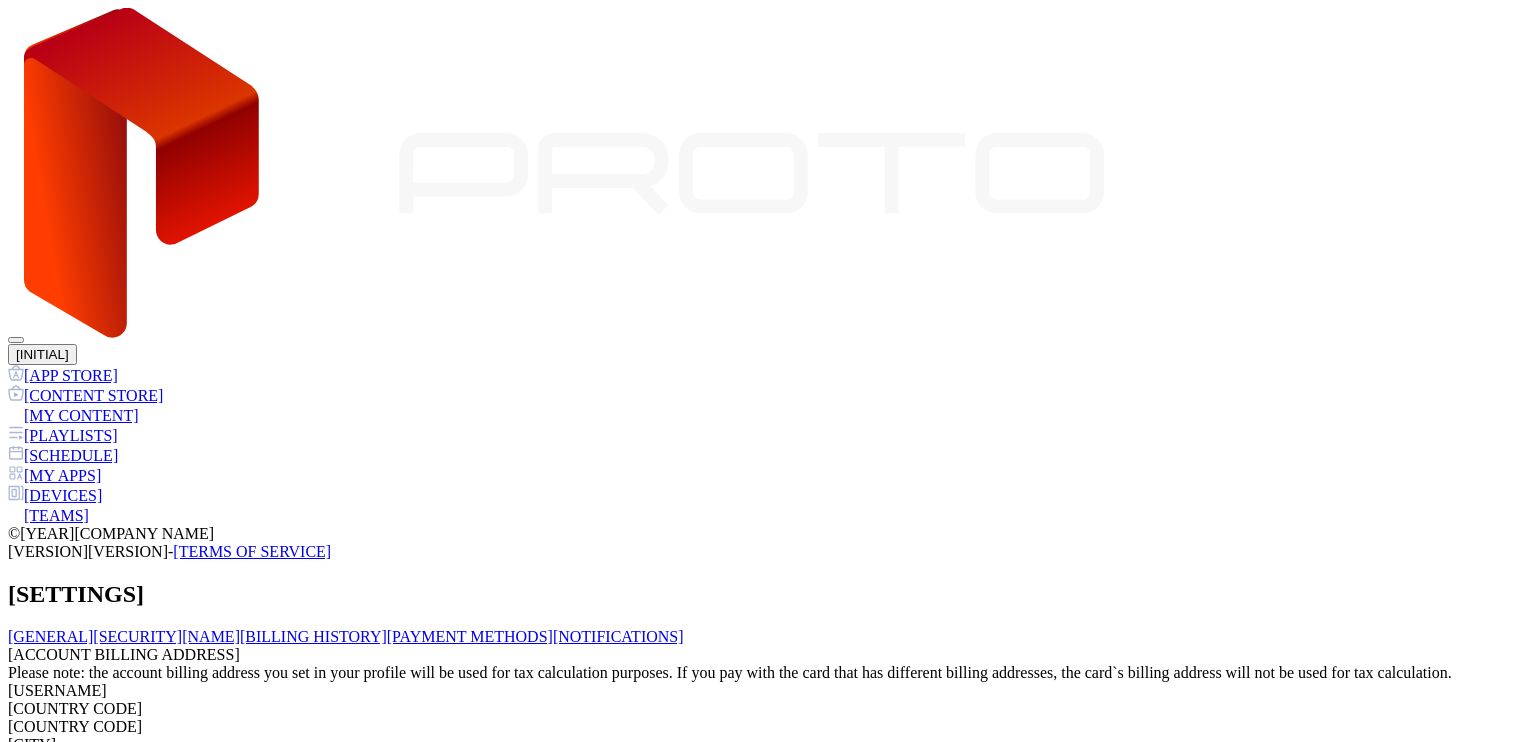 click on "Notifications" at bounding box center (454, 636) 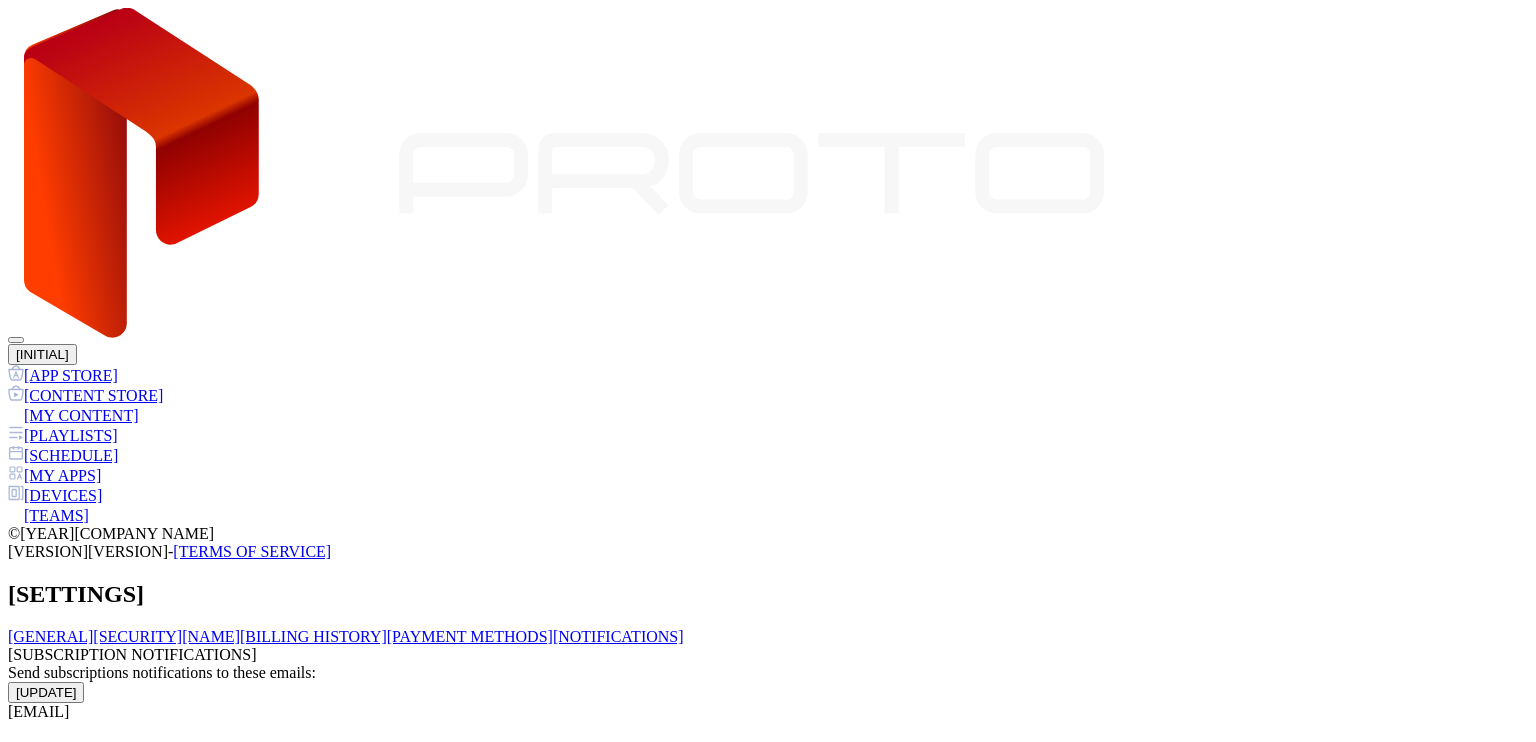 click on "Billing History" at bounding box center [247, 636] 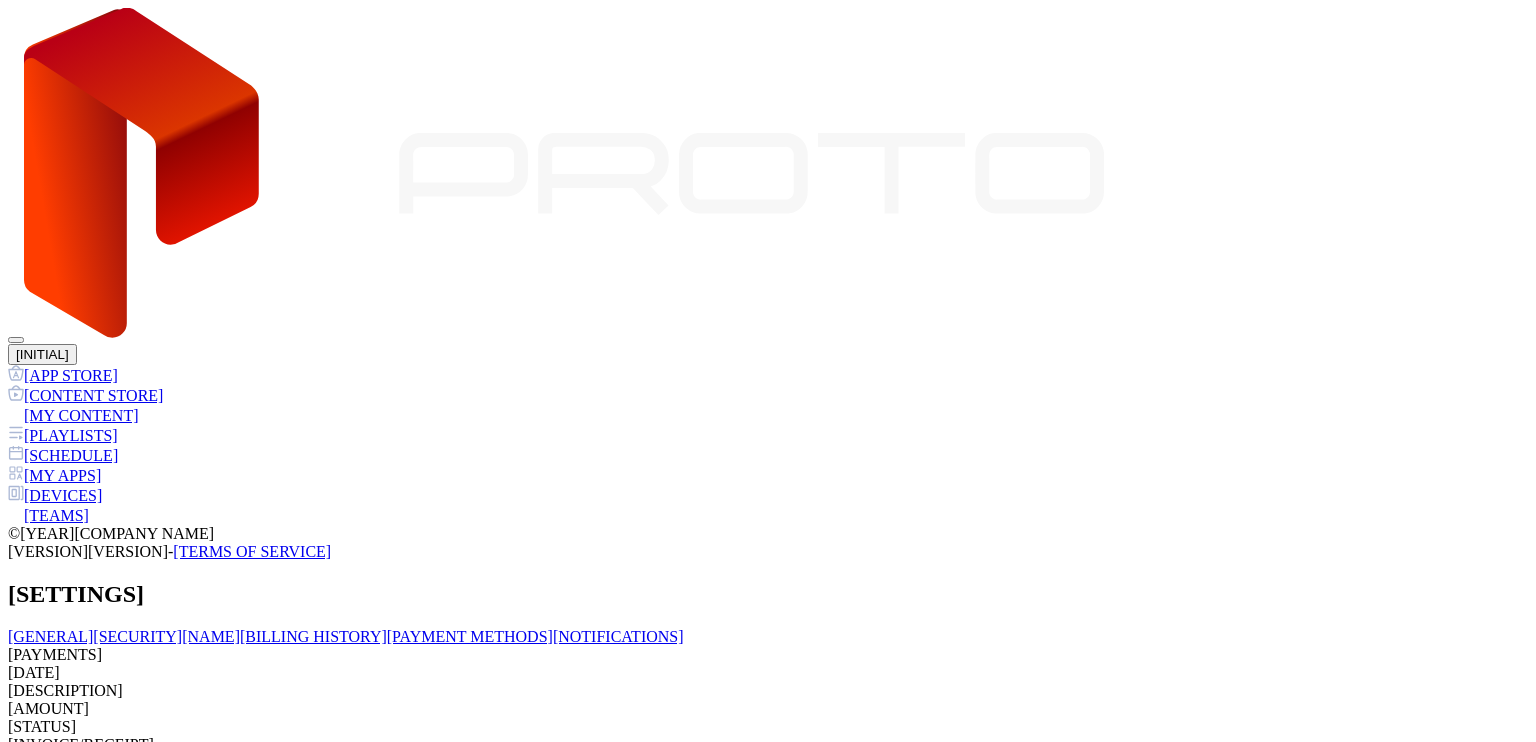 click on "Subscriptions" at bounding box center [155, 636] 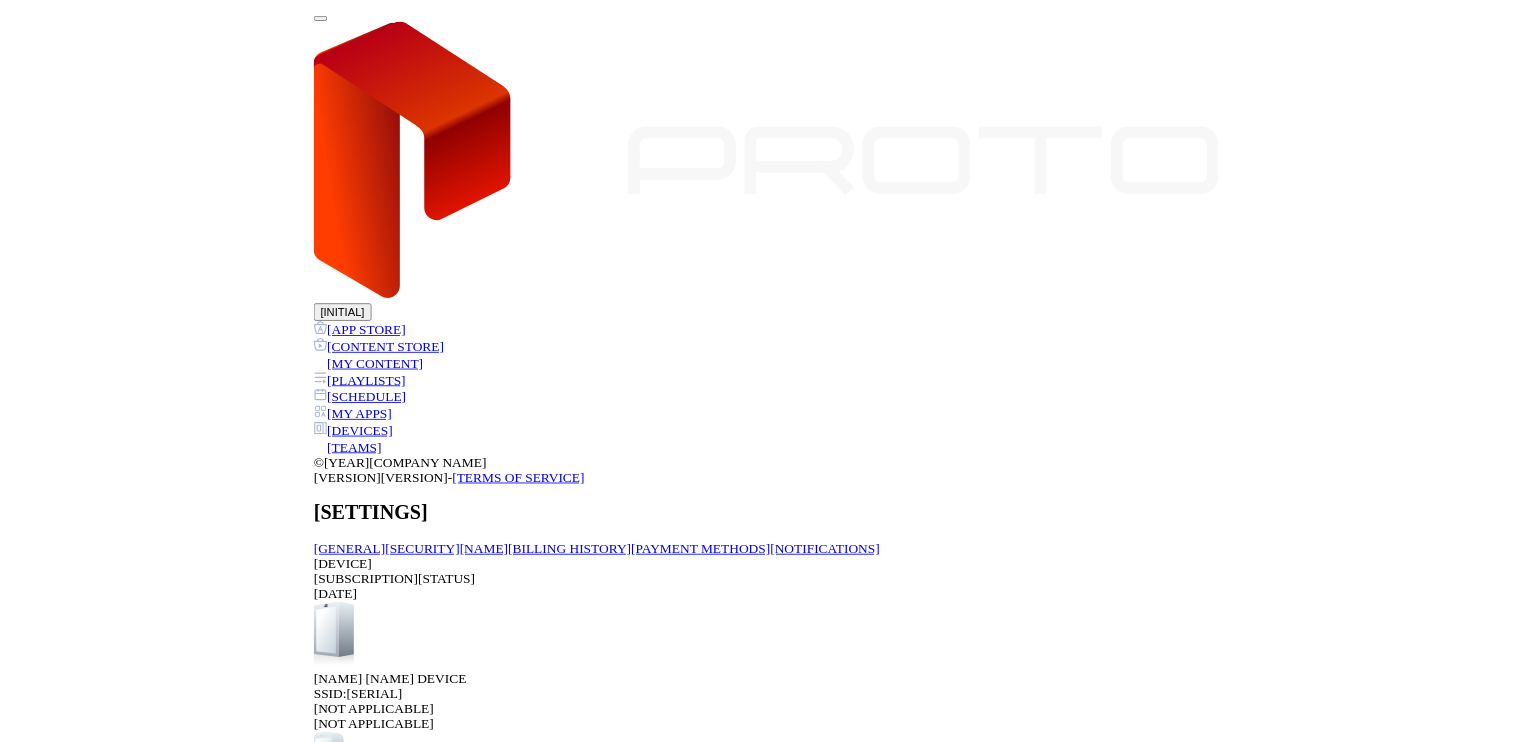 scroll, scrollTop: 0, scrollLeft: 0, axis: both 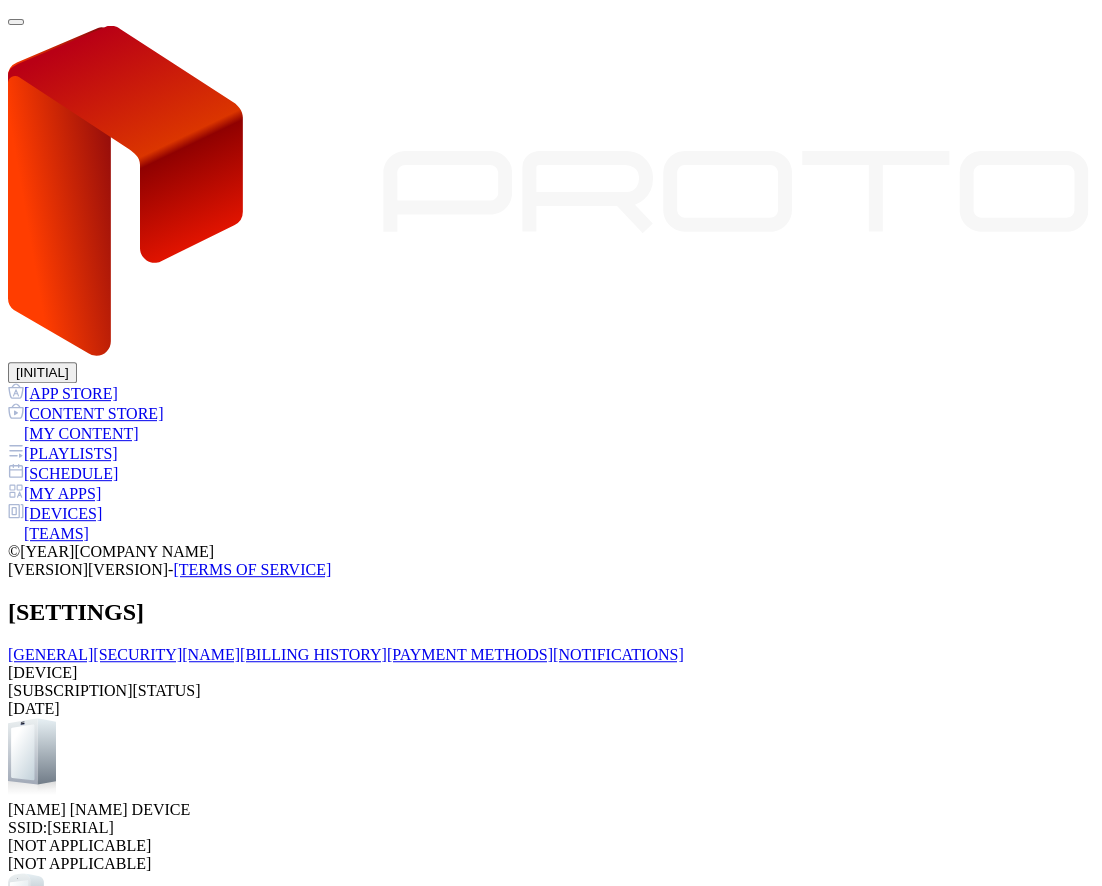 click on "Buy" at bounding box center (27, 1179) 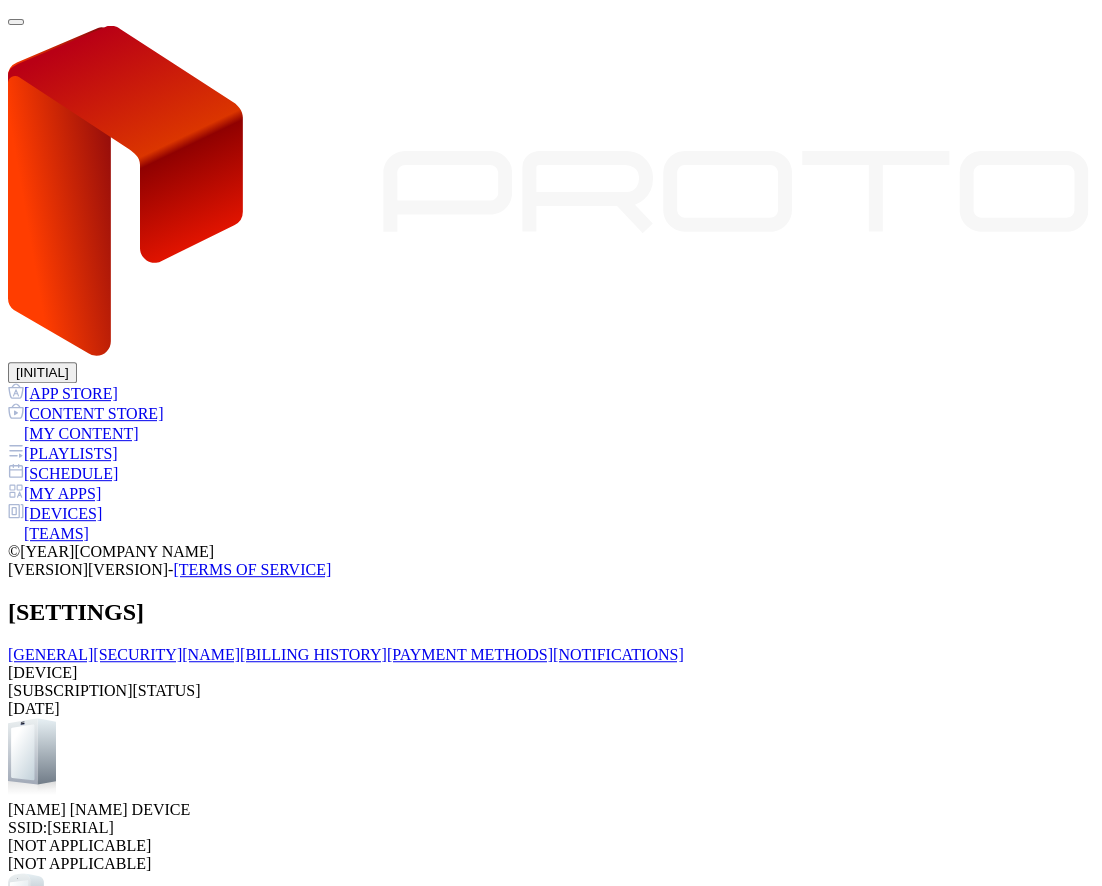 click on "Buy" at bounding box center (33, 2245) 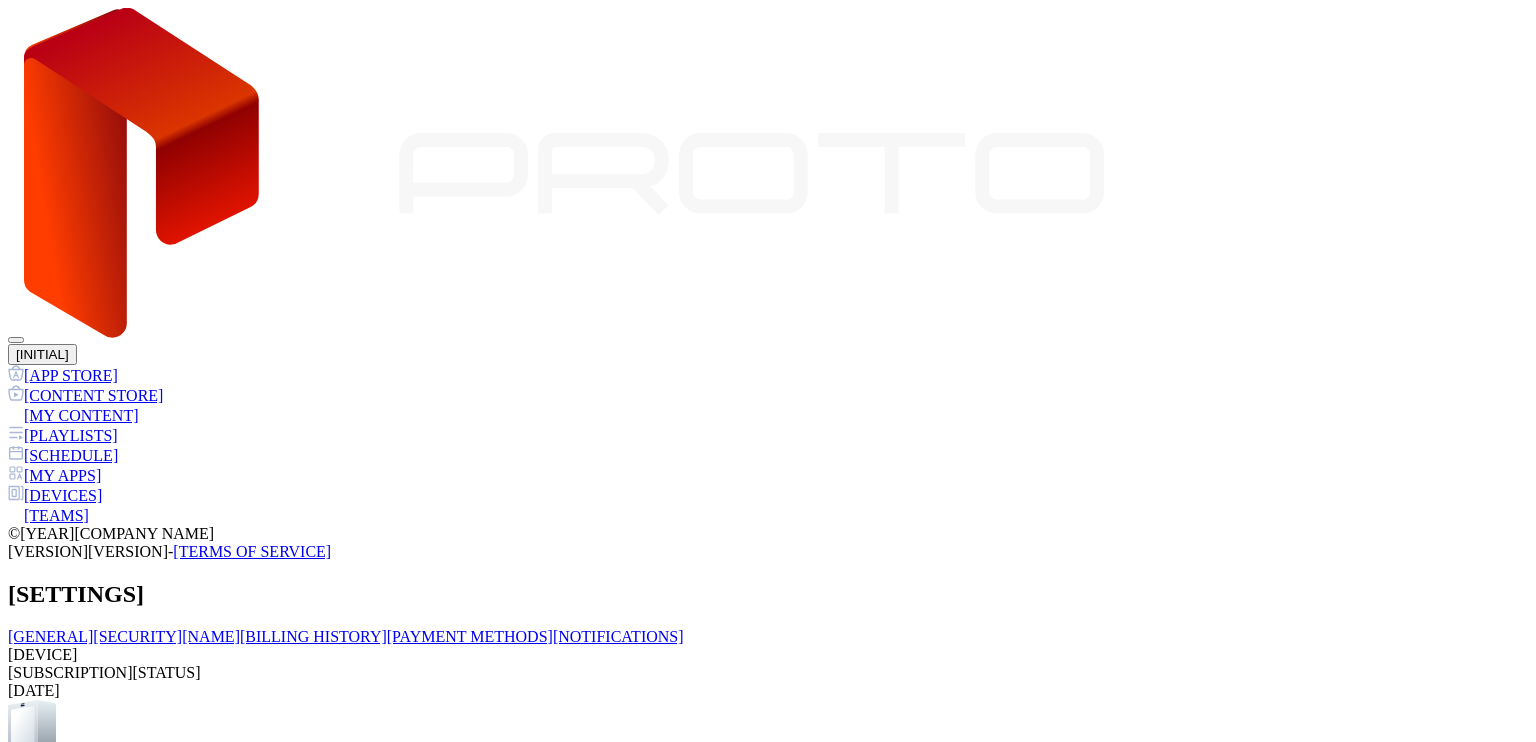 drag, startPoint x: 644, startPoint y: 371, endPoint x: 542, endPoint y: 338, distance: 107.205414 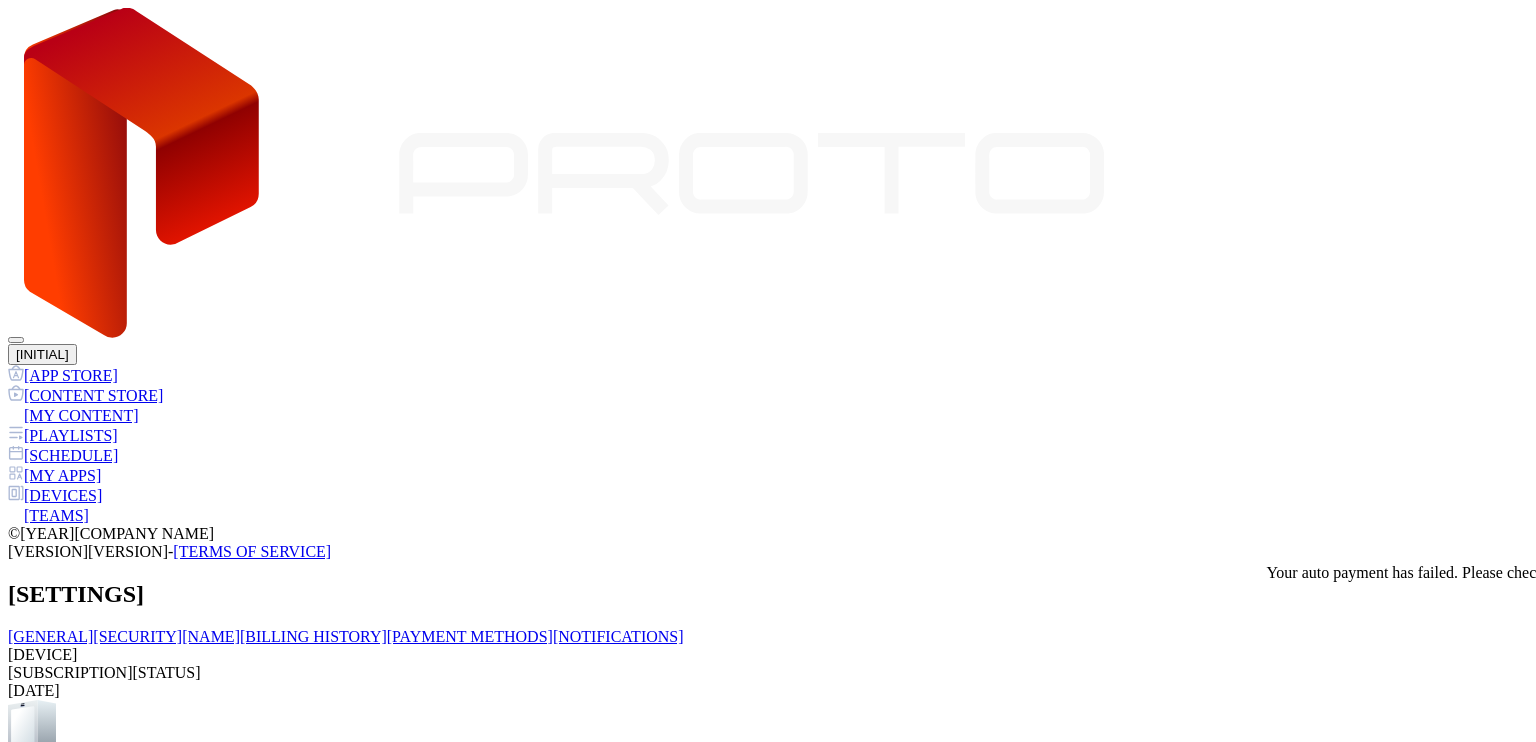 click on "Buy" at bounding box center [27, 1161] 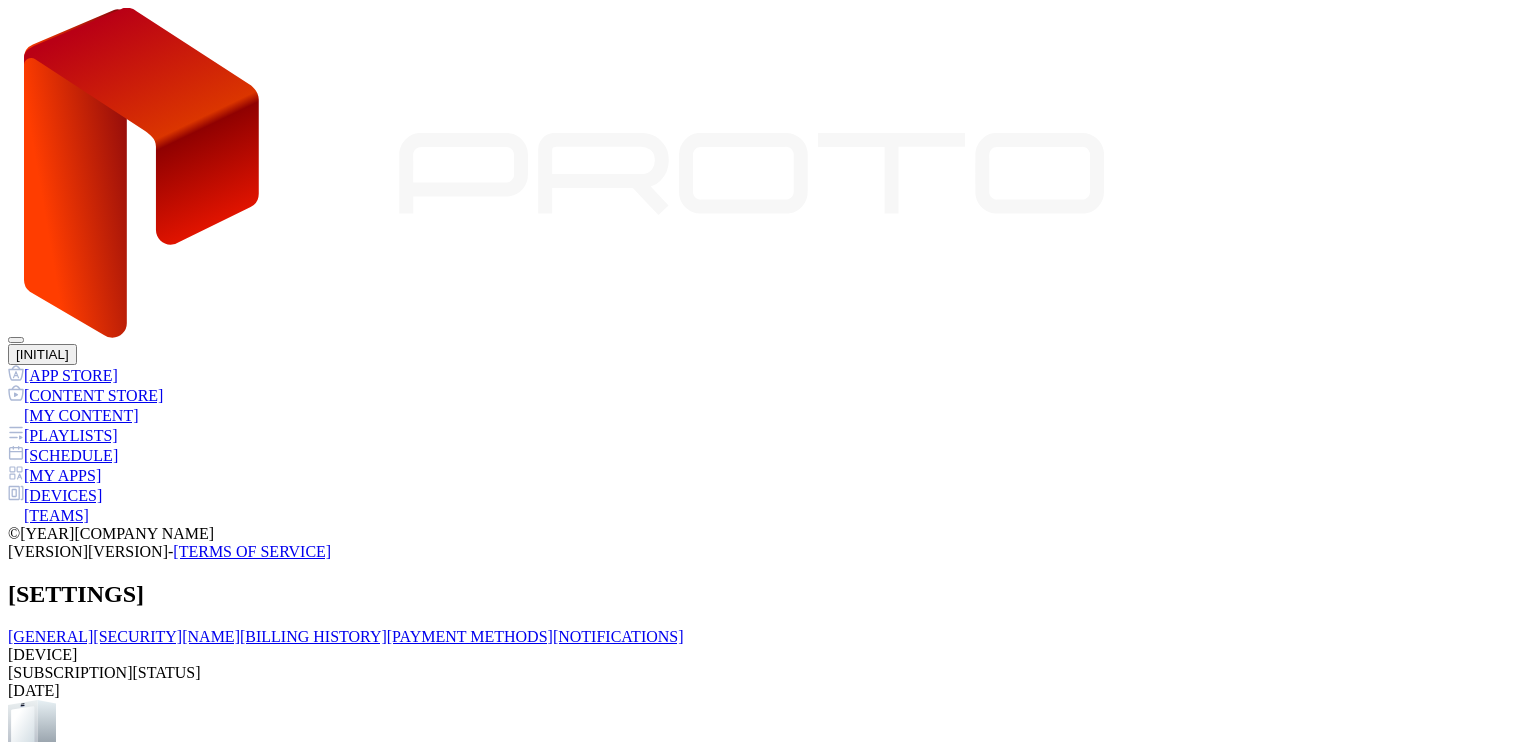 click on "Buy" at bounding box center [33, 2227] 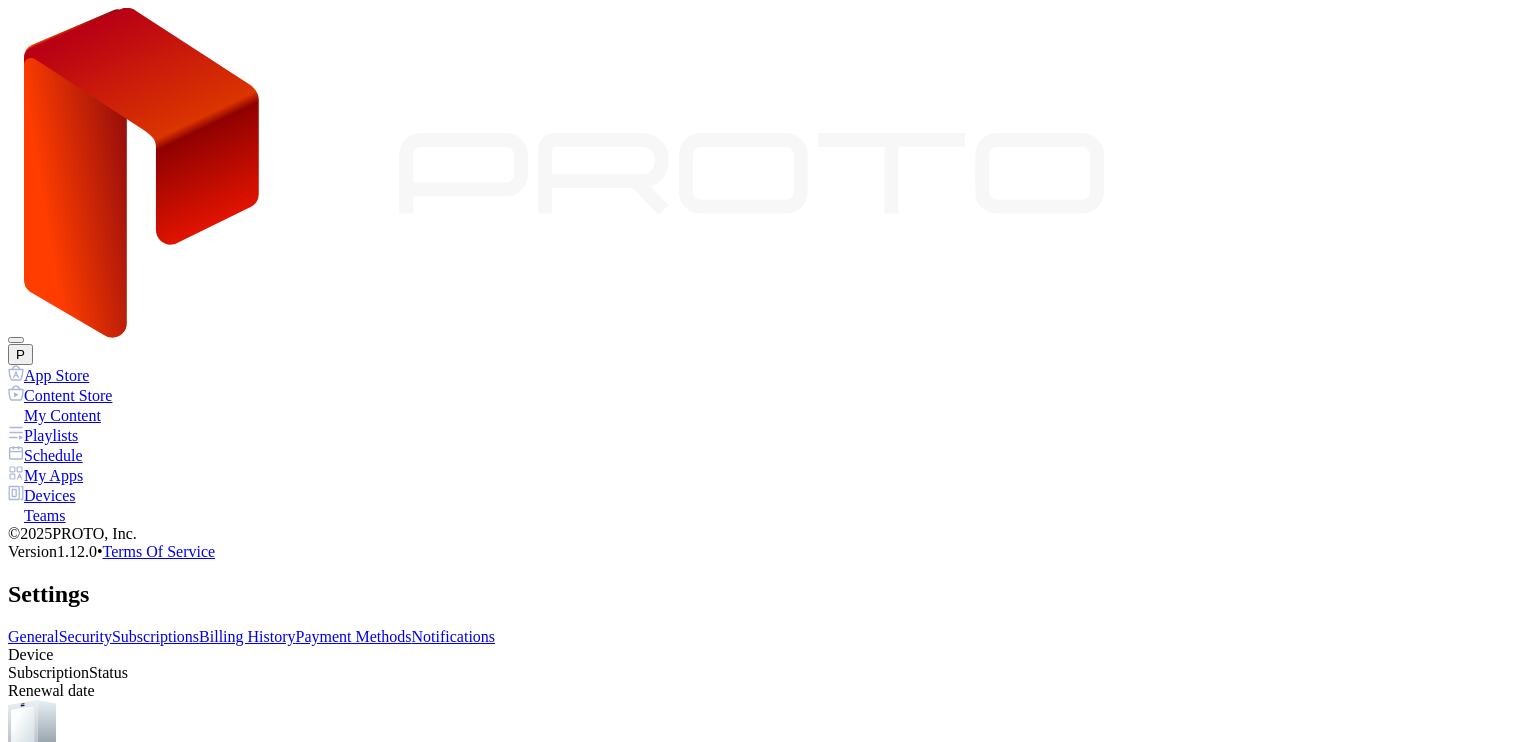 scroll, scrollTop: 0, scrollLeft: 0, axis: both 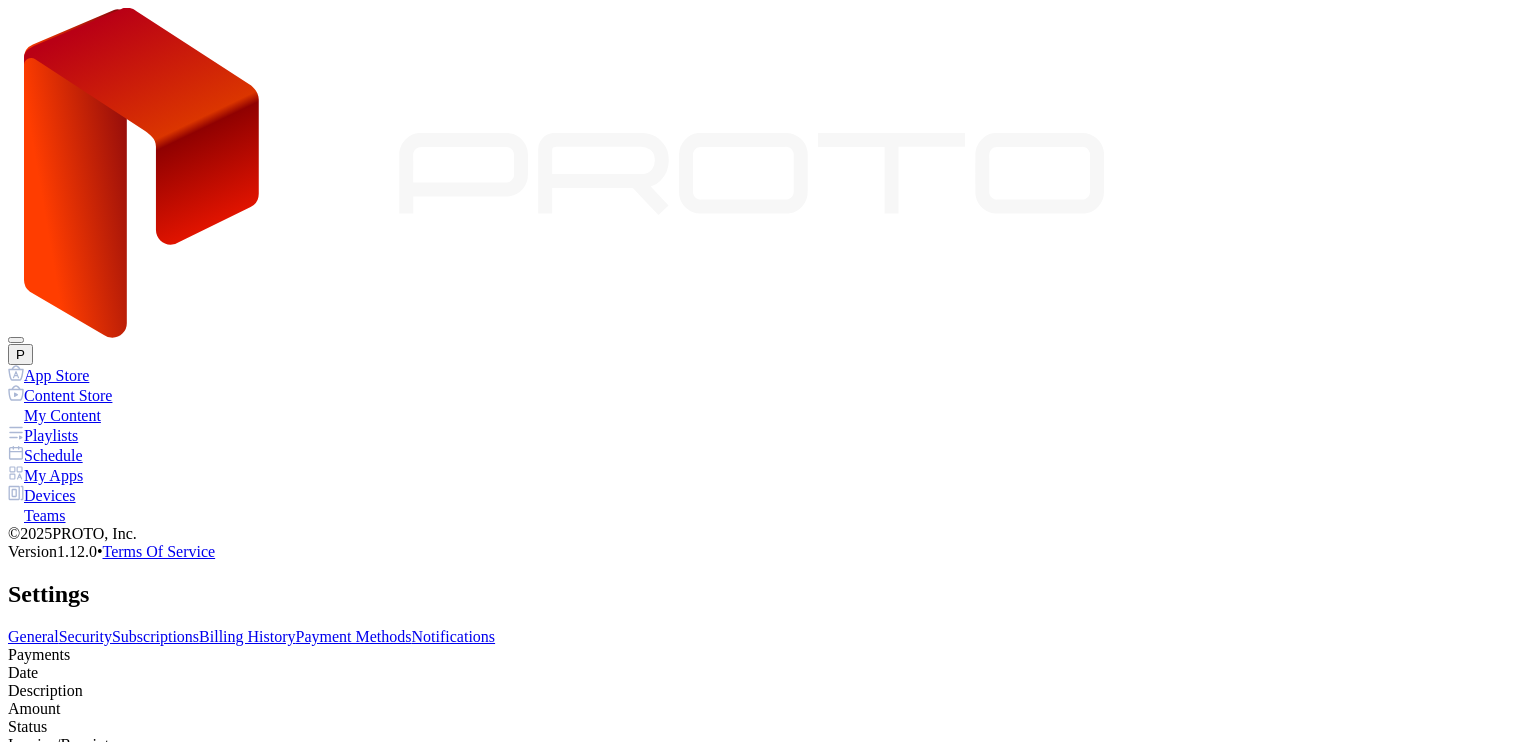 click on "Failed" at bounding box center (768, 835) 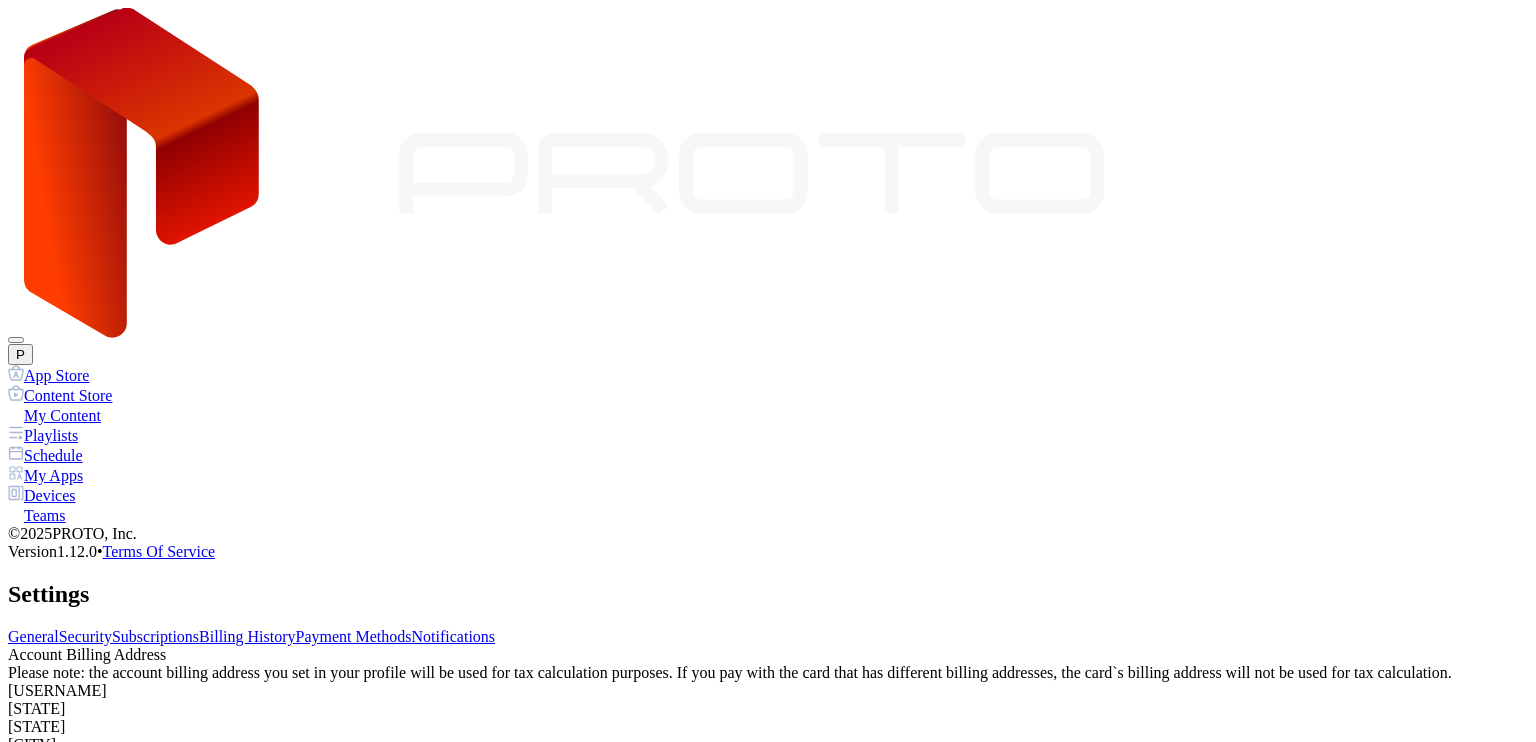 click on "Notifications" at bounding box center [454, 636] 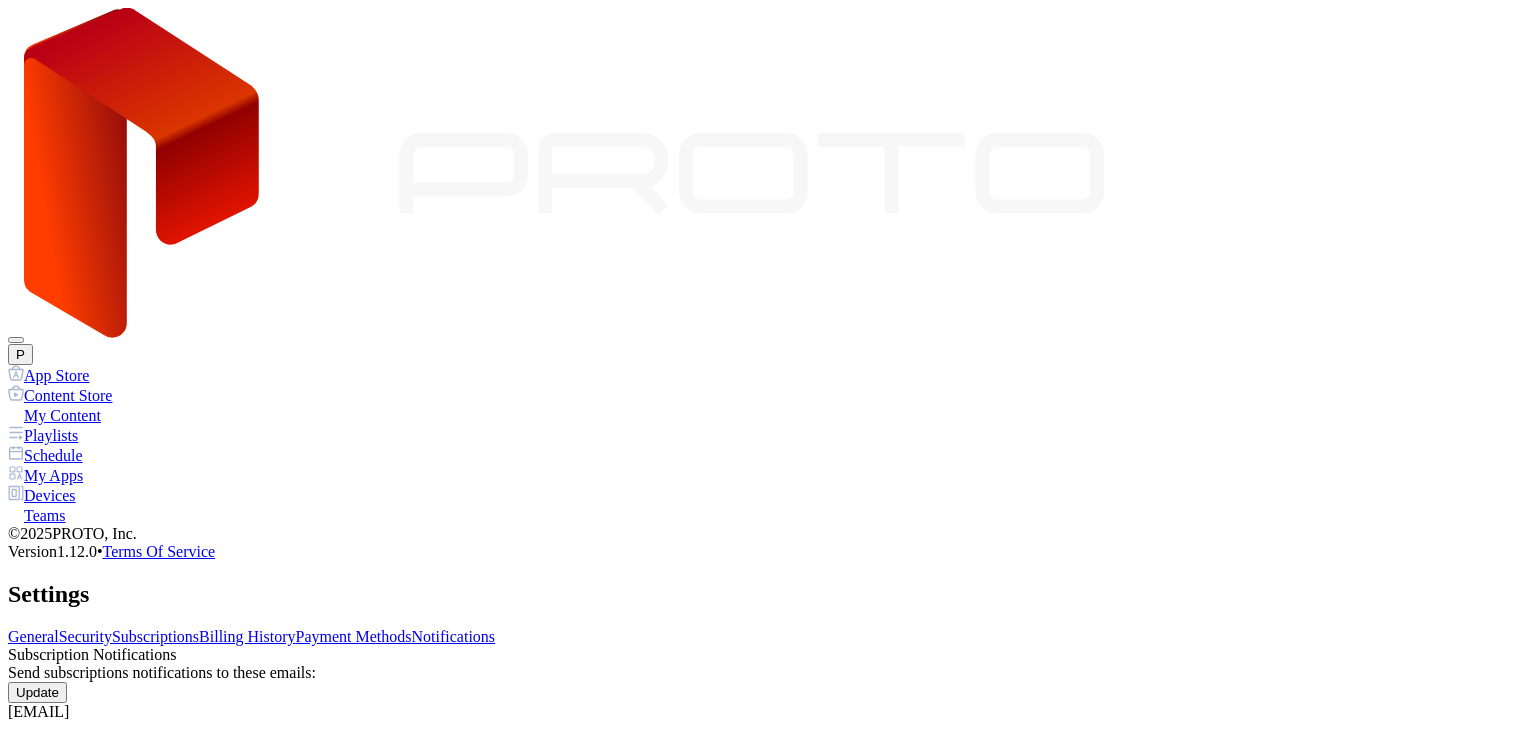 click on "Payment Methods" at bounding box center [354, 636] 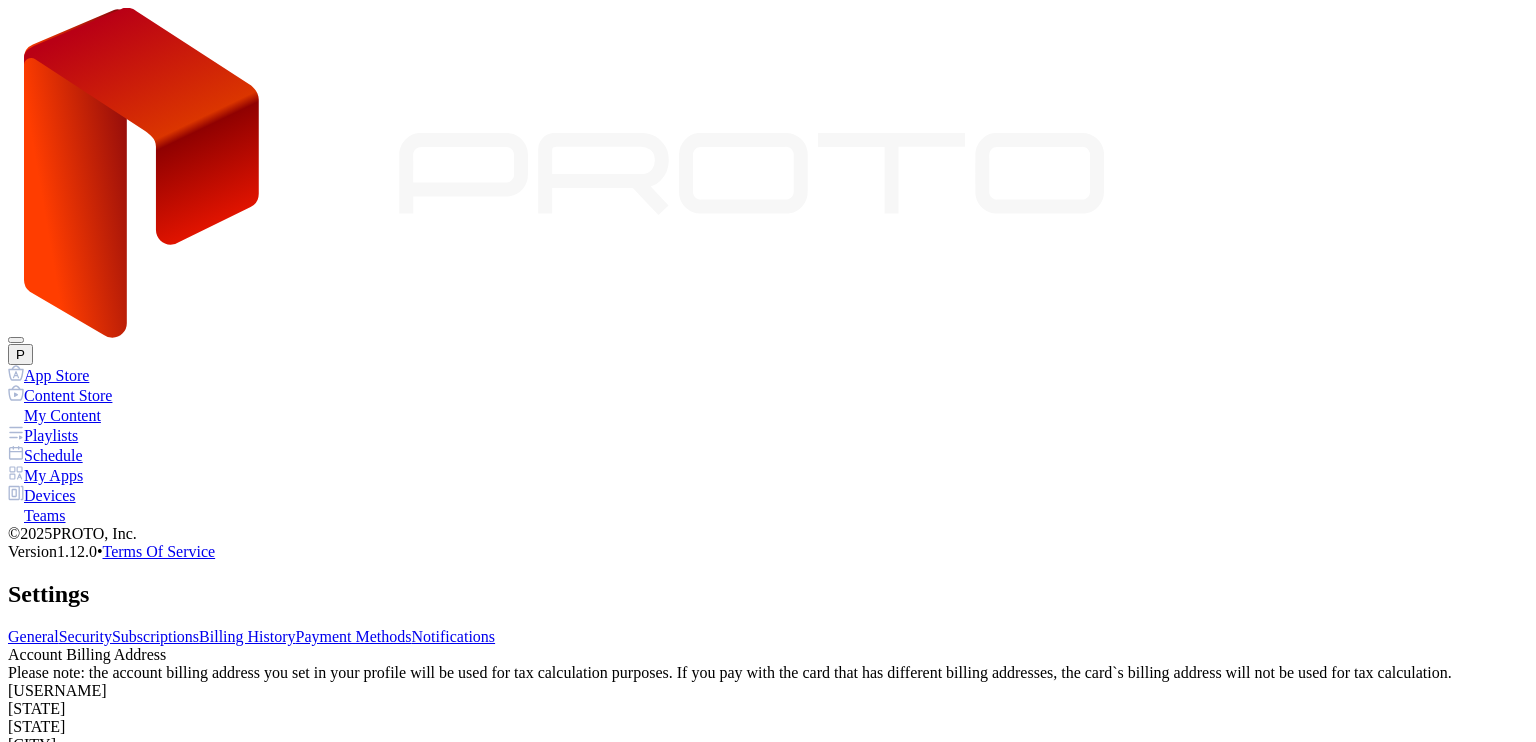 click on "Billing History" at bounding box center (247, 636) 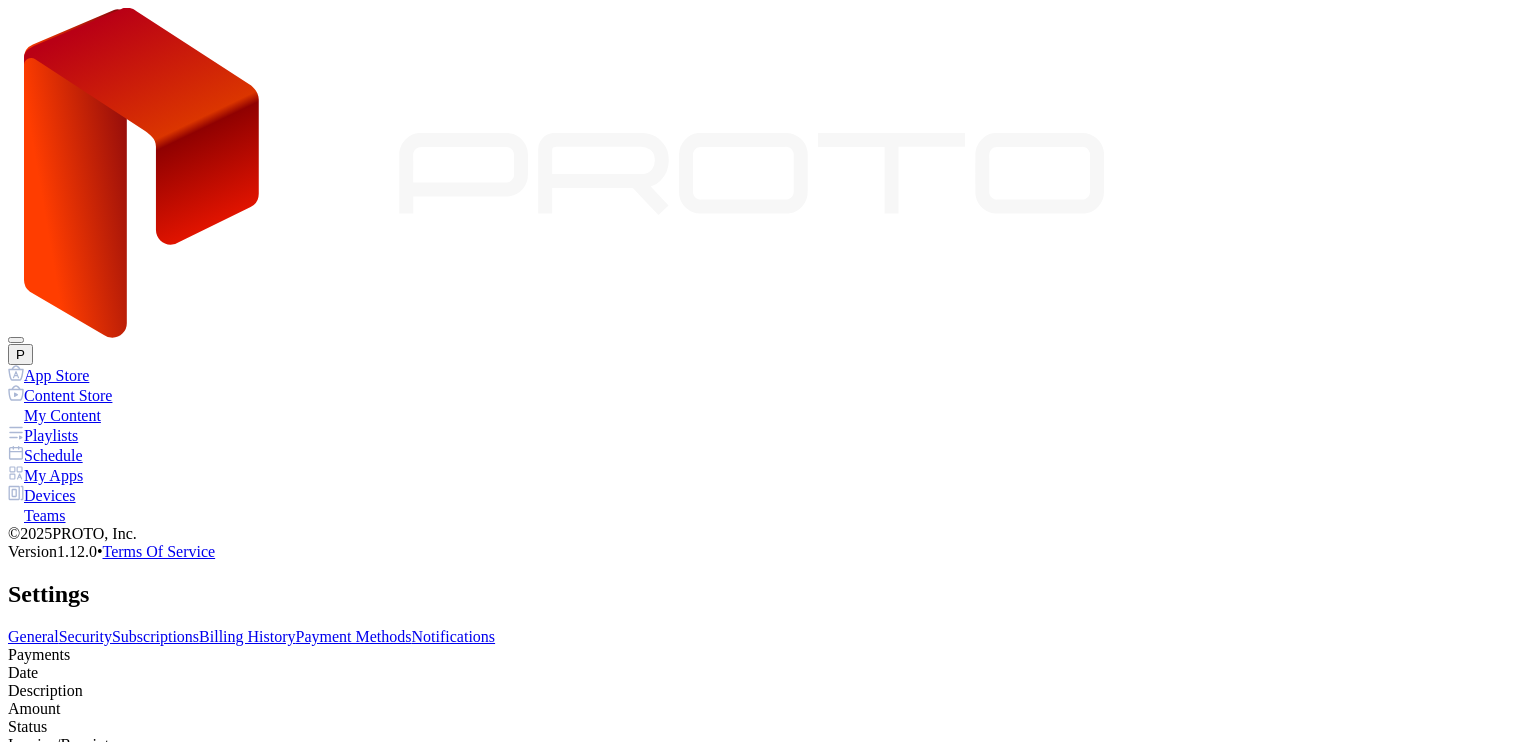 click on "Subscriptions" at bounding box center [155, 636] 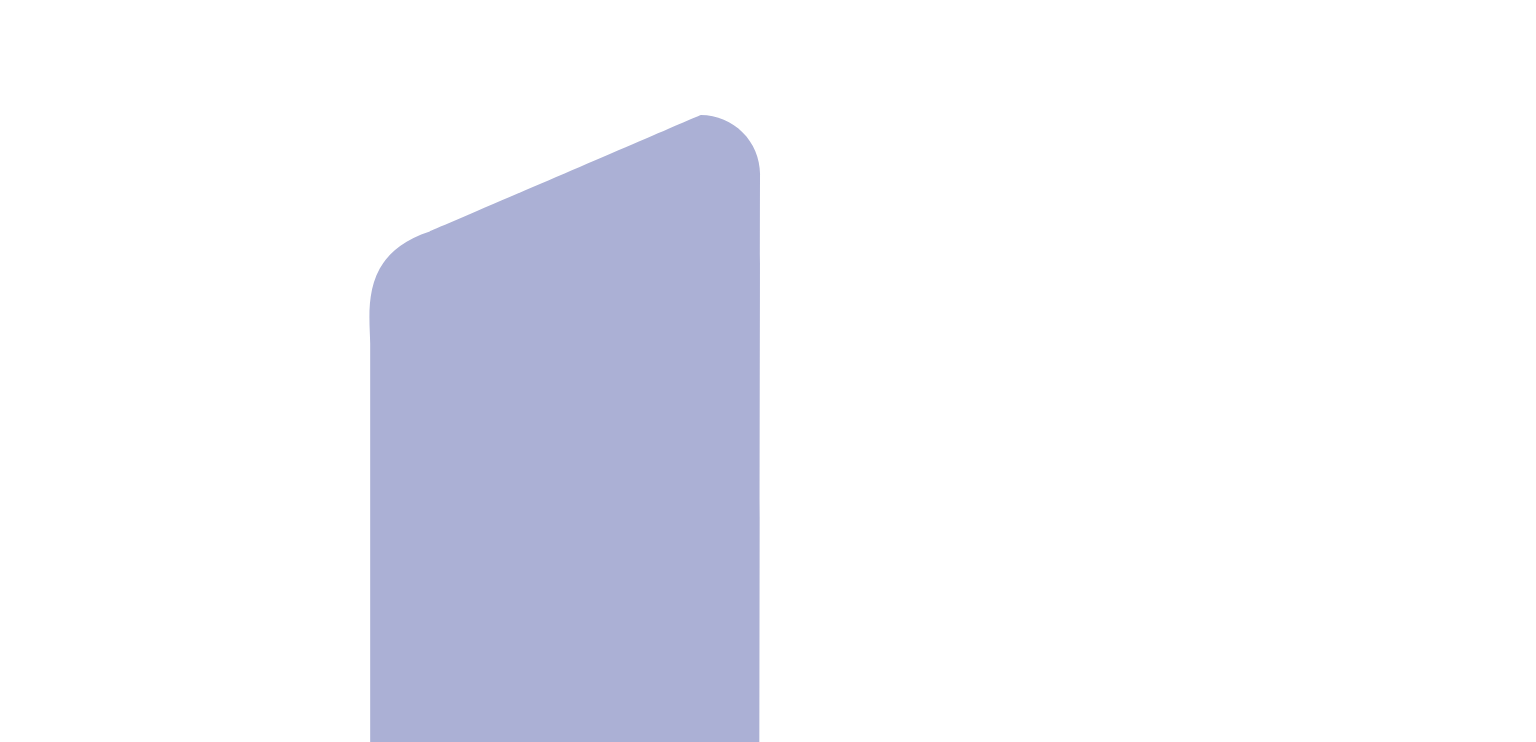 scroll, scrollTop: 0, scrollLeft: 0, axis: both 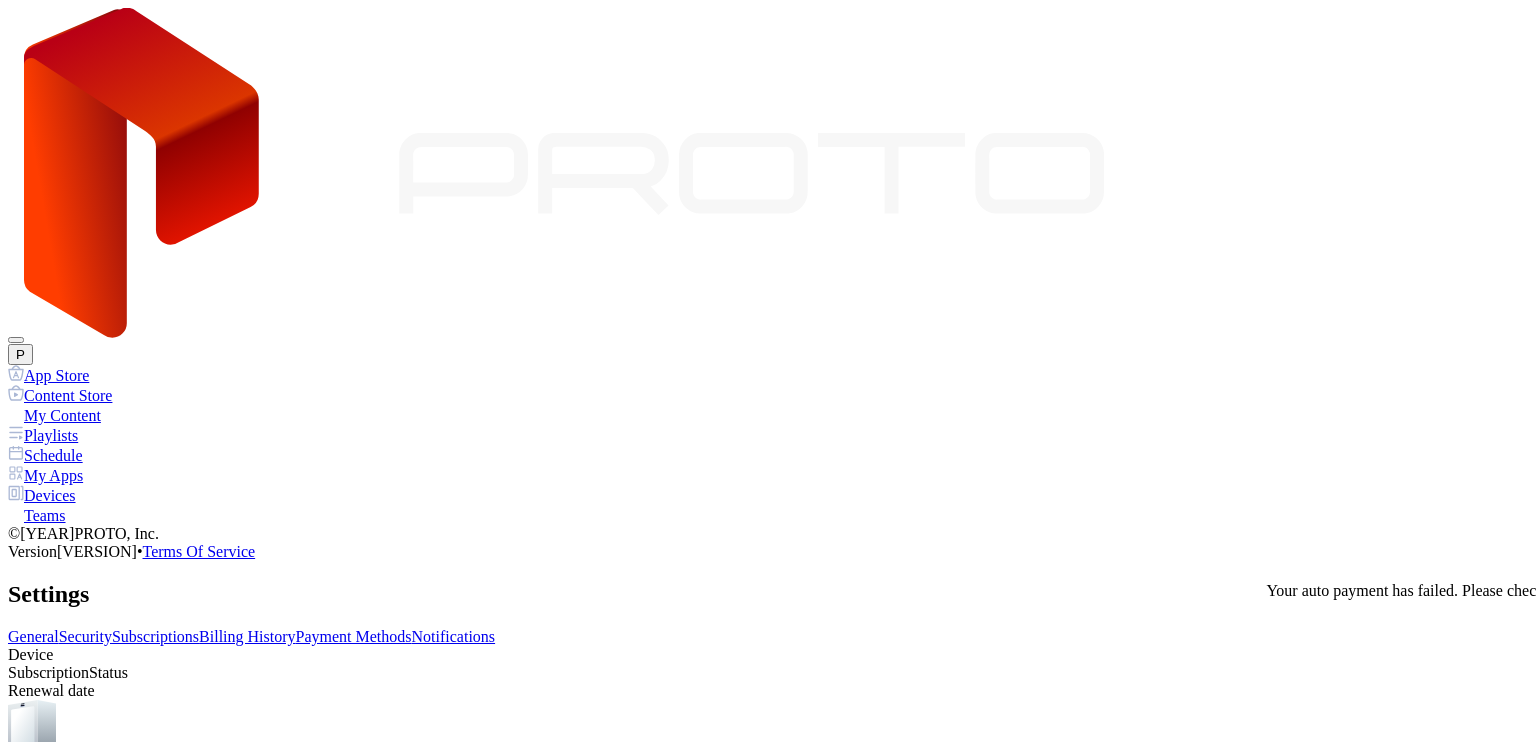 click on "Buy" at bounding box center (27, 1161) 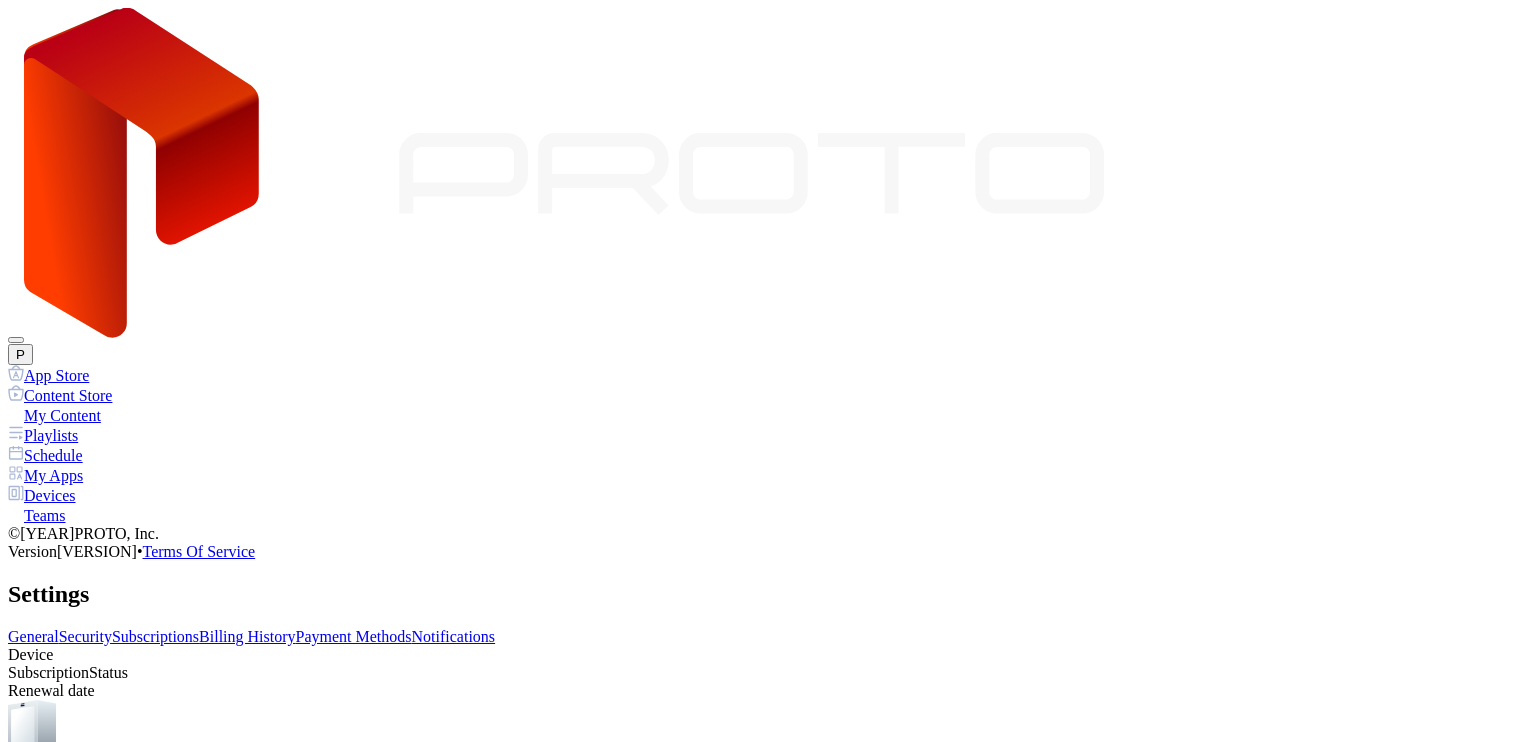 click on "Pay" at bounding box center [33, 2227] 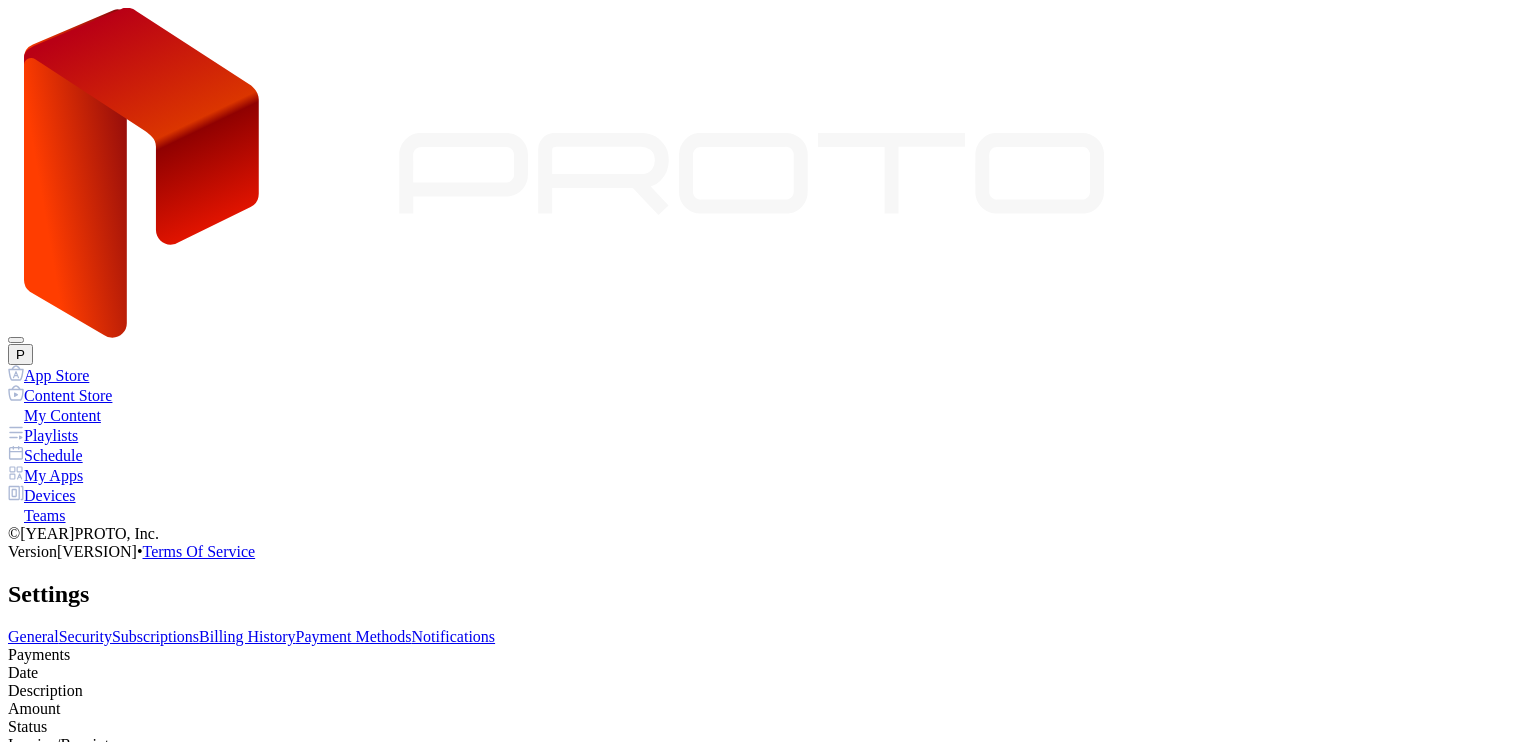 click on "Payment Methods" at bounding box center [354, 636] 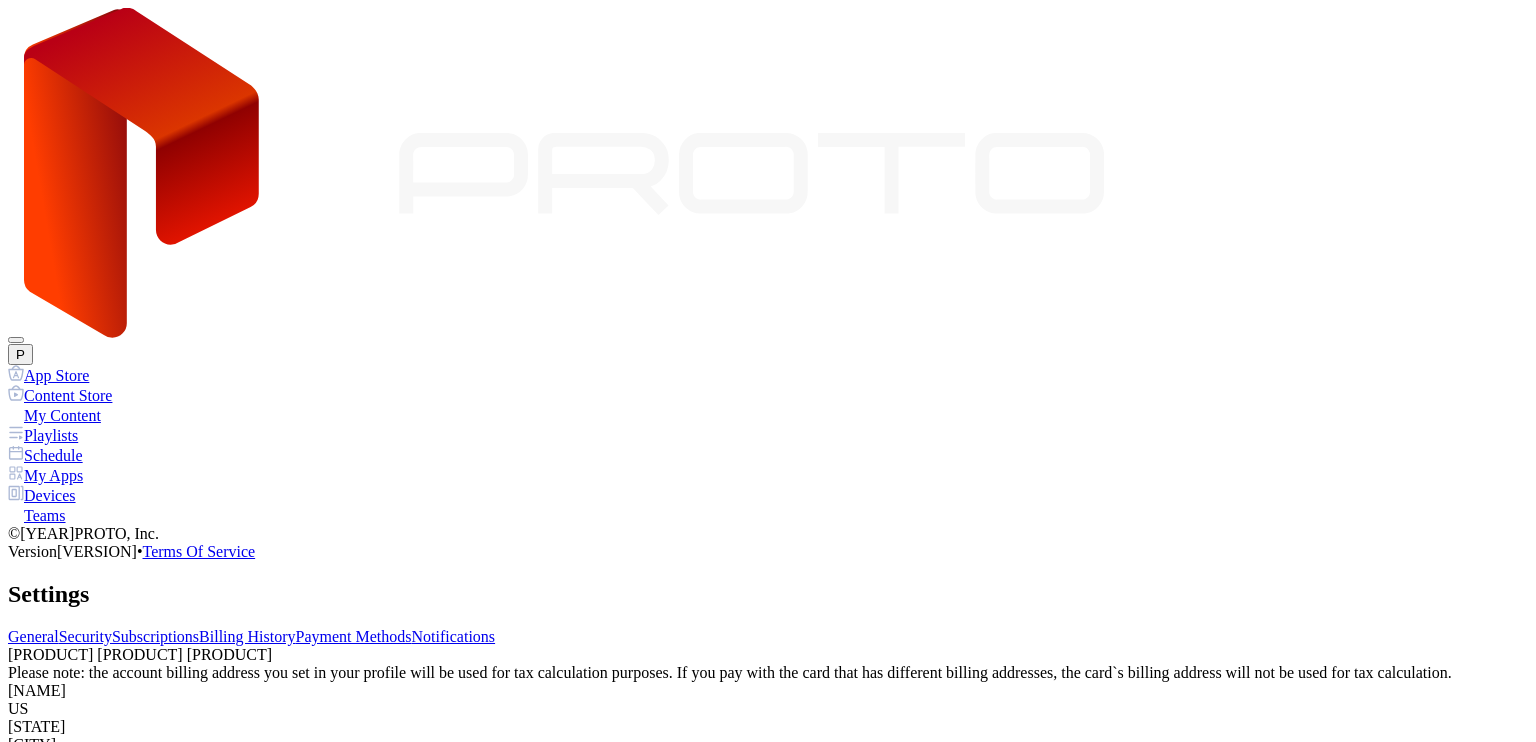 click on "Add Payment Method" at bounding box center (80, 839) 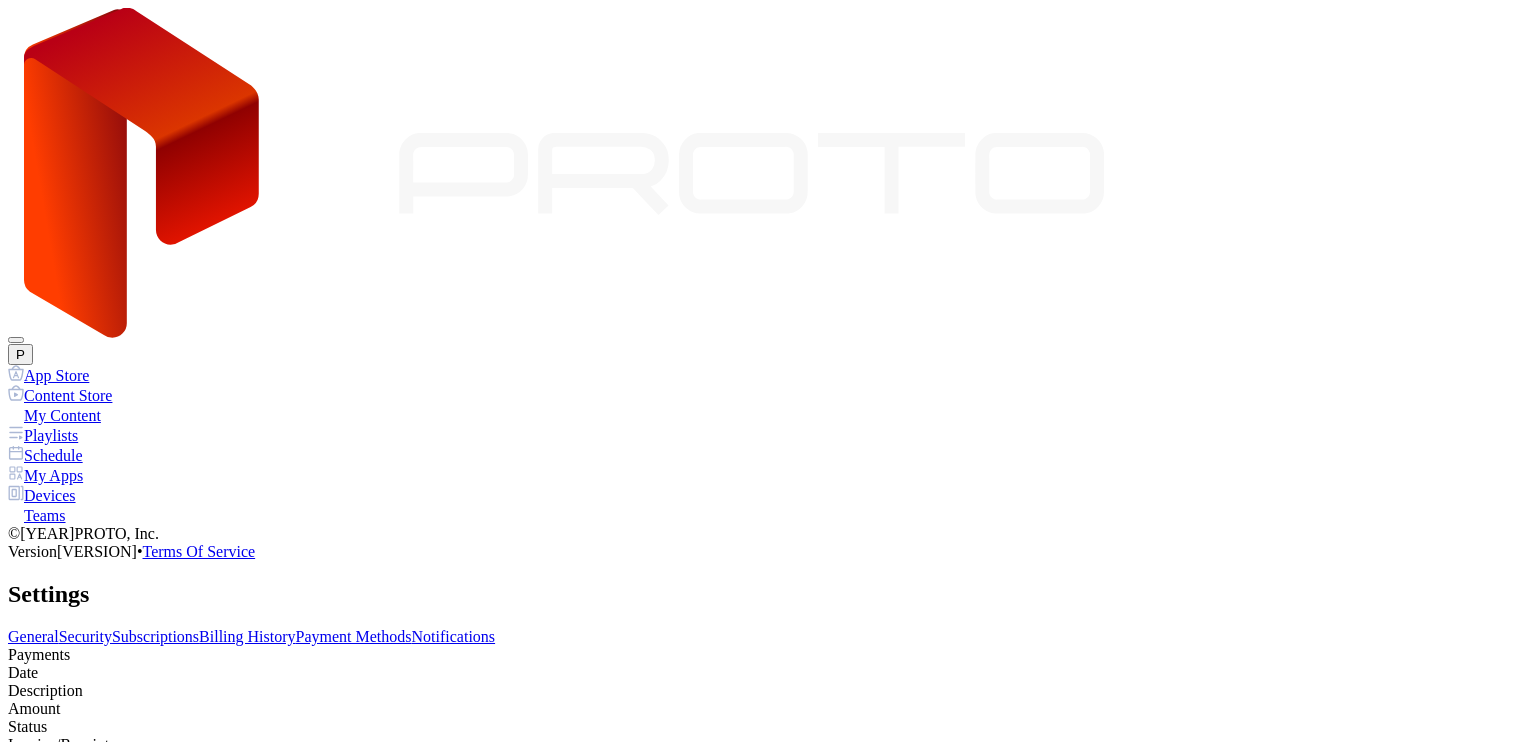 click on "Subscriptions" at bounding box center (155, 636) 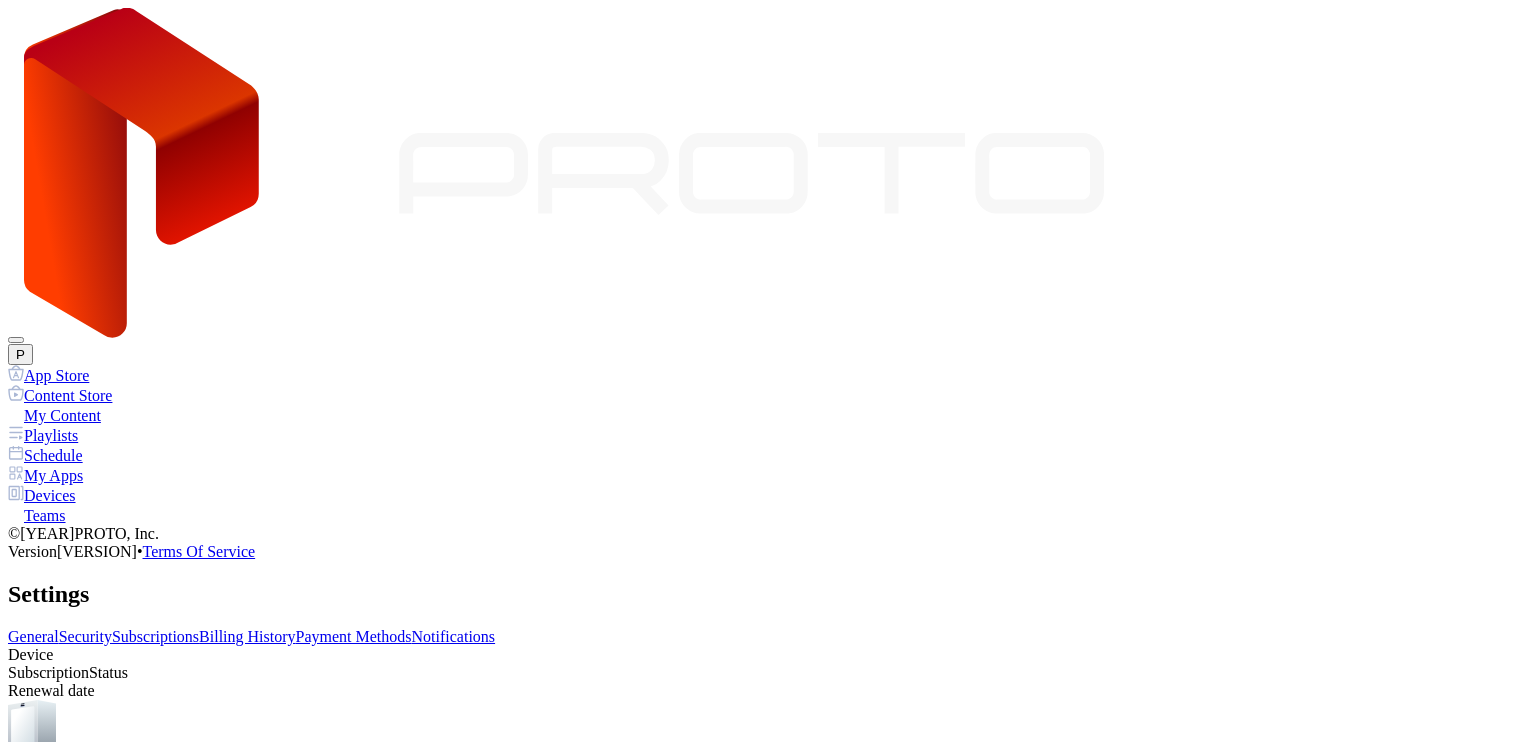 scroll, scrollTop: 132, scrollLeft: 0, axis: vertical 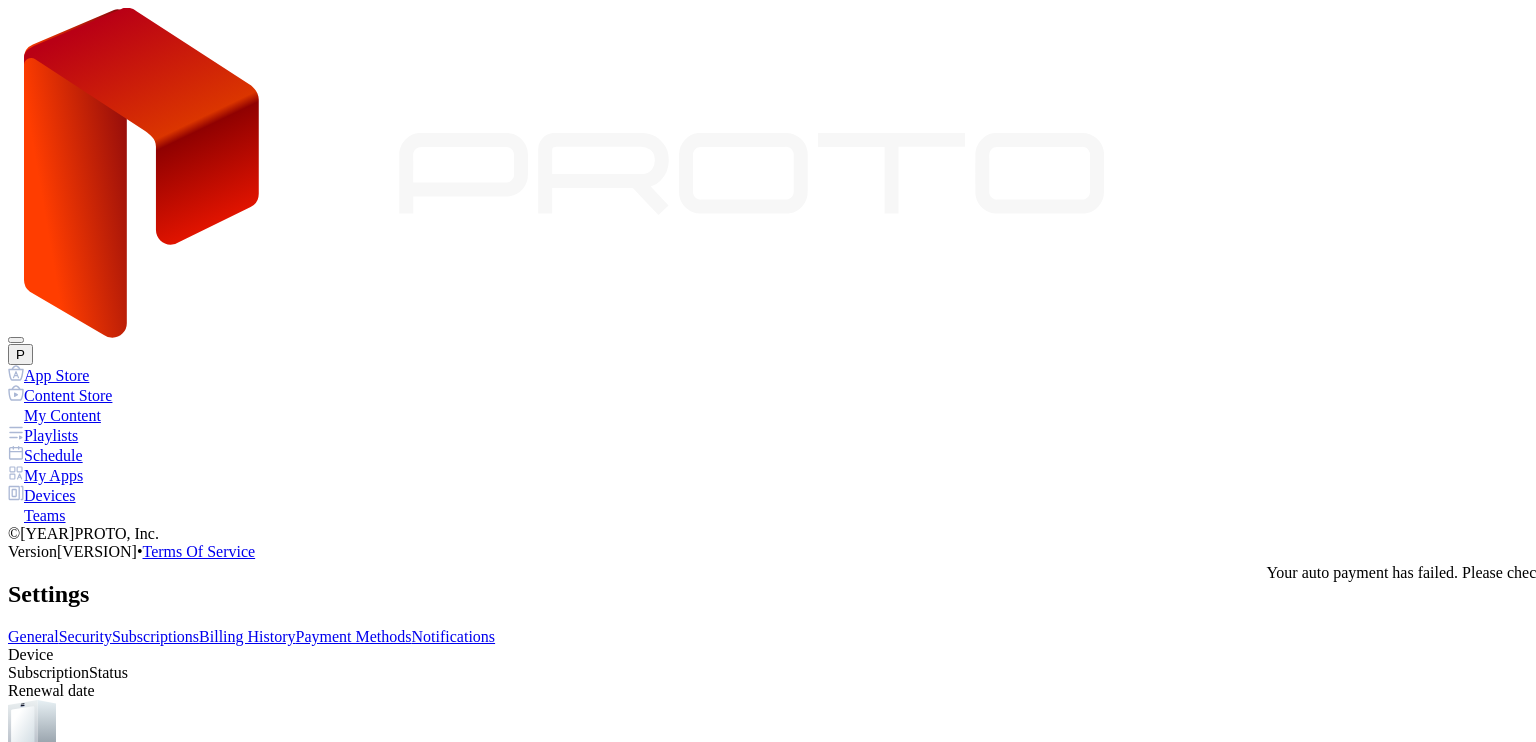 click on "Buy" at bounding box center (27, 1161) 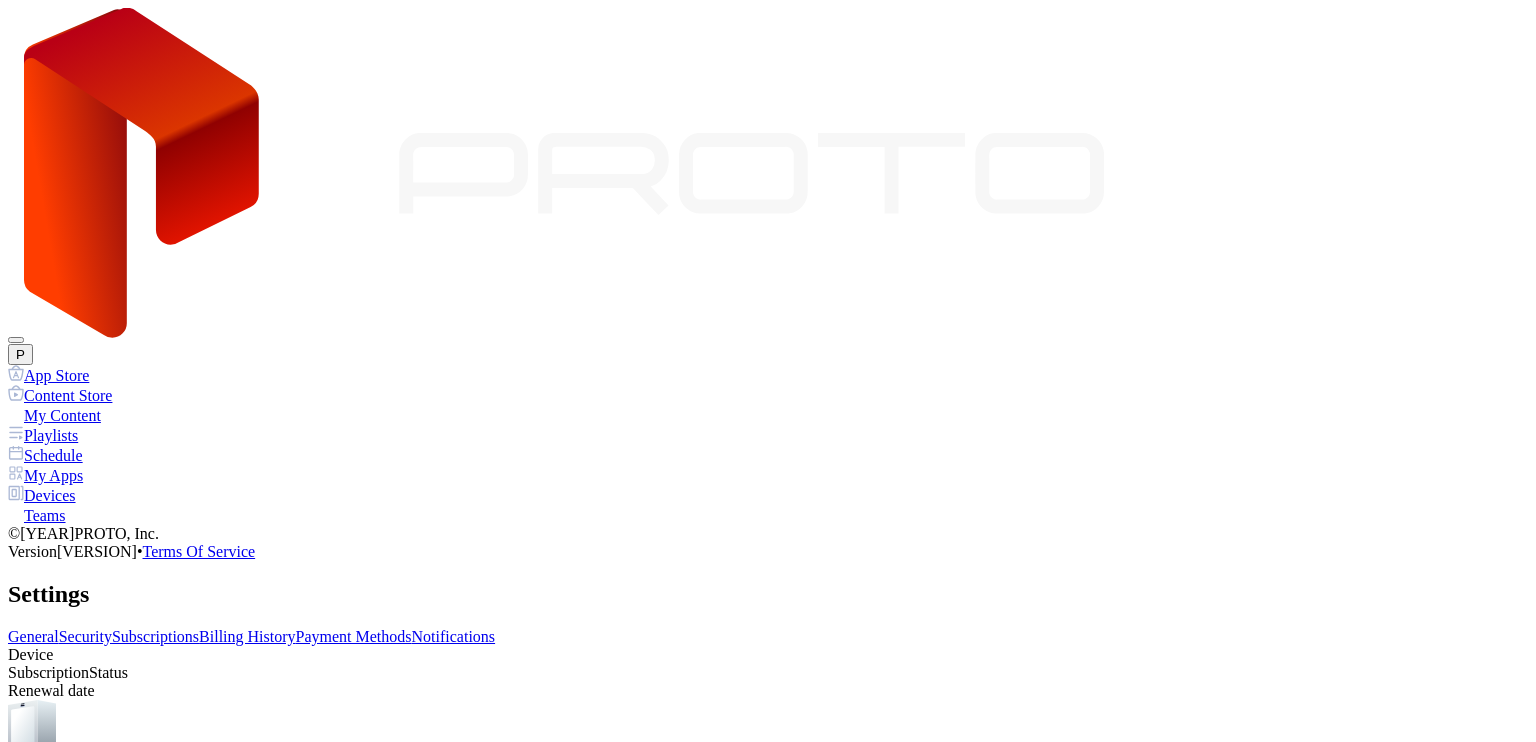 click on "Buy" at bounding box center (33, 2227) 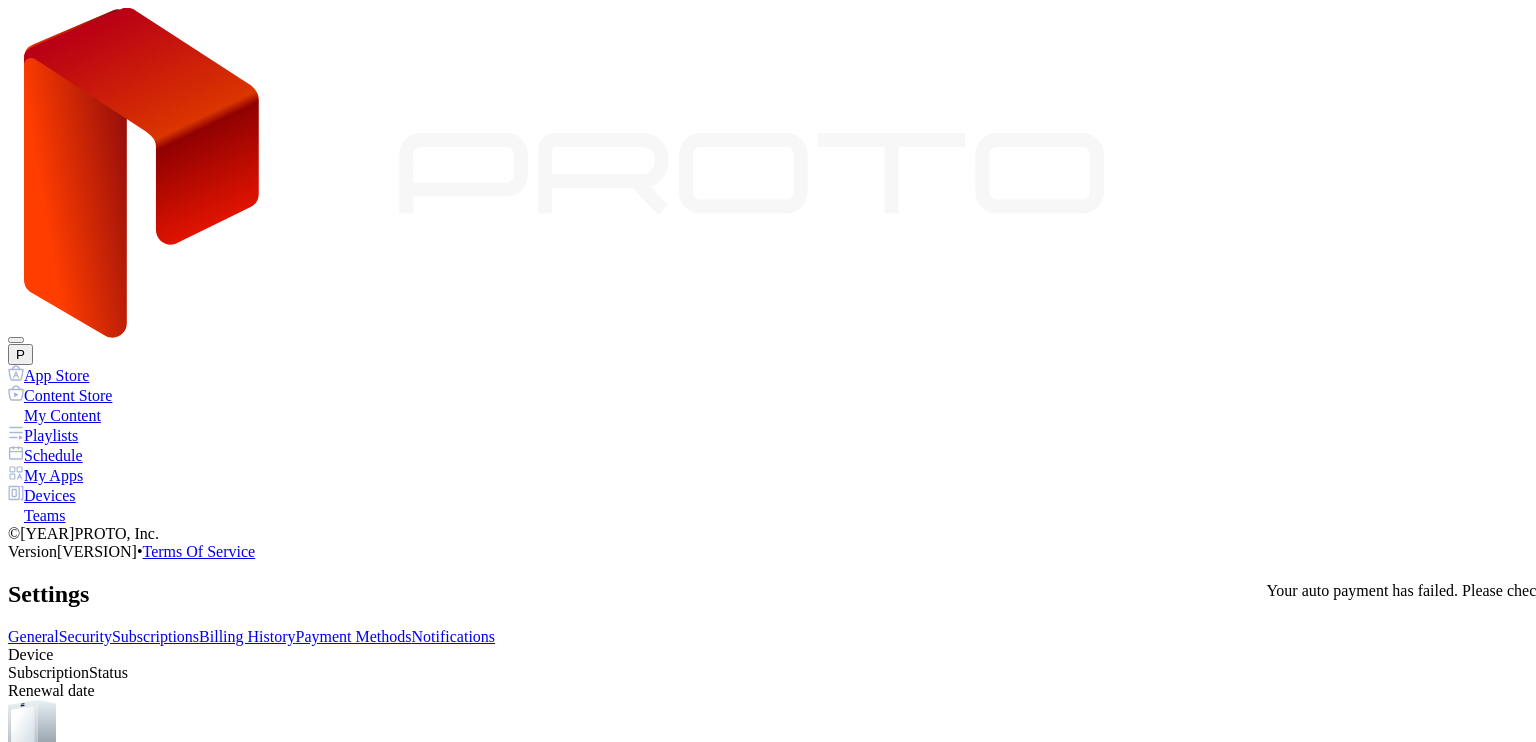 click on "Buy" at bounding box center (27, 1161) 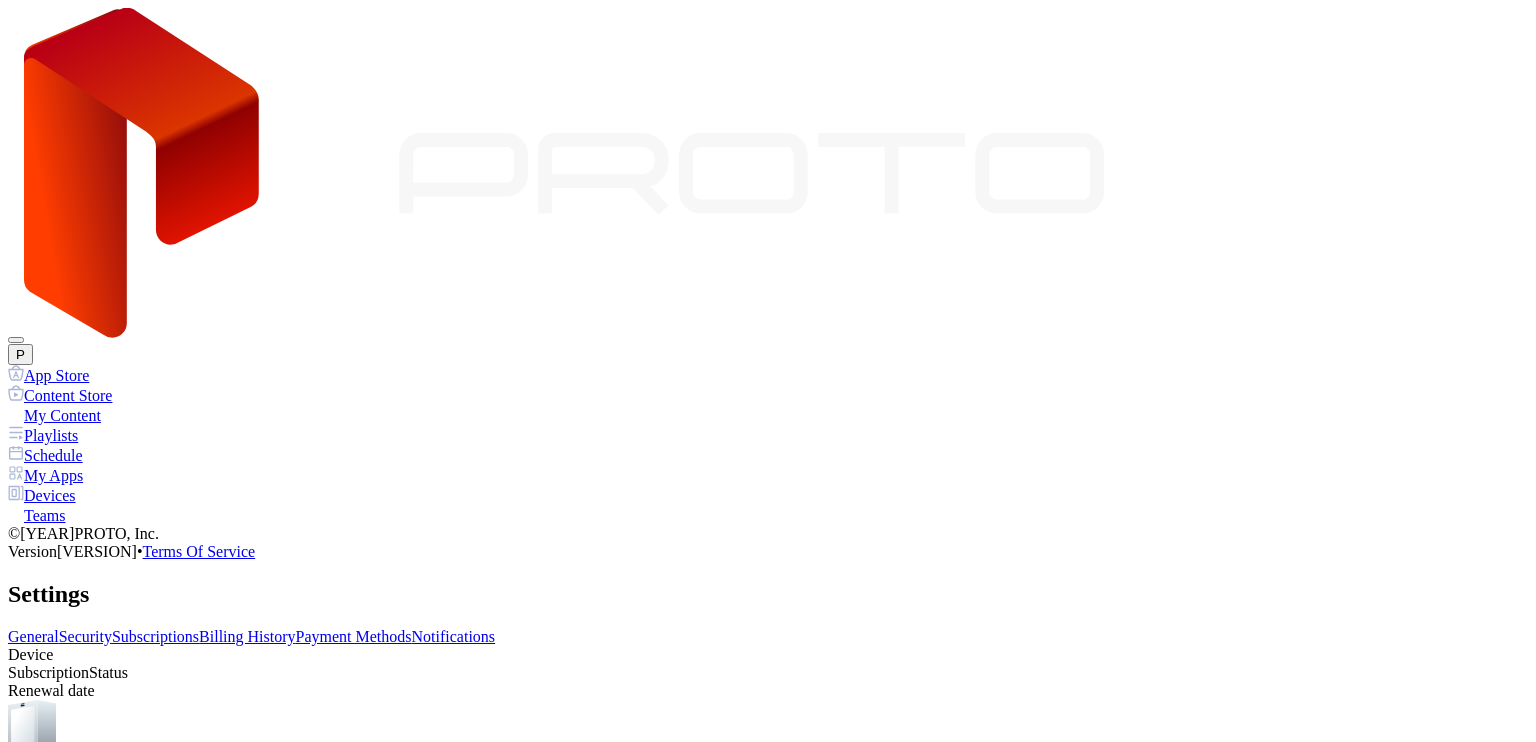 click on "Pay" at bounding box center [33, 2227] 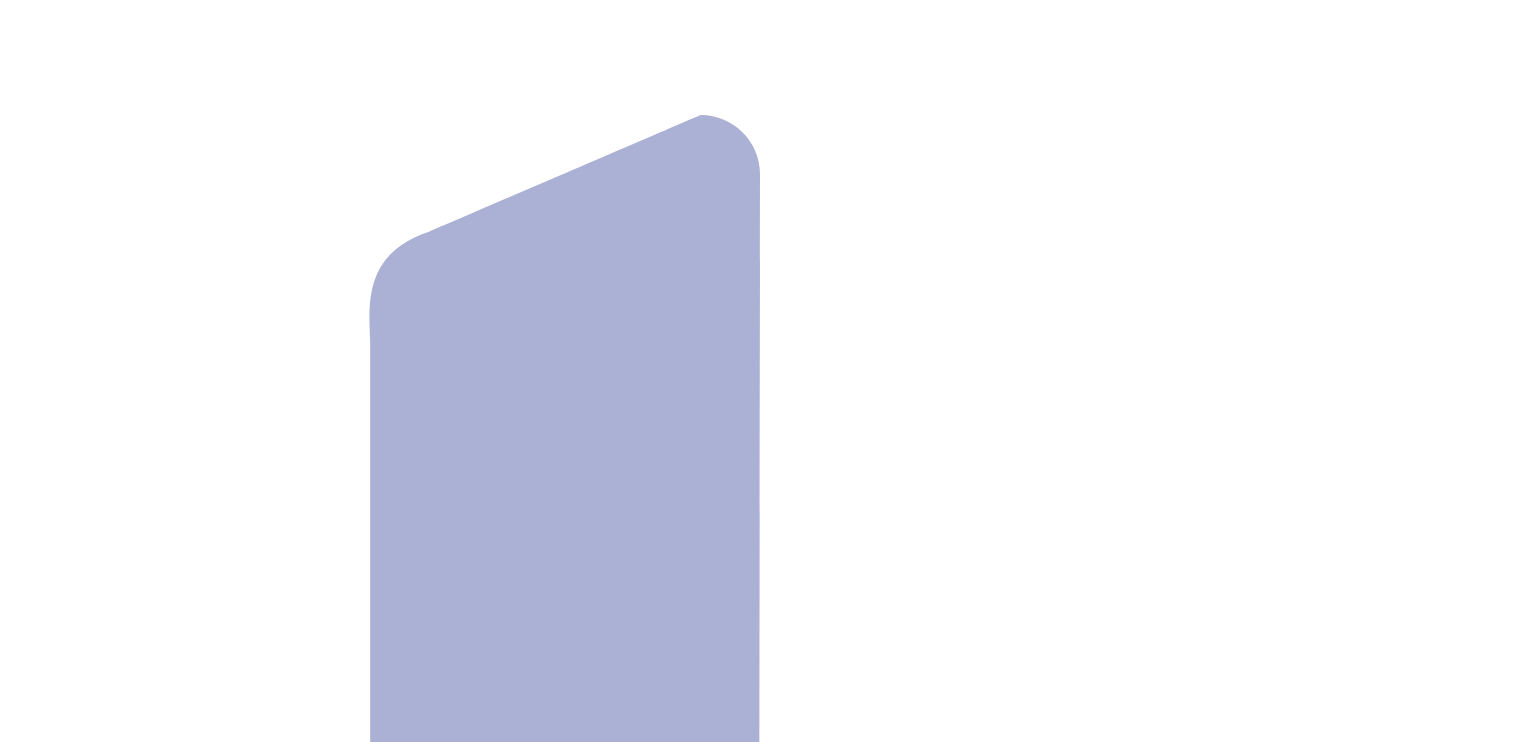 scroll, scrollTop: 0, scrollLeft: 0, axis: both 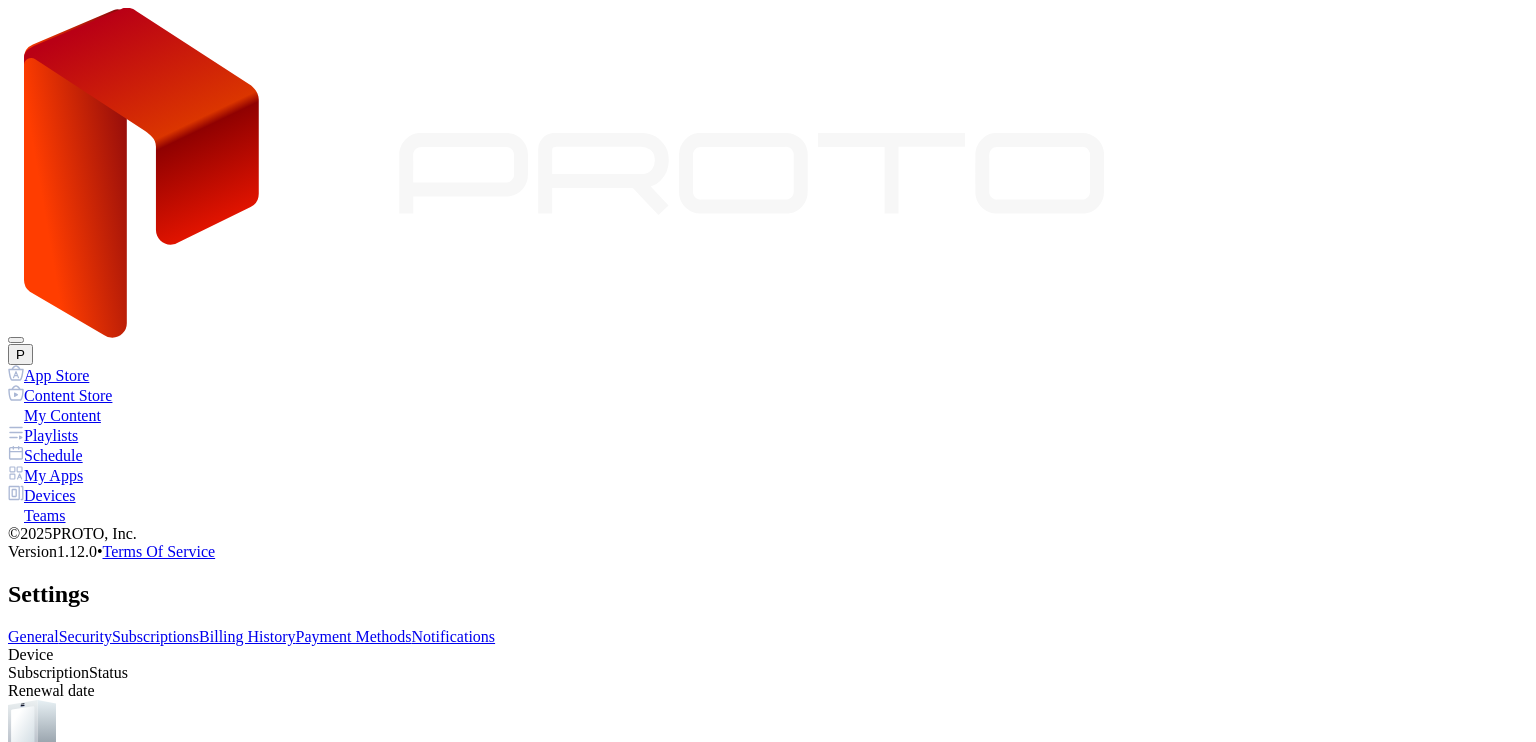 click on "Devices" at bounding box center (768, 495) 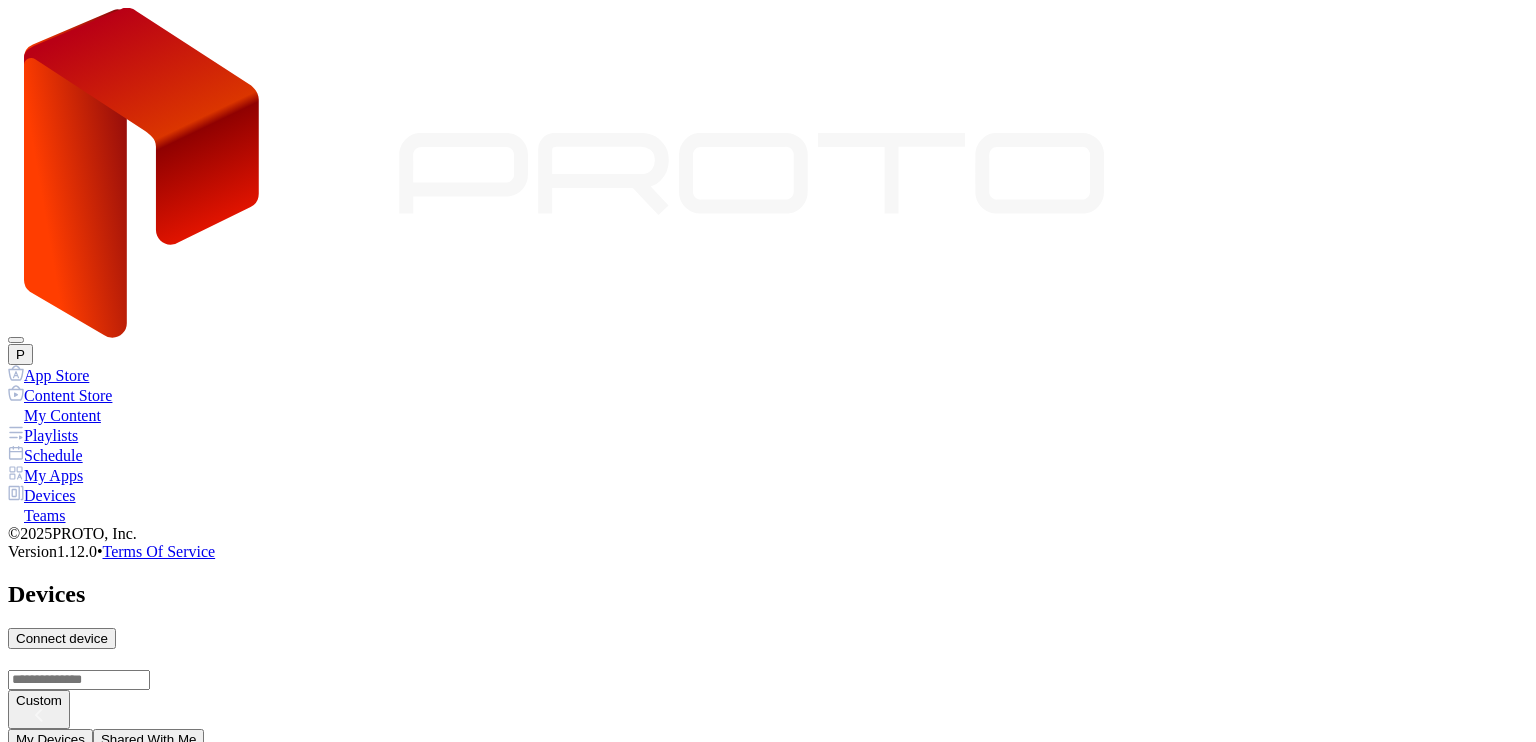 scroll, scrollTop: 0, scrollLeft: 0, axis: both 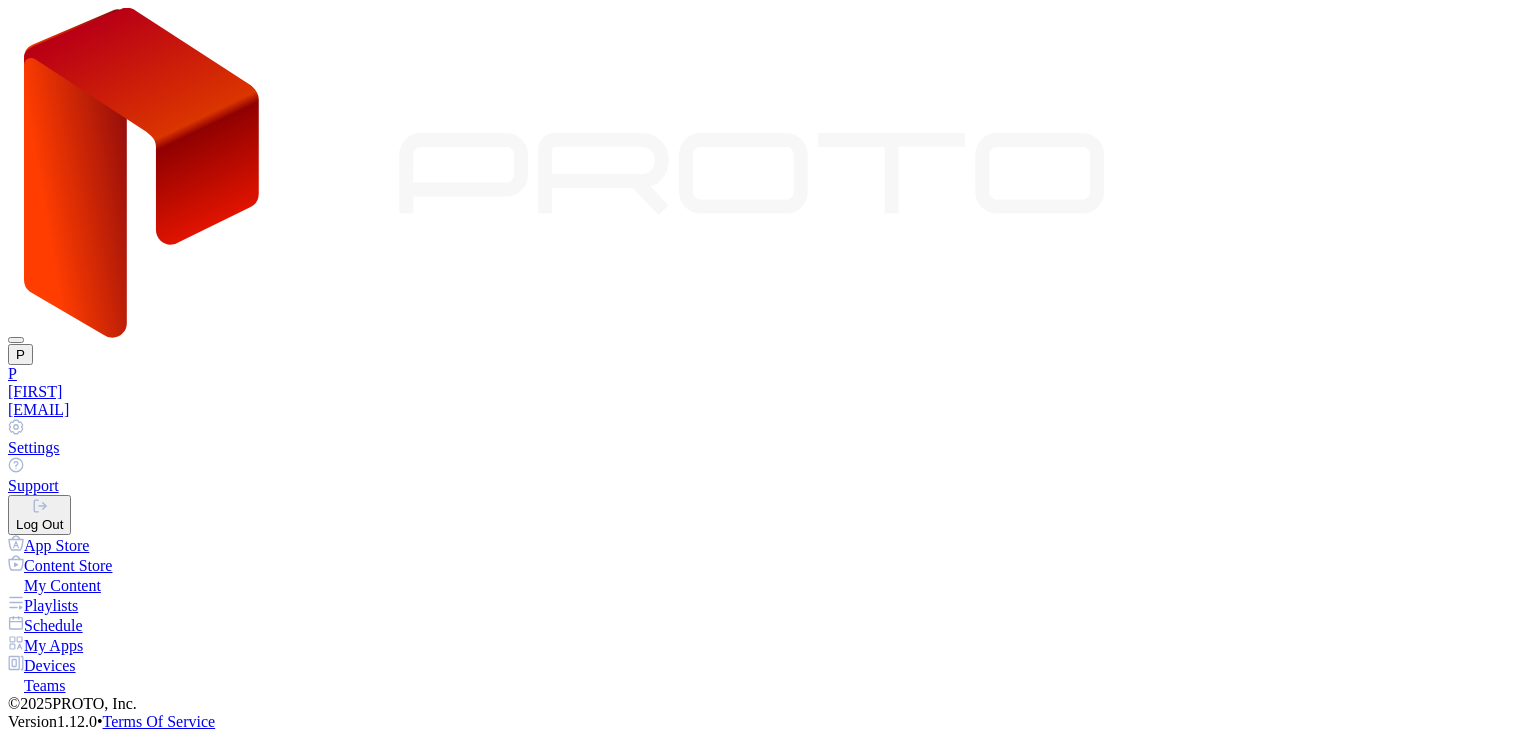 click on "Pavlo" at bounding box center [768, 392] 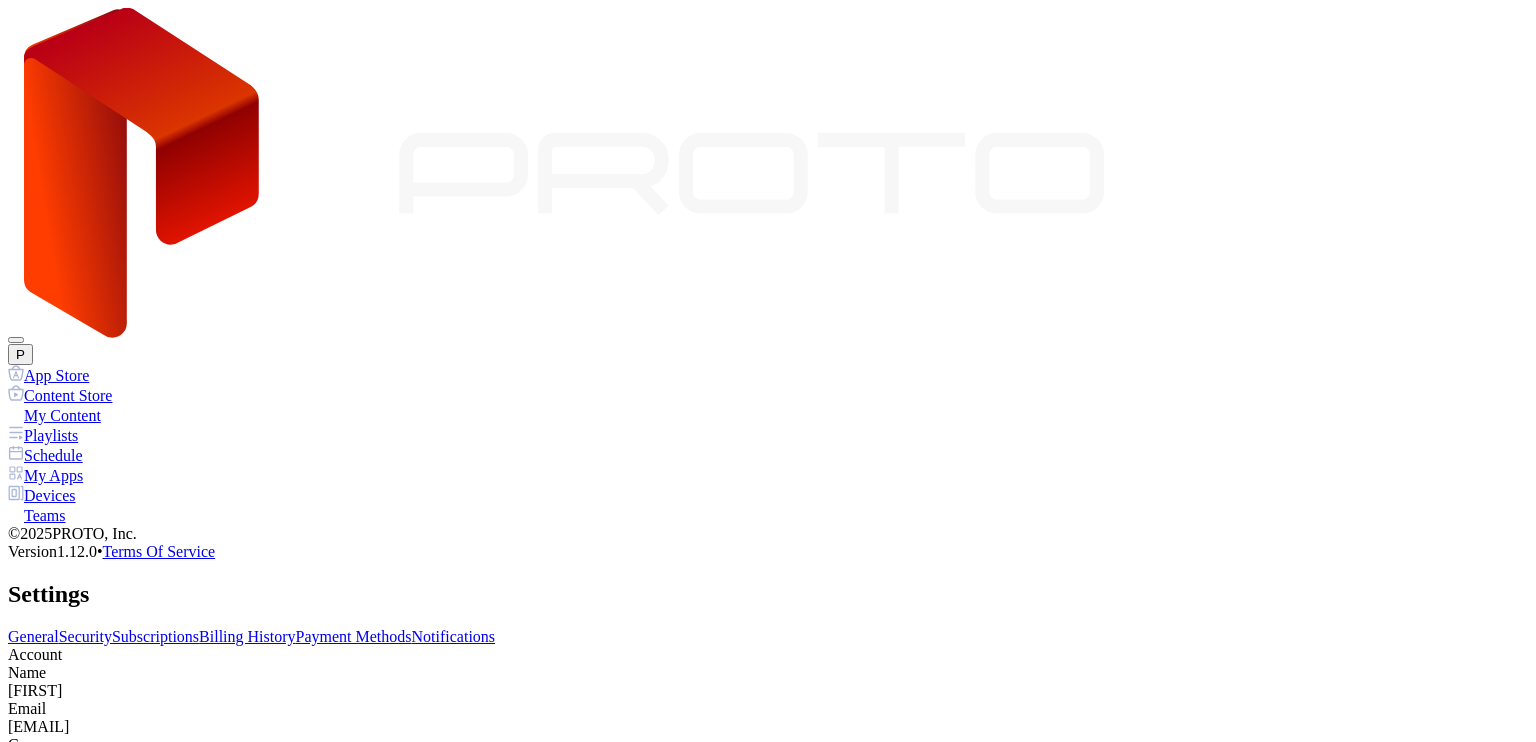 click on "General Security Subscriptions Billing History Payment Methods Notifications Account Name Pavlo Email portl1.autotesting+pavlo@gmail.com Company - Edit Delete Account" at bounding box center [768, 710] 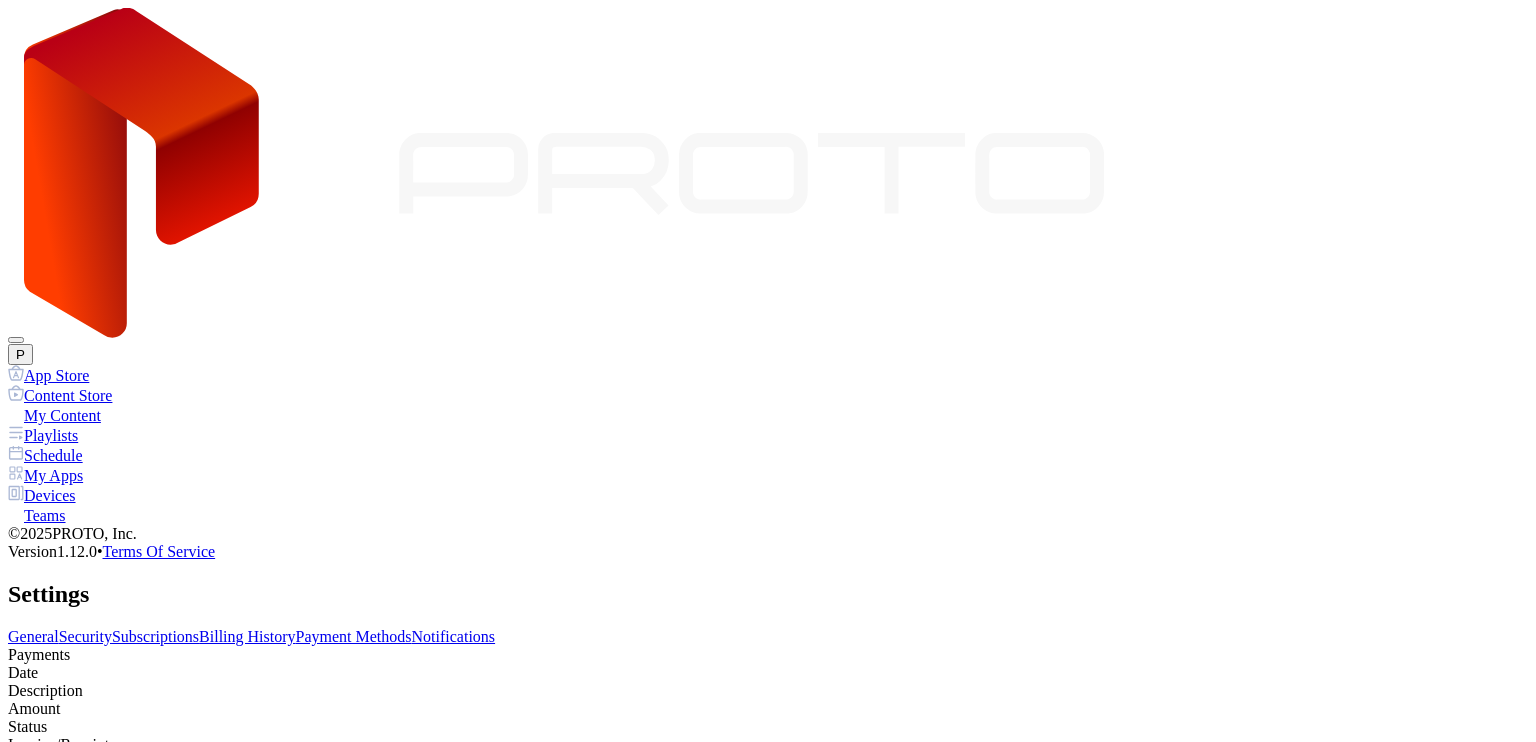 click on "Subscriptions" at bounding box center [155, 636] 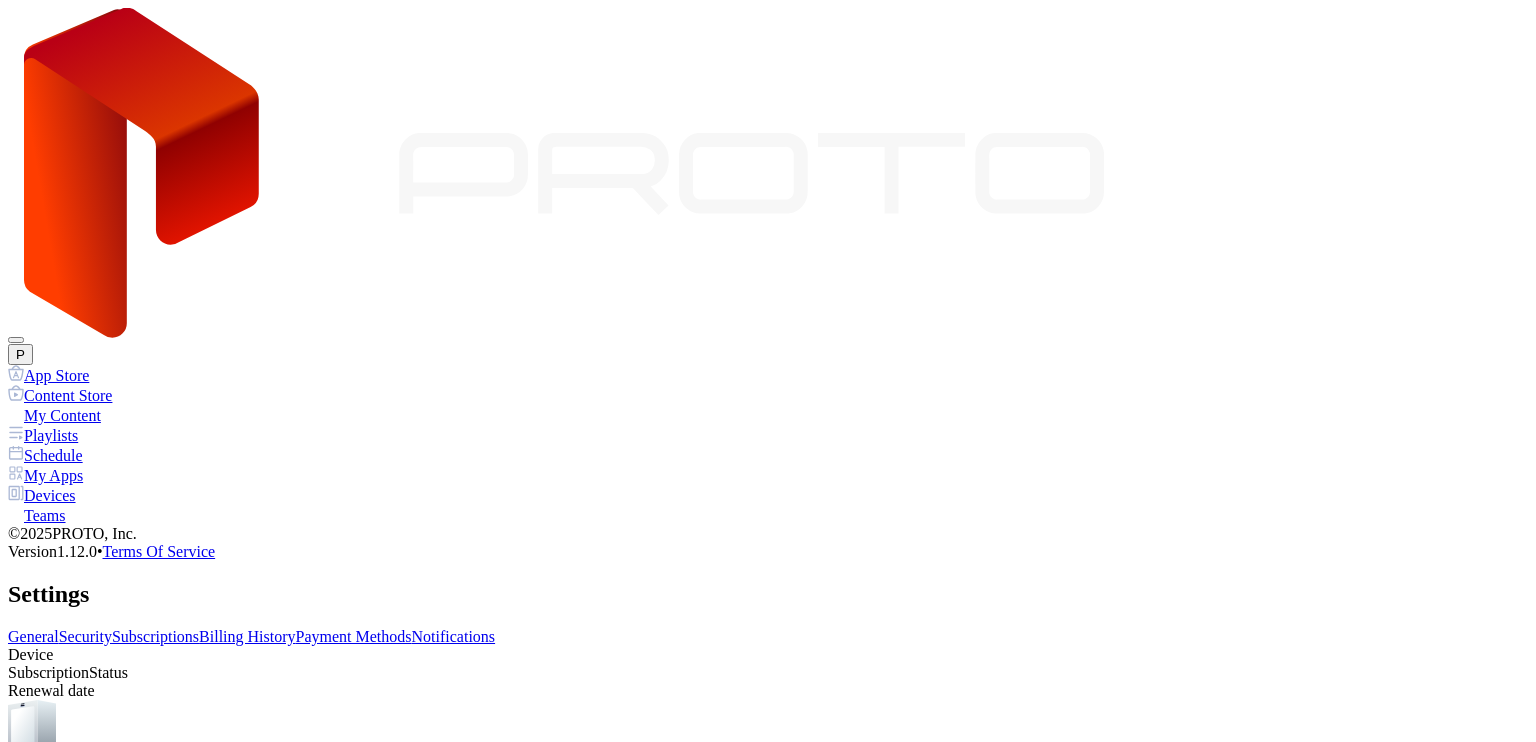 scroll, scrollTop: 132, scrollLeft: 0, axis: vertical 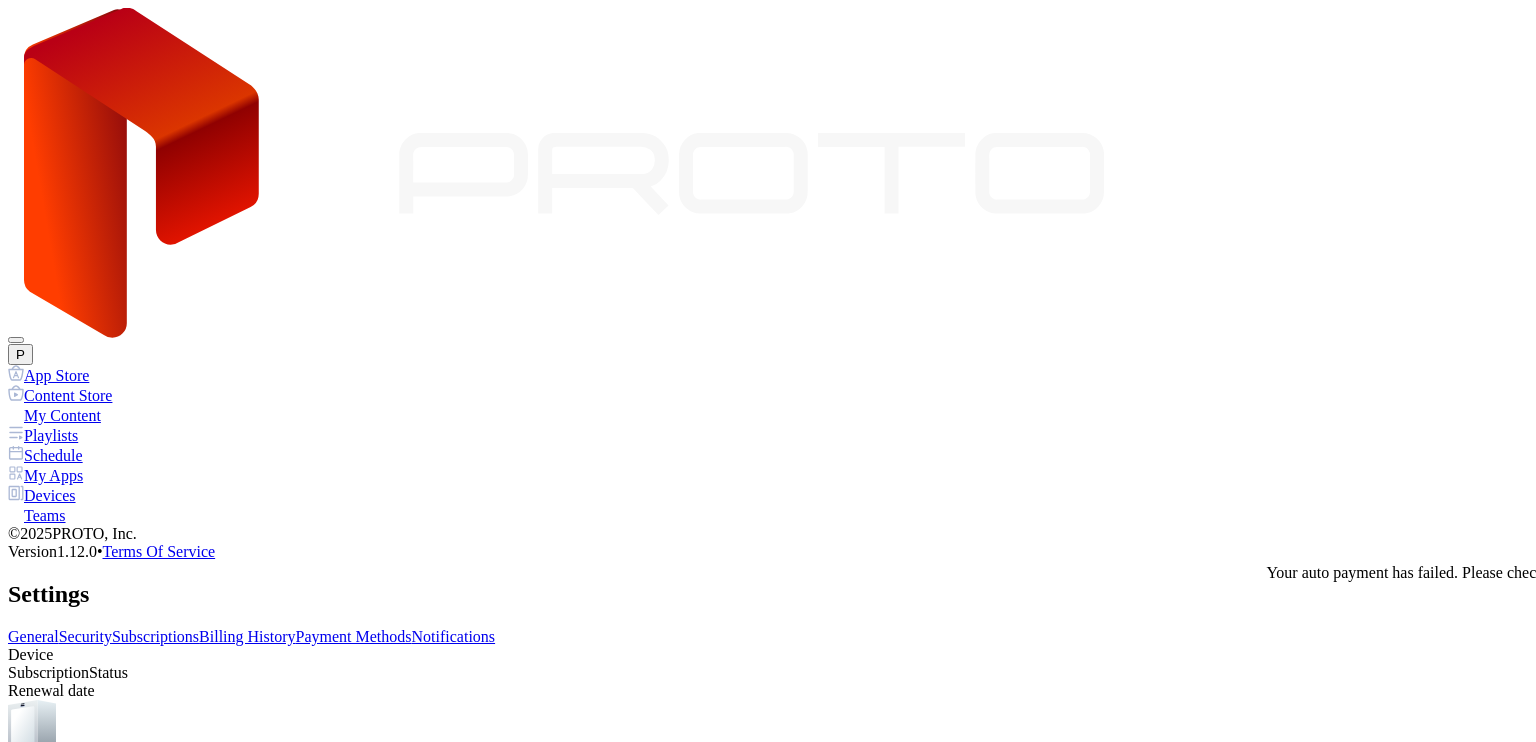 click on "Buy" at bounding box center (27, 1161) 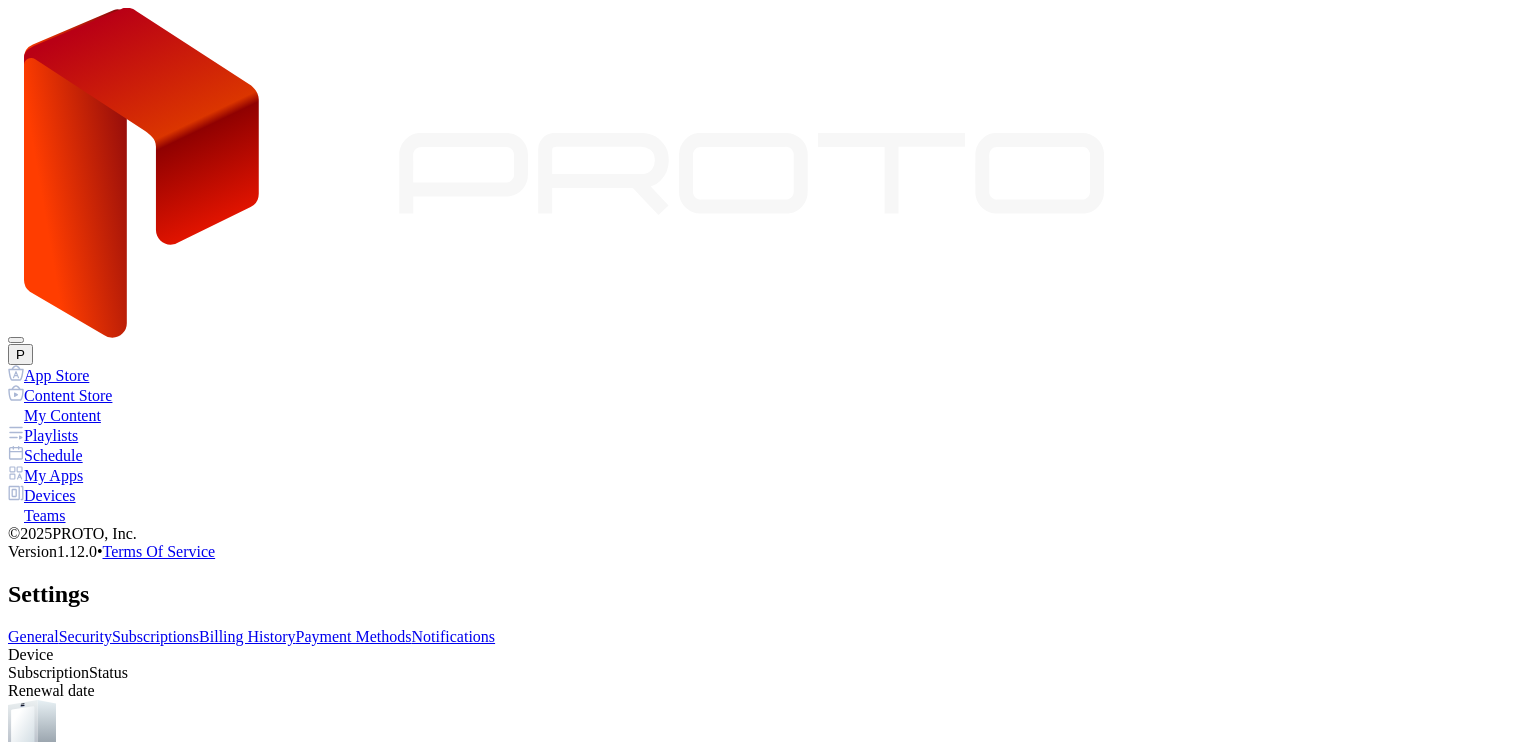 click on "Buy" at bounding box center [33, 2227] 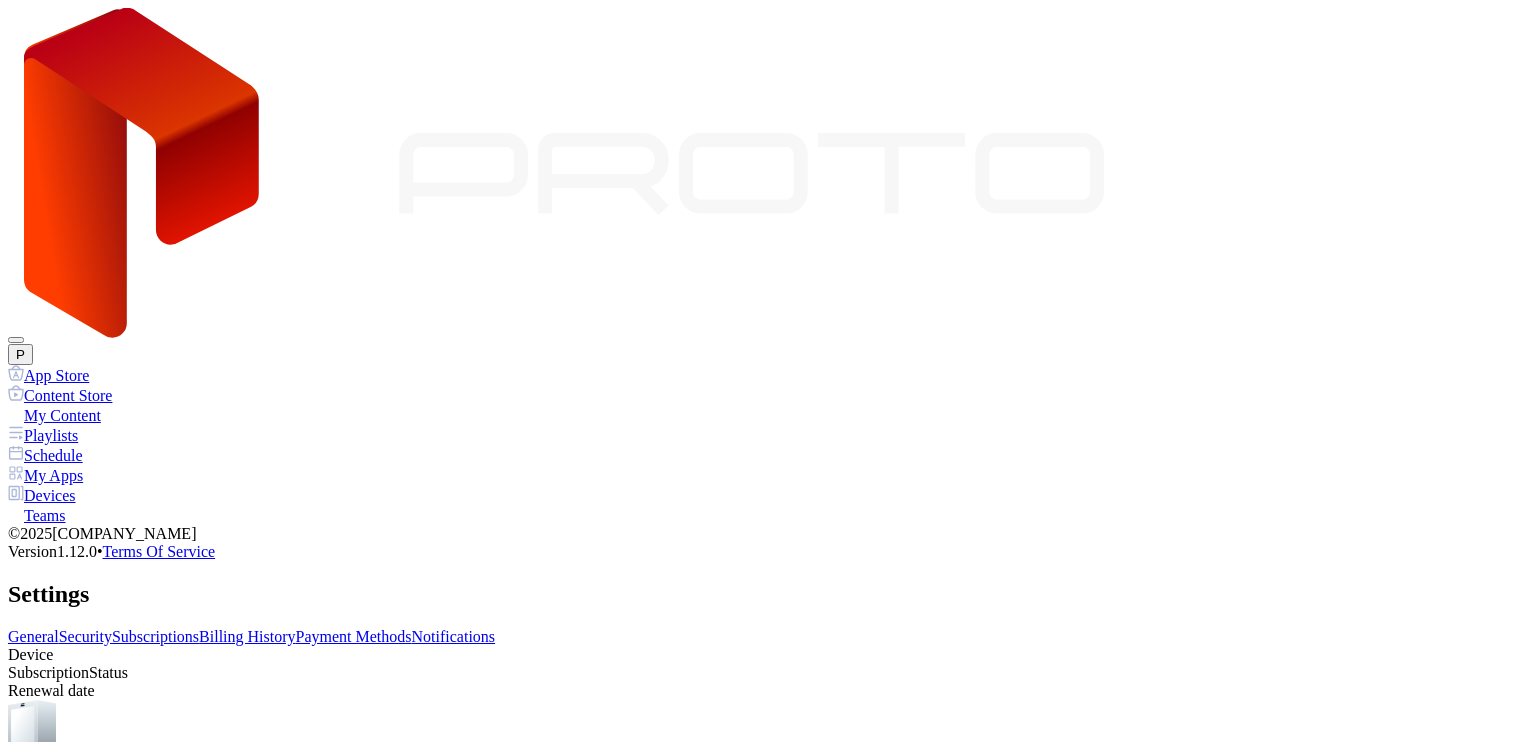 click on "Billing History" at bounding box center [247, 636] 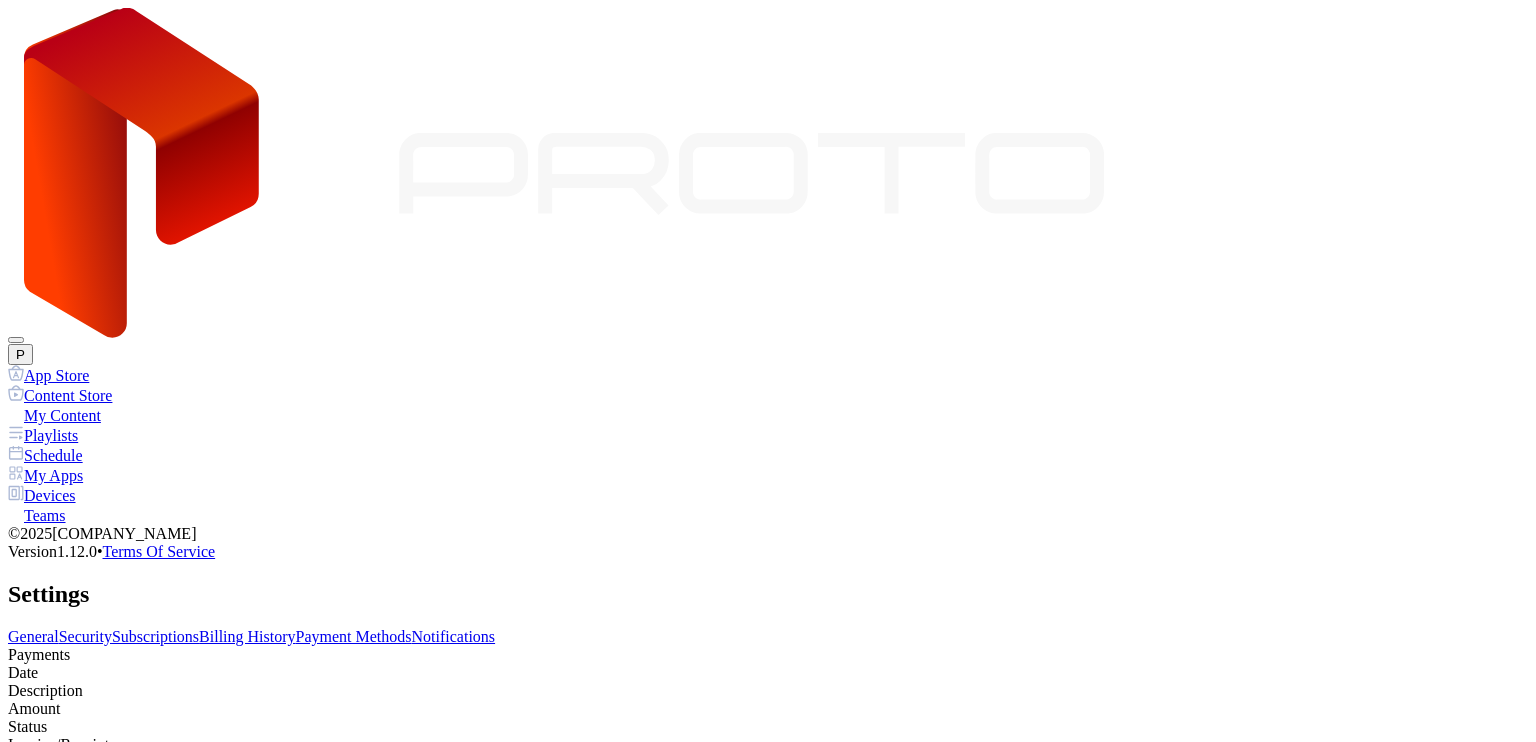click on "Subscriptions" at bounding box center (155, 636) 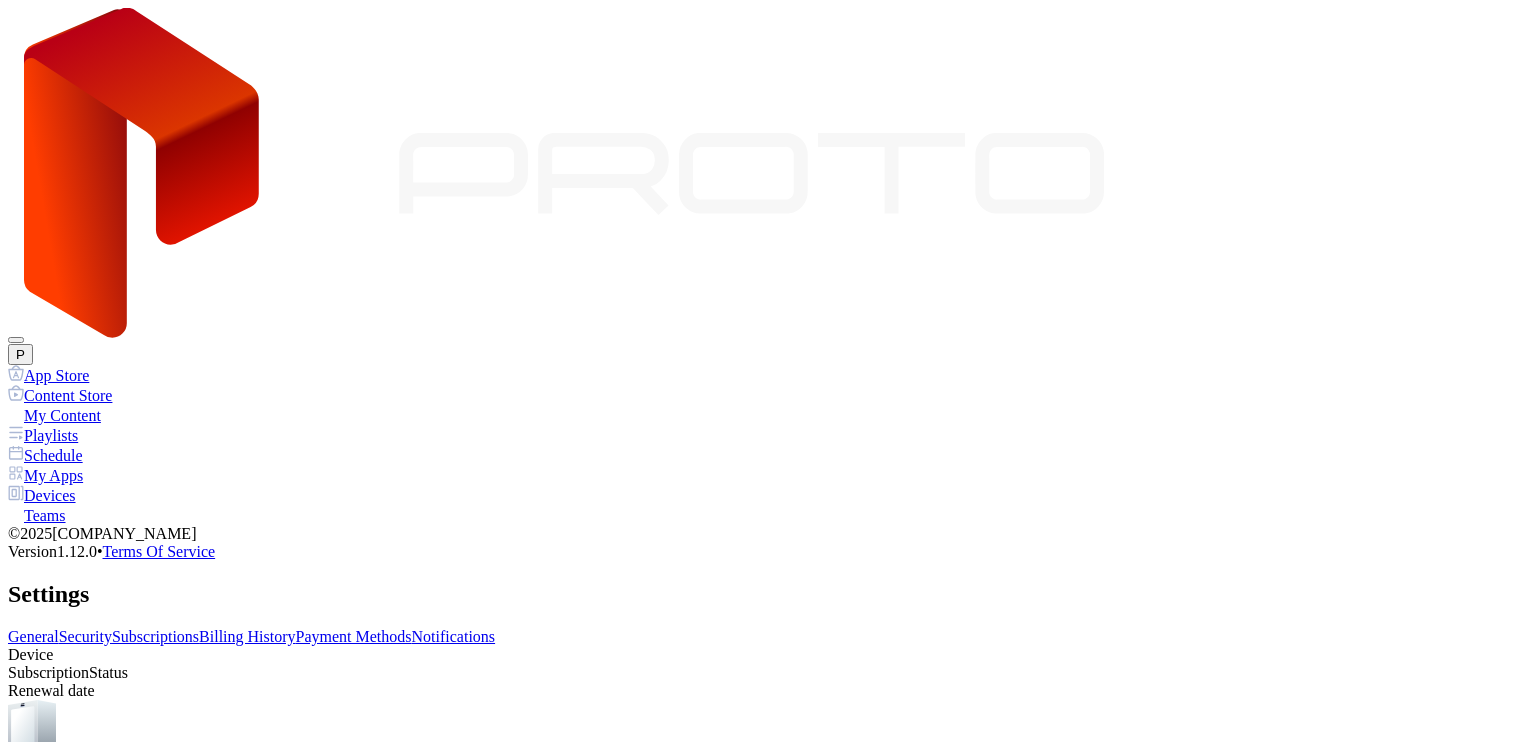 scroll, scrollTop: 132, scrollLeft: 0, axis: vertical 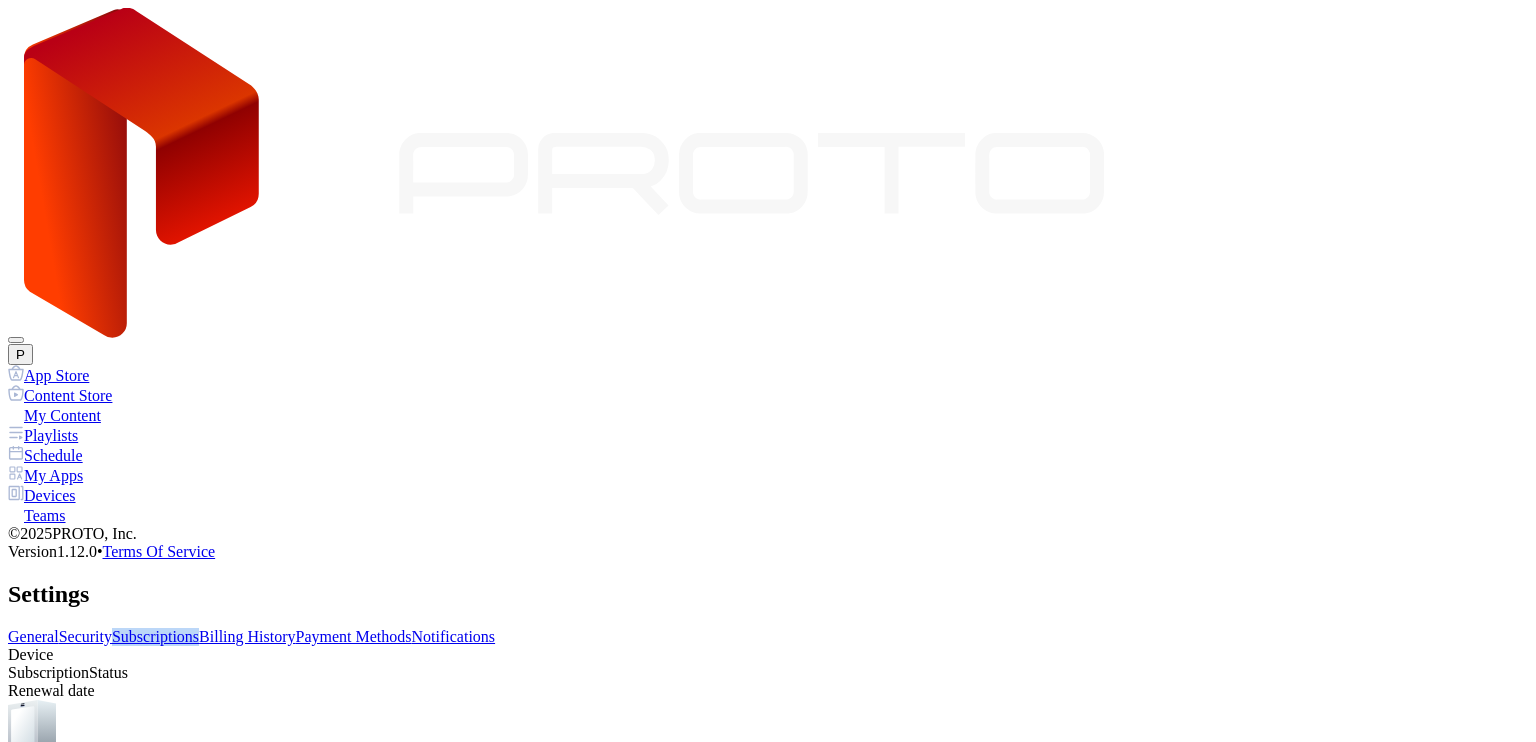 drag, startPoint x: 545, startPoint y: 194, endPoint x: 446, endPoint y: 182, distance: 99.724625 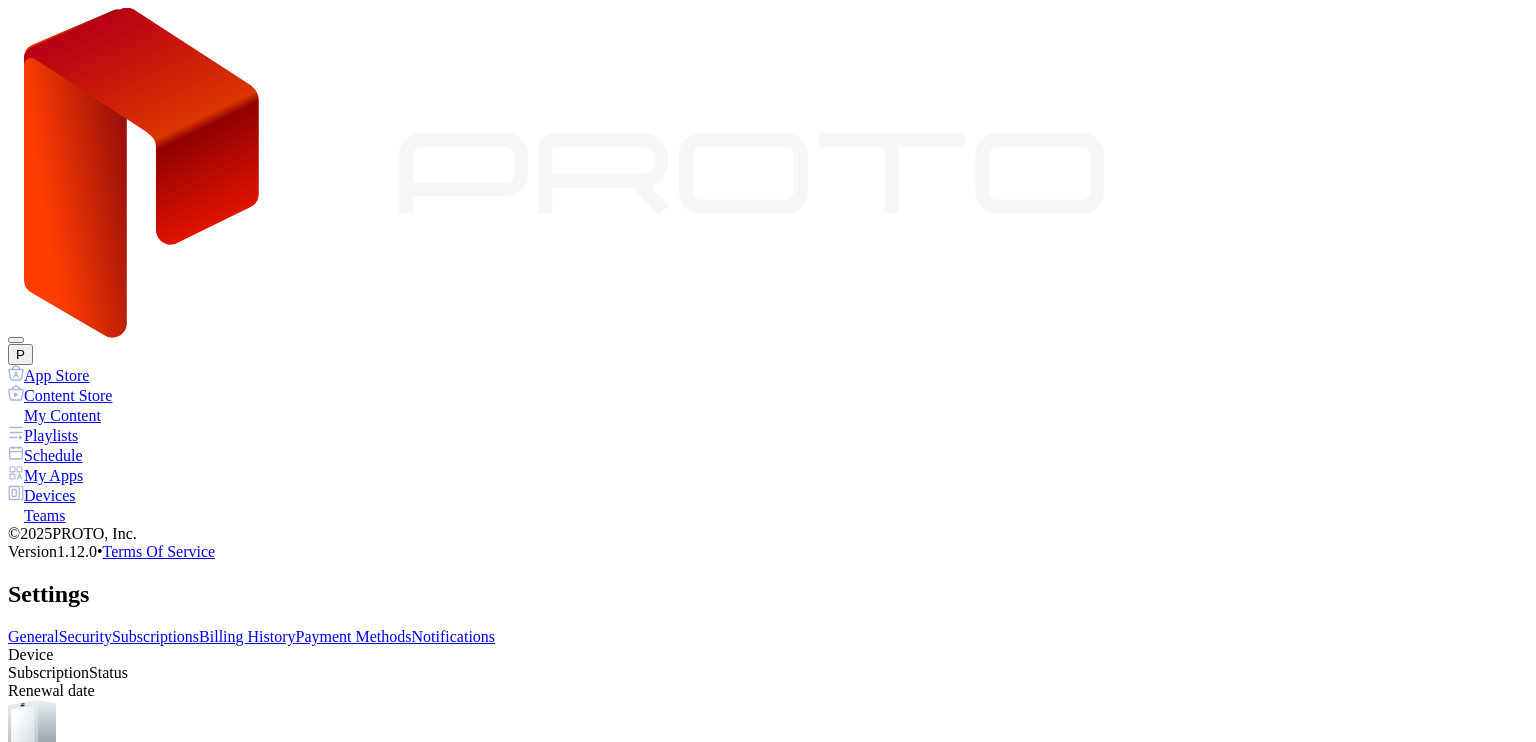 drag, startPoint x: 644, startPoint y: 363, endPoint x: 545, endPoint y: 343, distance: 101 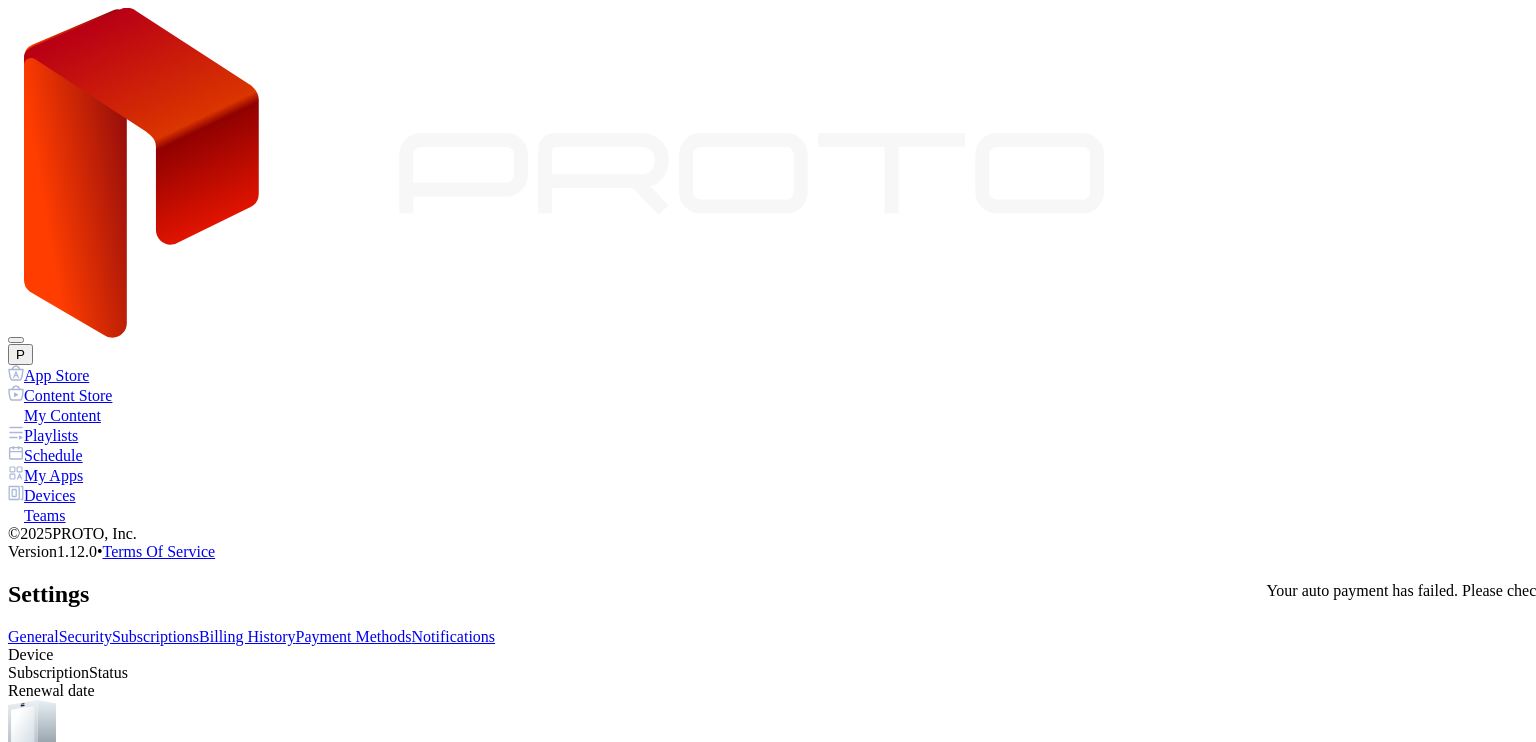 click on "Buy" at bounding box center (27, 1161) 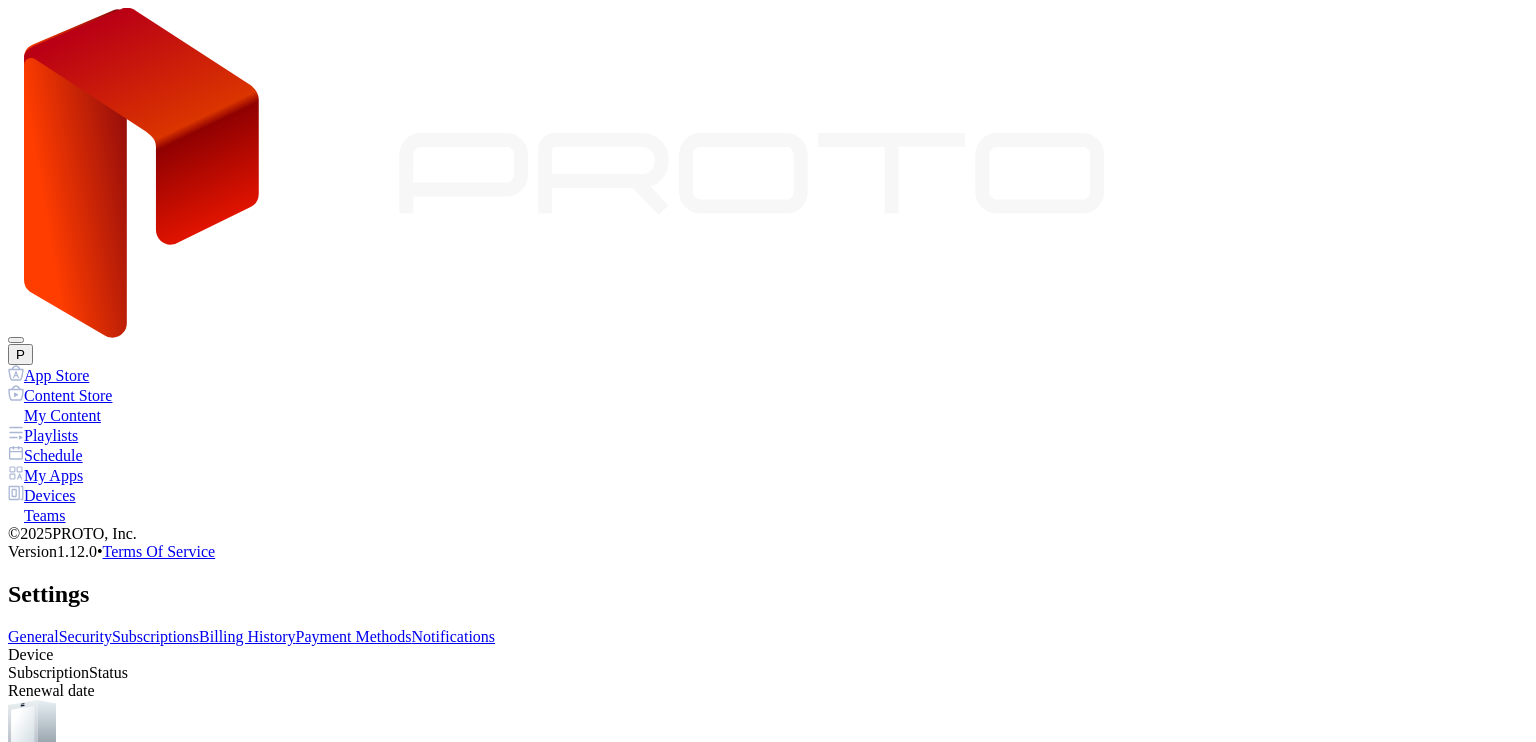 click on "Pay" at bounding box center (33, 2227) 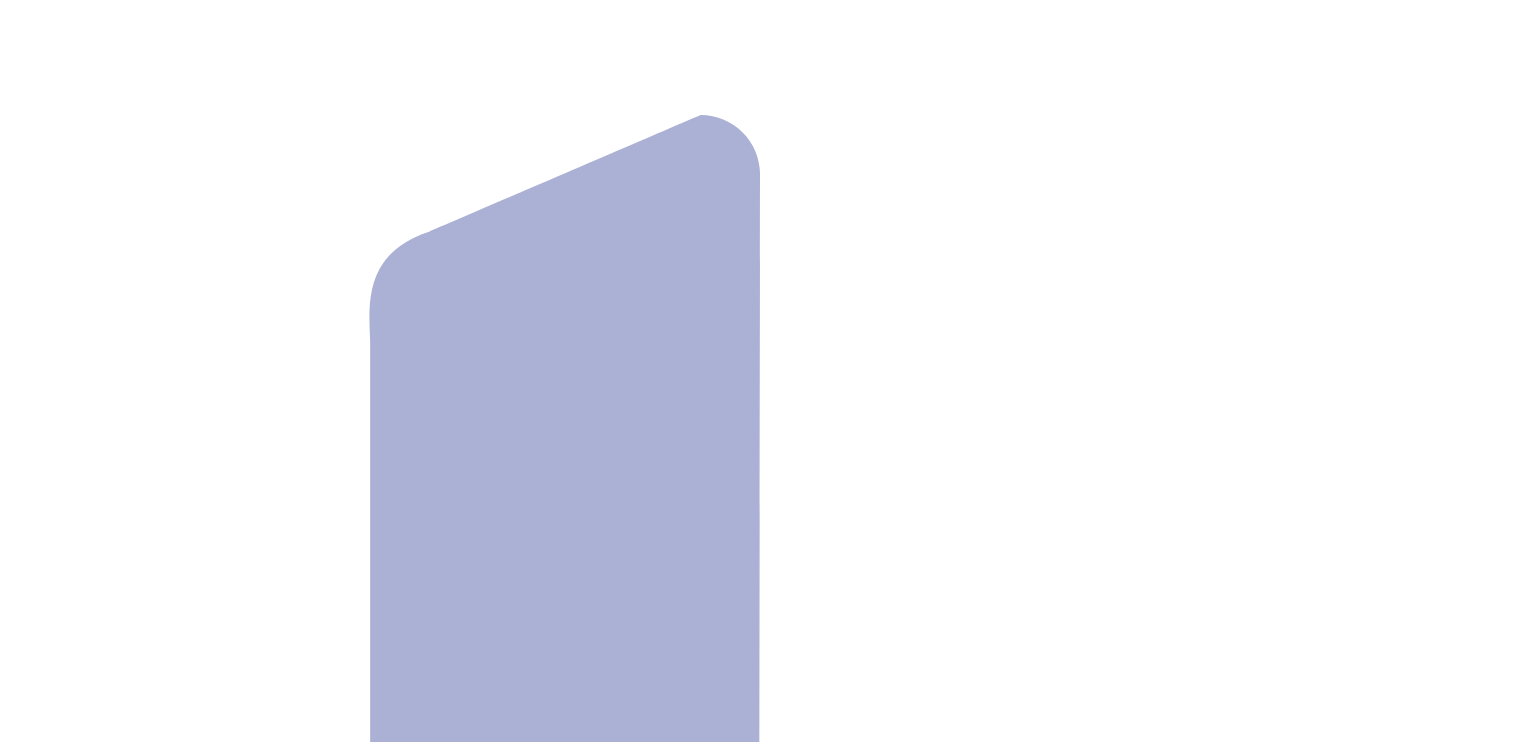 scroll, scrollTop: 0, scrollLeft: 0, axis: both 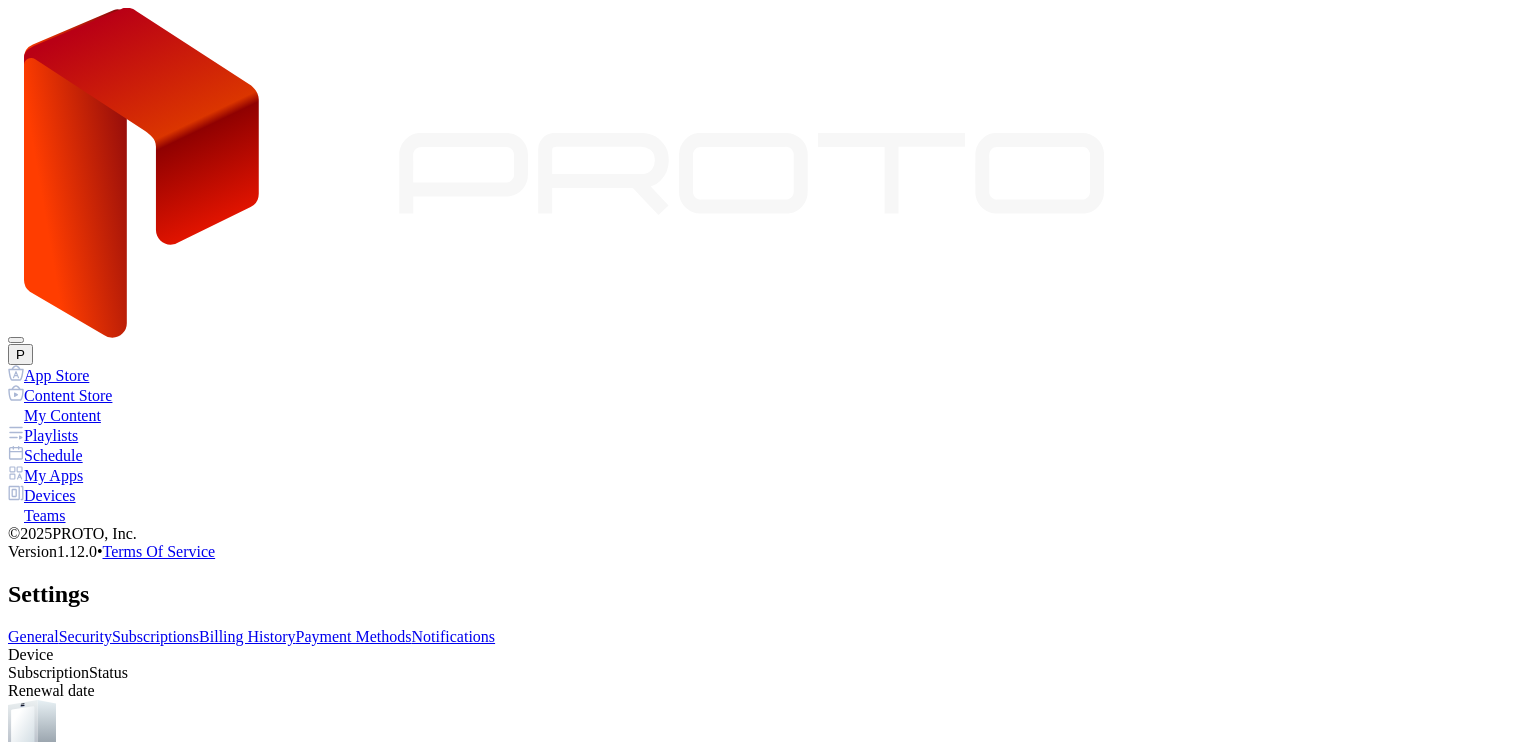 click on "Billing History" at bounding box center [247, 636] 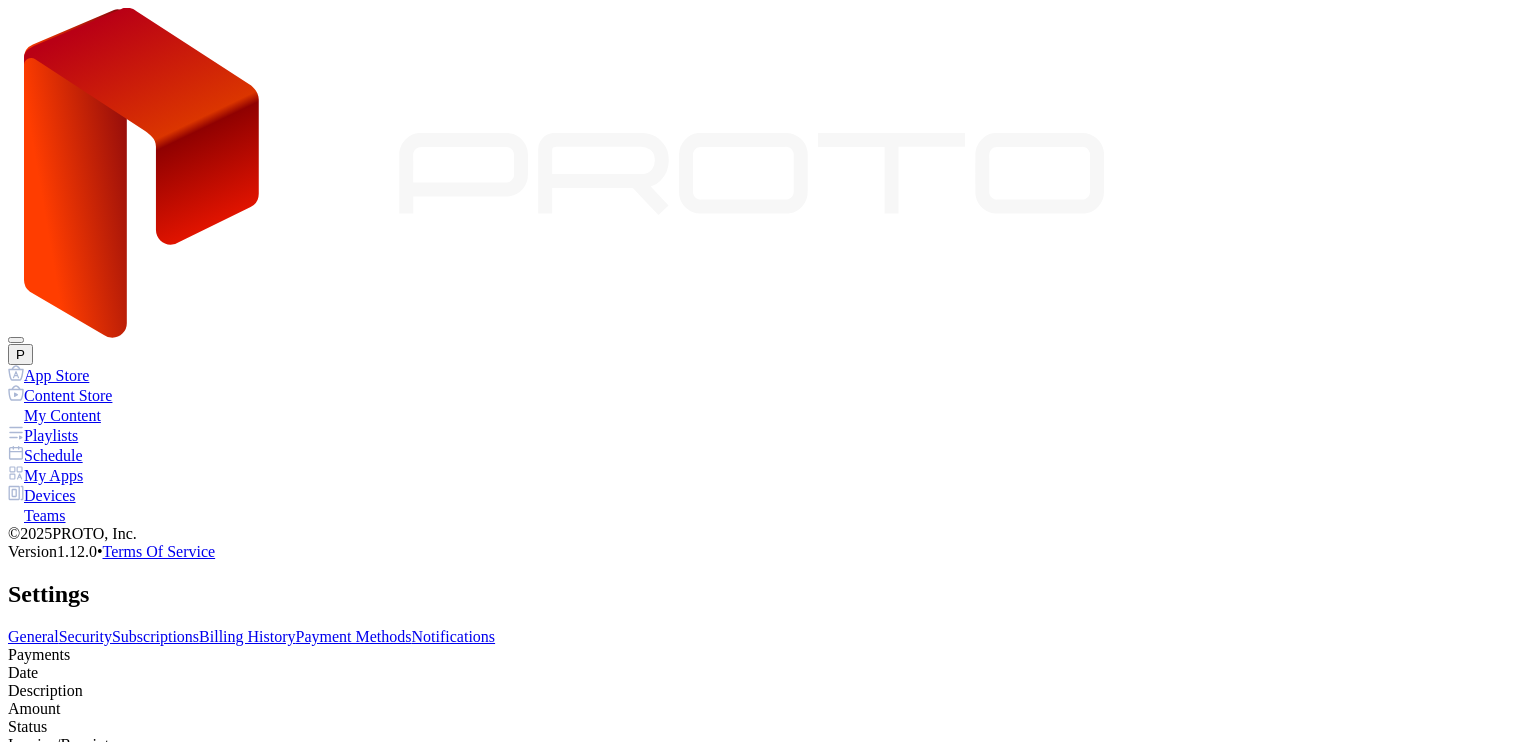 click on "Subscriptions" at bounding box center (155, 636) 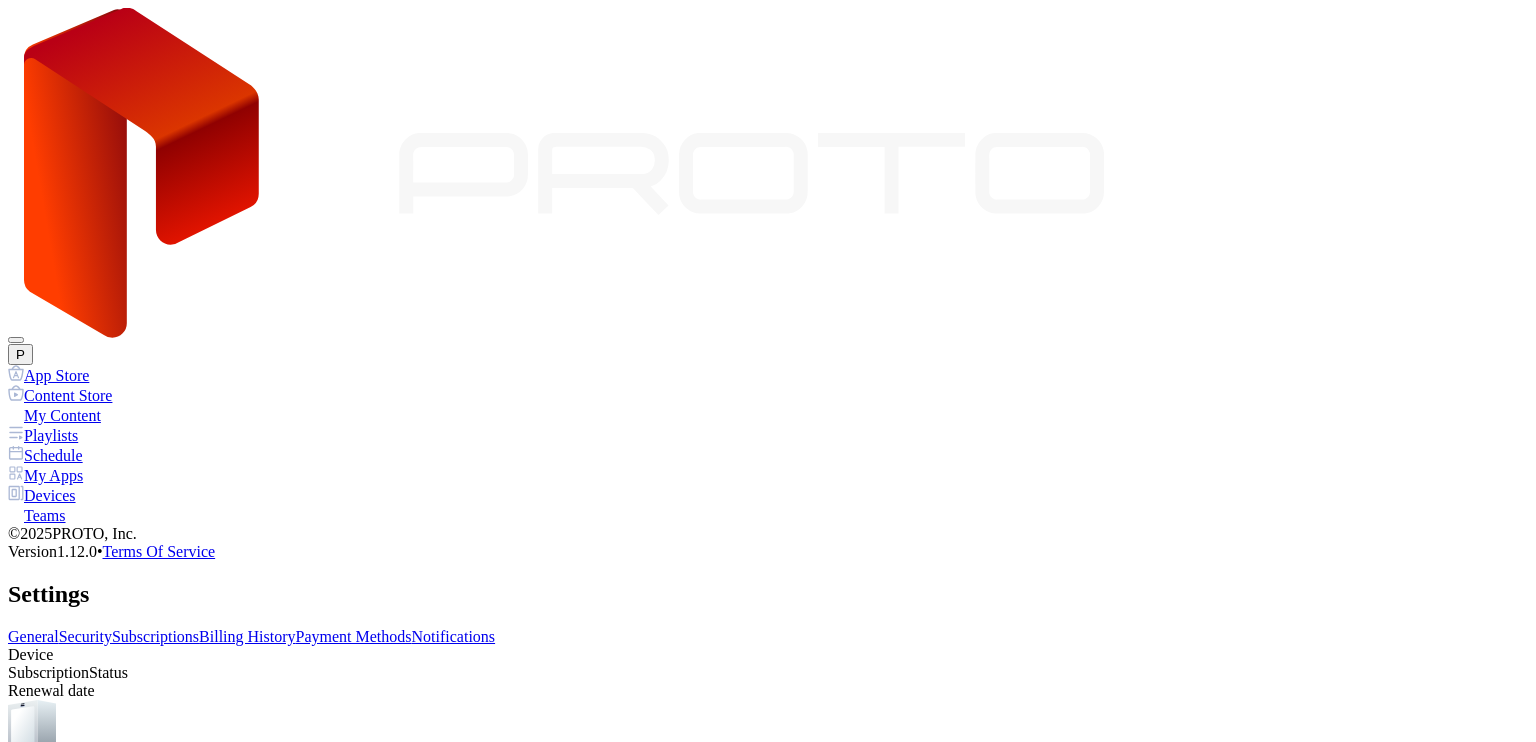 click on "Buy" at bounding box center [27, 1161] 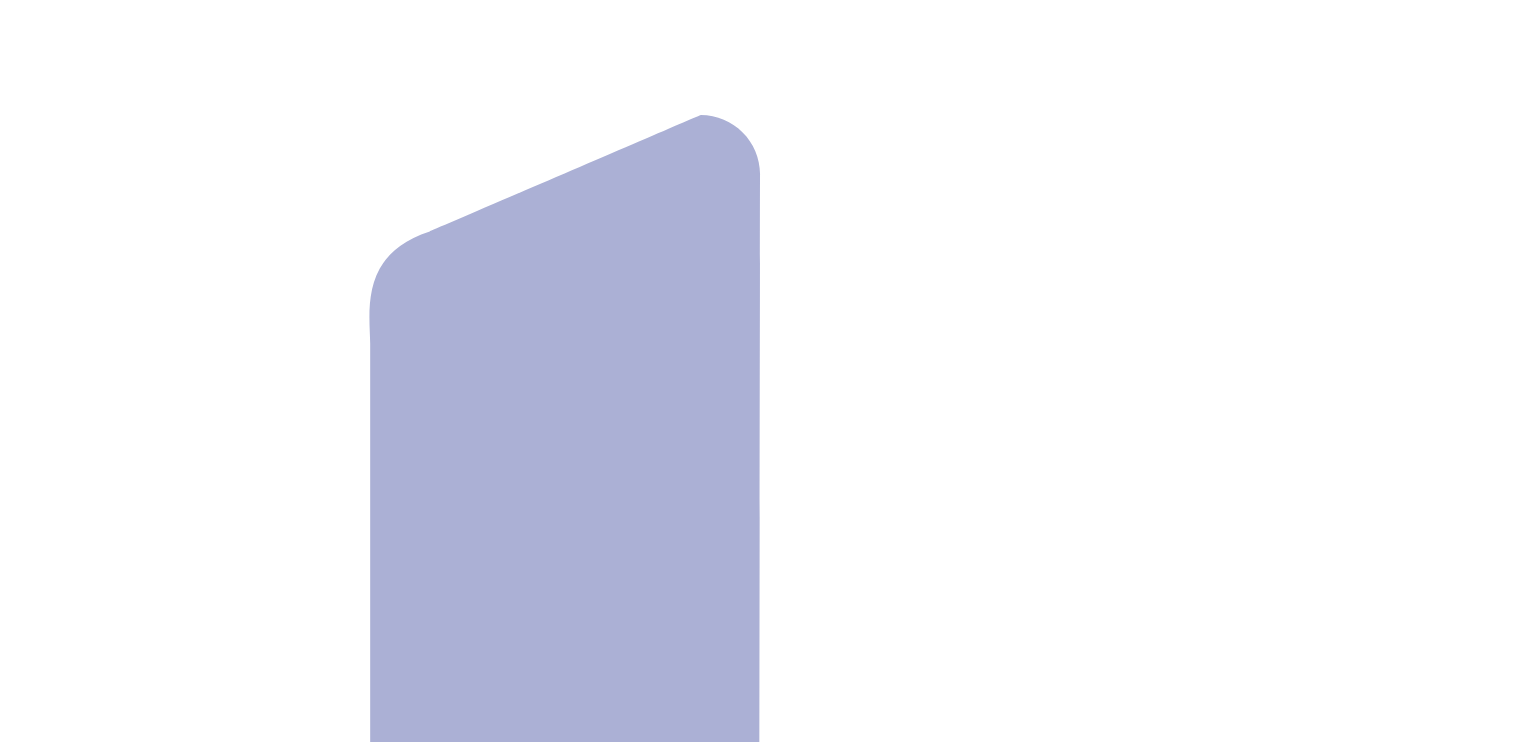 scroll, scrollTop: 0, scrollLeft: 0, axis: both 